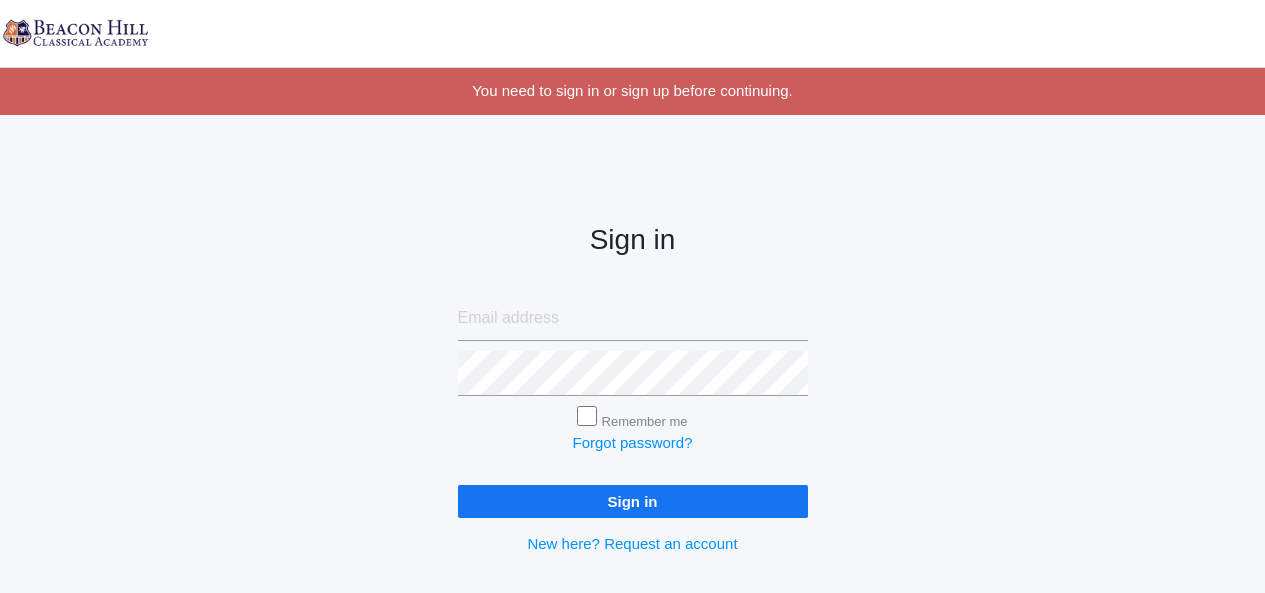 scroll, scrollTop: 0, scrollLeft: 0, axis: both 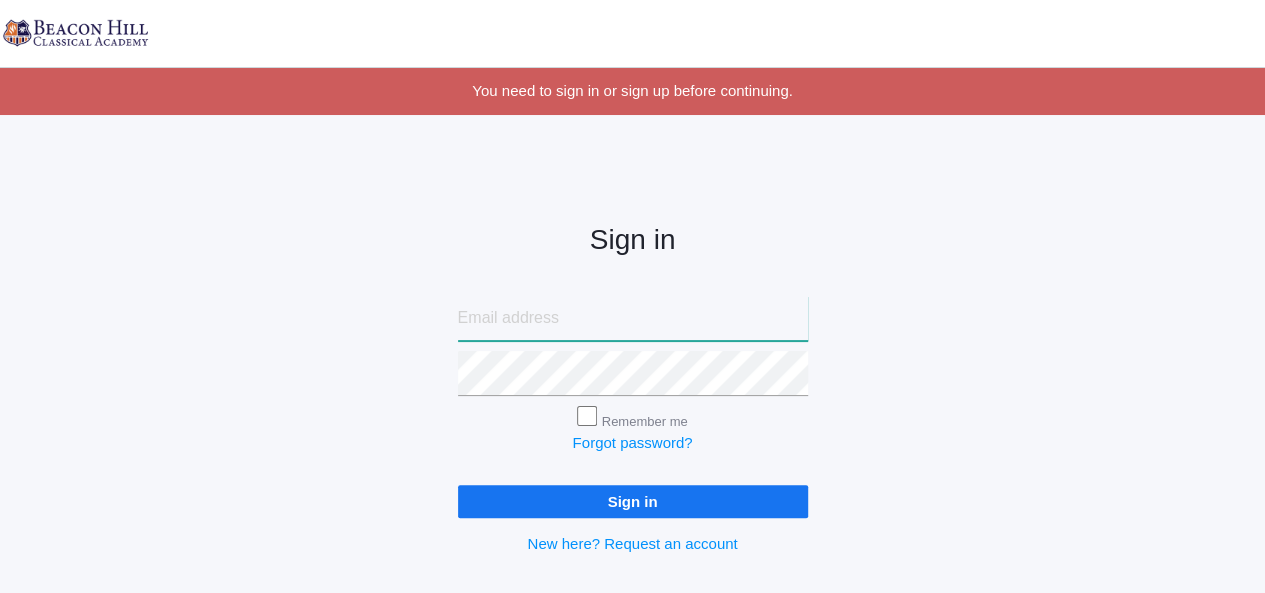 type on "[PERSON_NAME][EMAIL_ADDRESS][DOMAIN_NAME]" 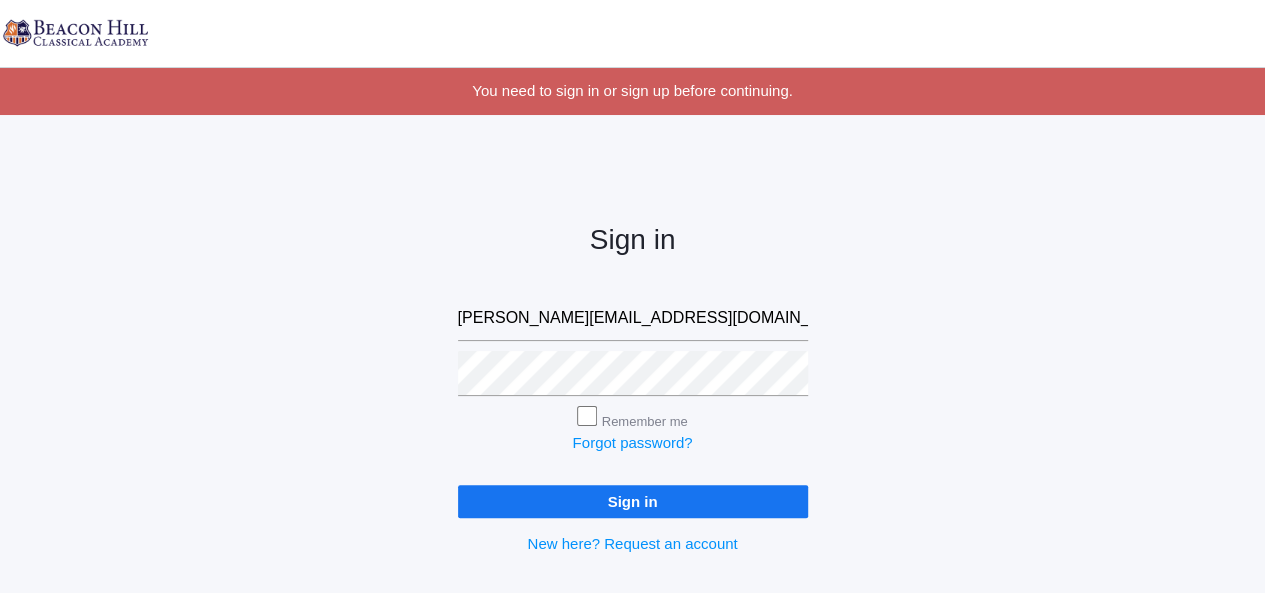 click on "Remember me" at bounding box center [587, 416] 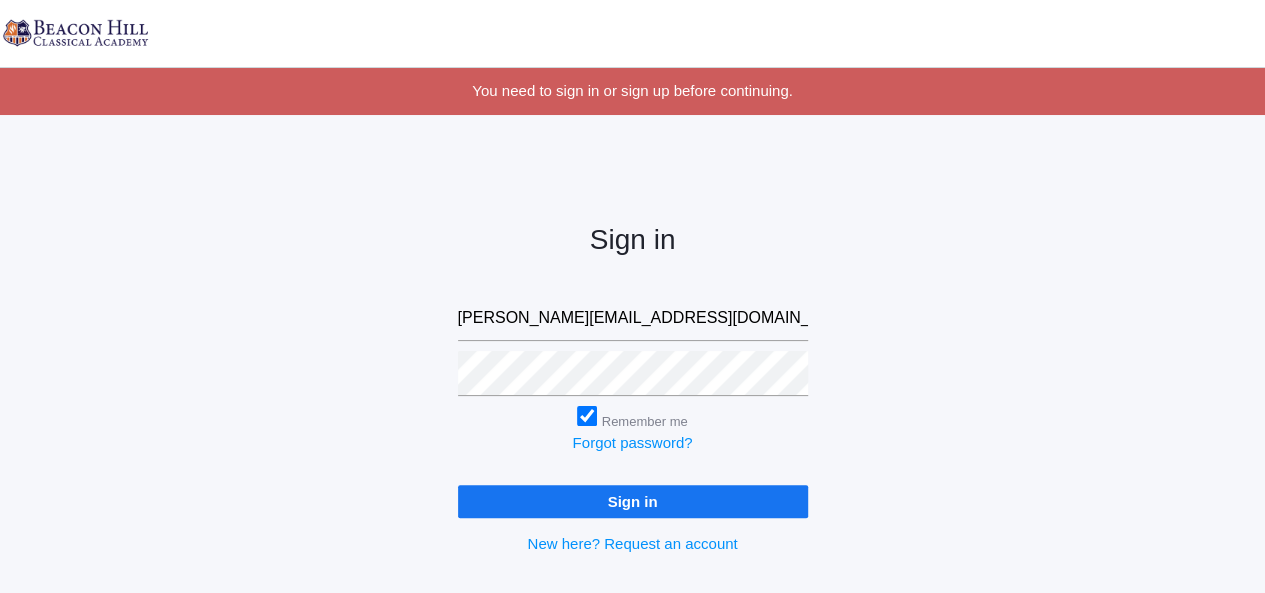 click on "Sign in" at bounding box center (633, 501) 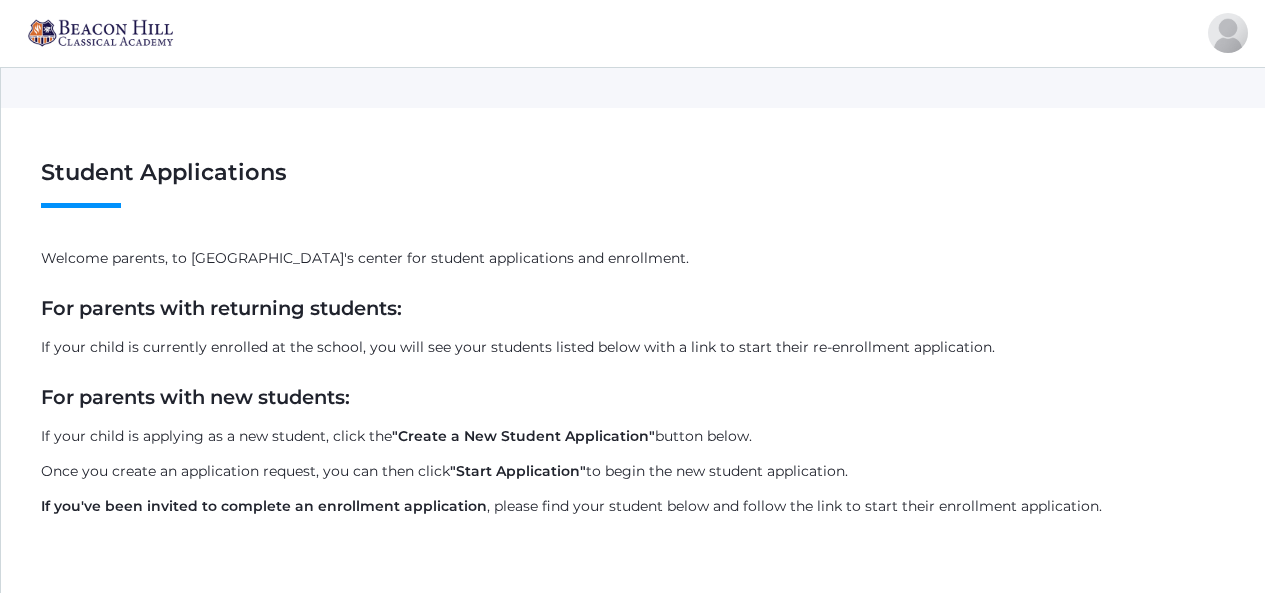 scroll, scrollTop: 0, scrollLeft: 0, axis: both 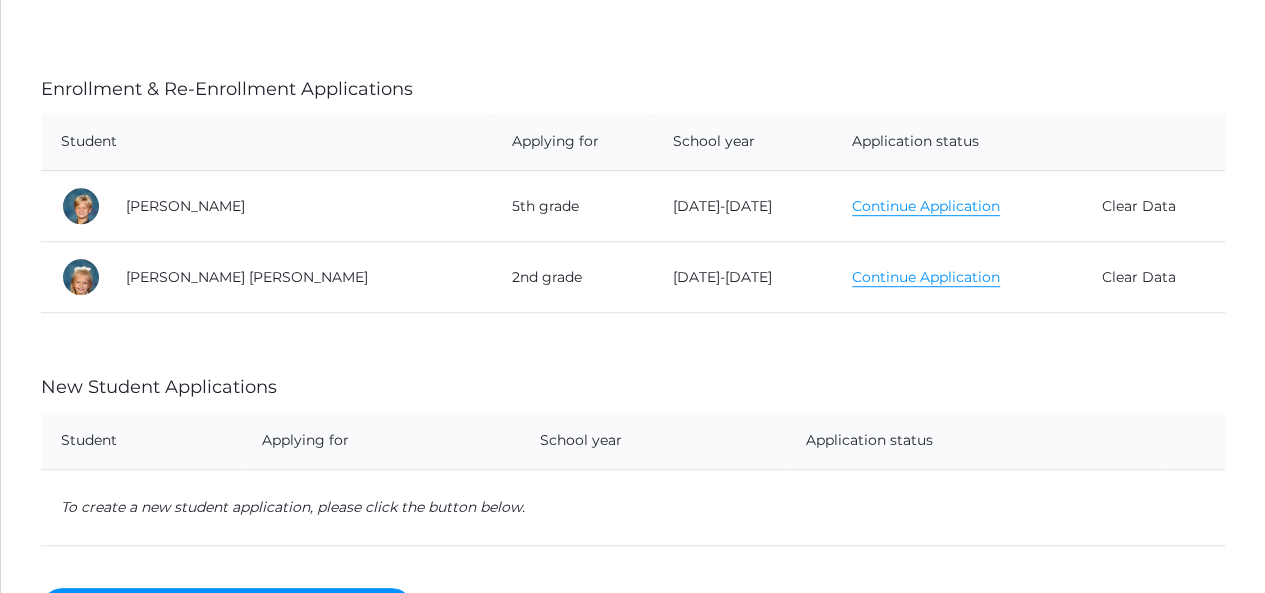 click on "Continue Application" at bounding box center [926, 277] 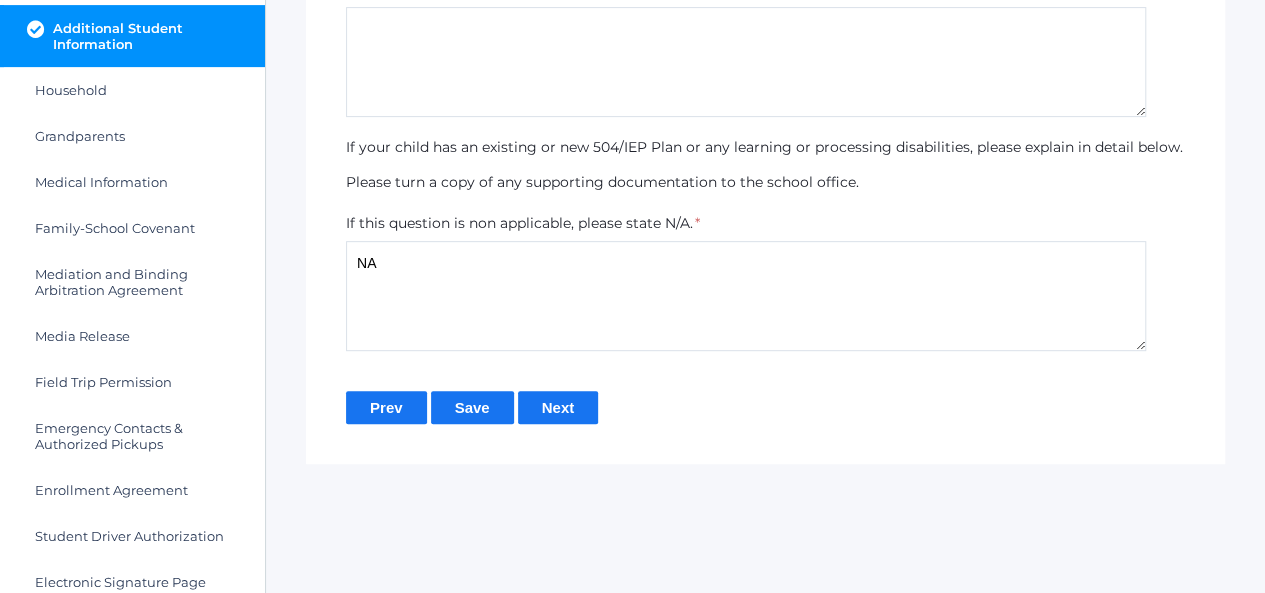 scroll, scrollTop: 364, scrollLeft: 0, axis: vertical 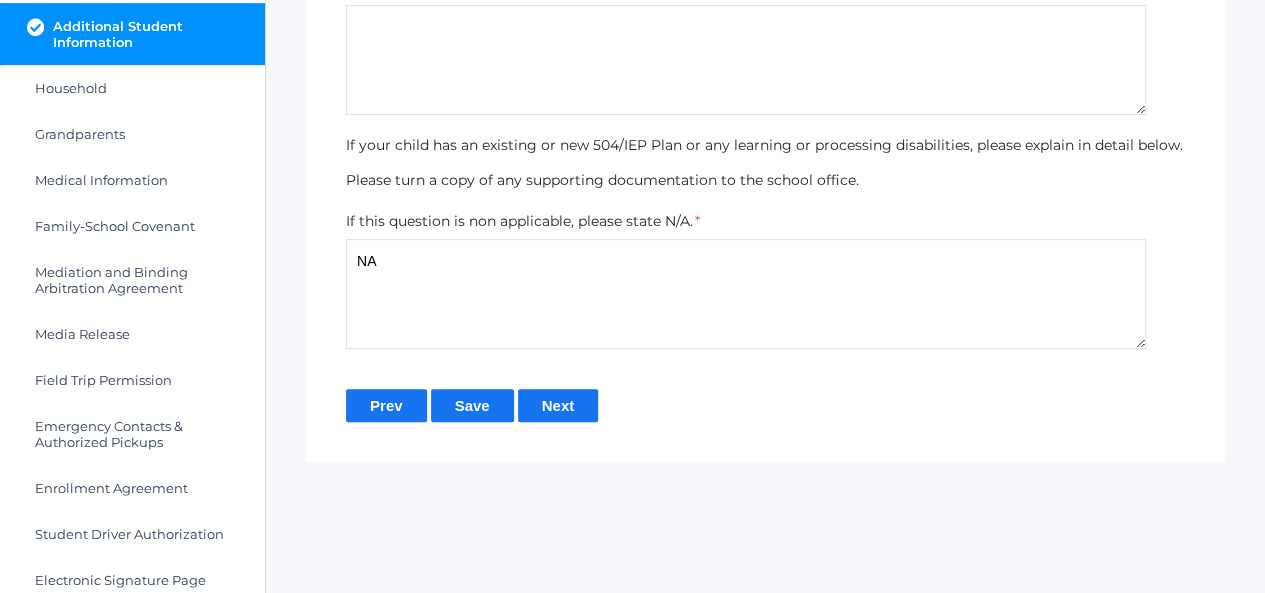 click on "Next" at bounding box center (558, 405) 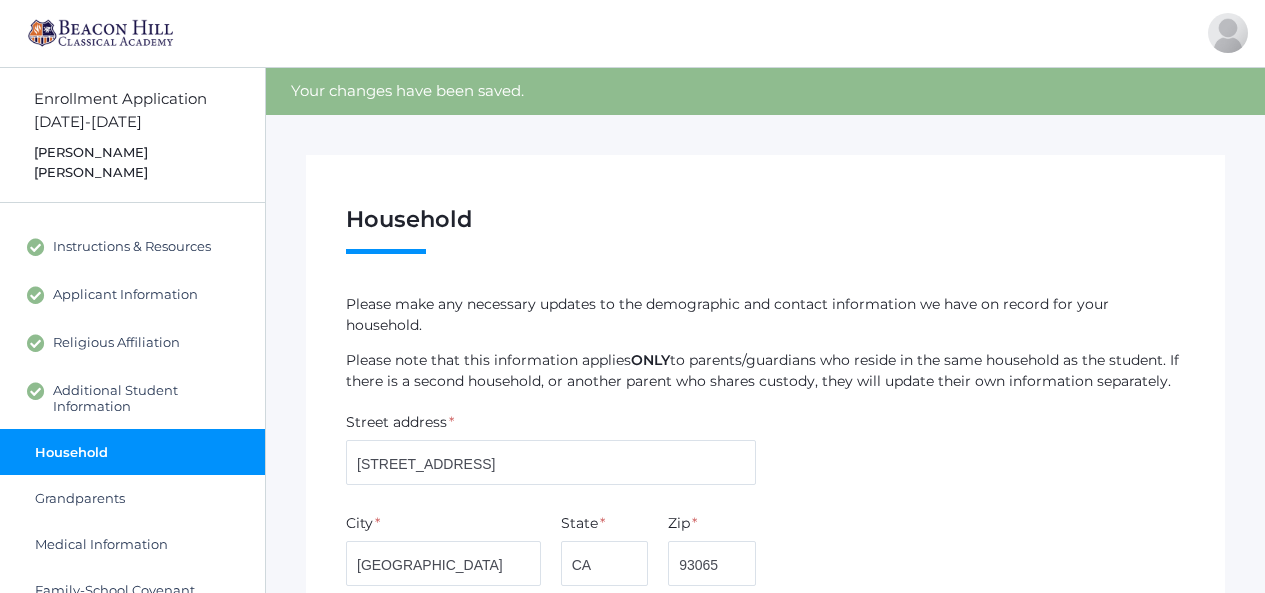 scroll, scrollTop: 0, scrollLeft: 0, axis: both 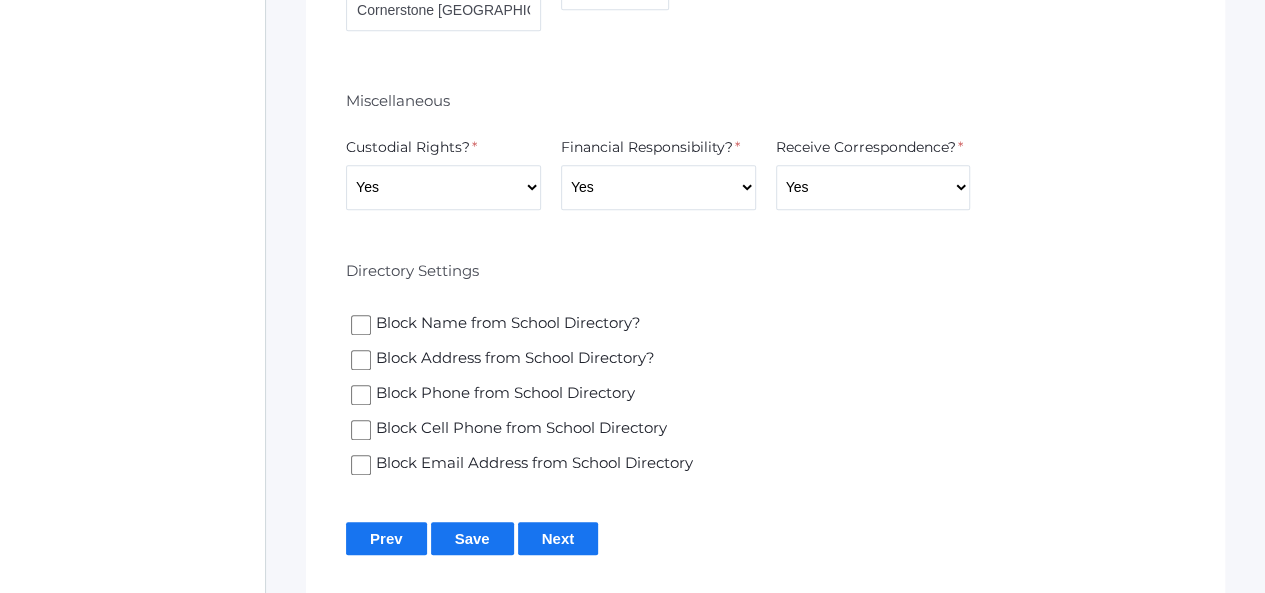 click on "Next" at bounding box center [558, 538] 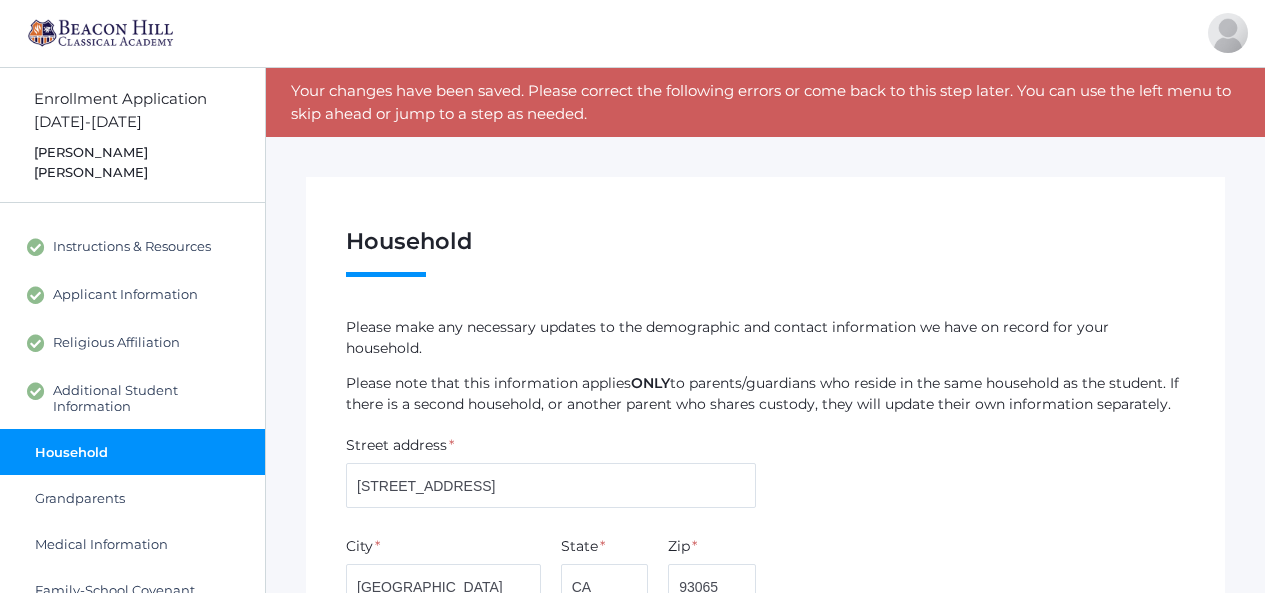 scroll, scrollTop: 0, scrollLeft: 0, axis: both 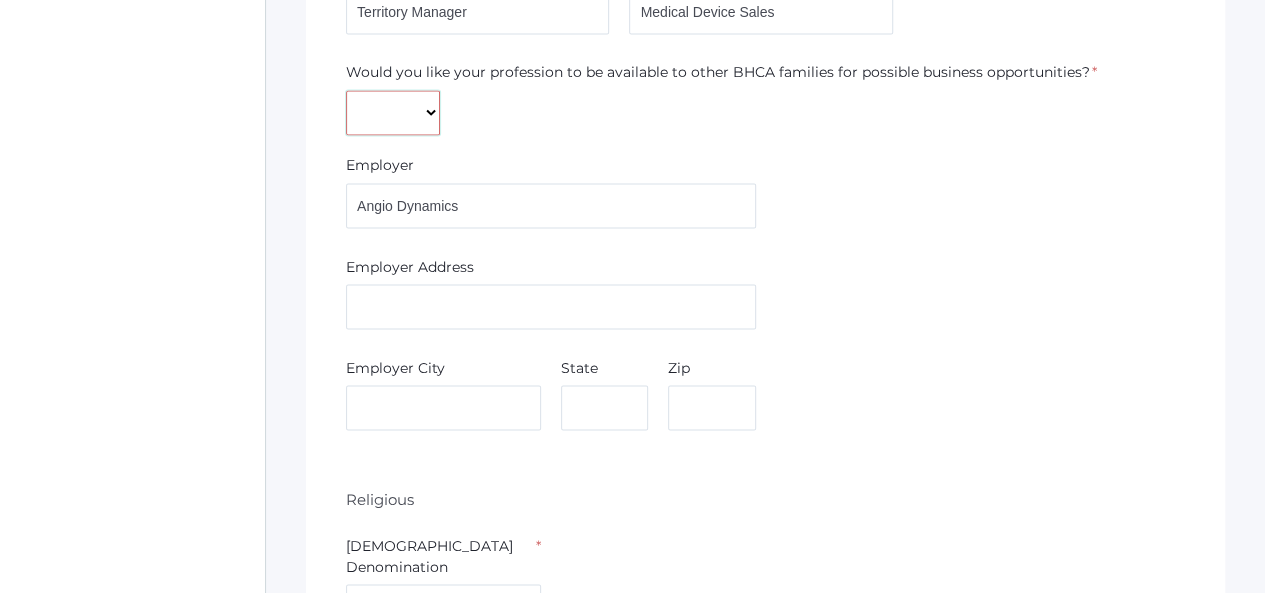 click on "Yes
No" at bounding box center (393, 112) 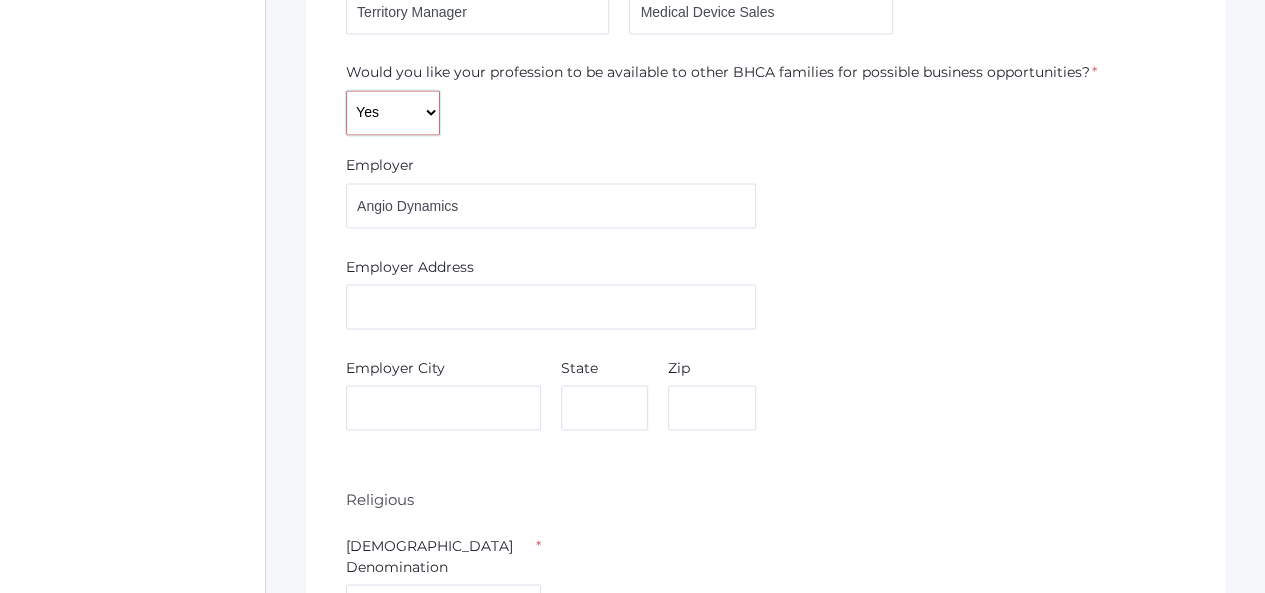click on "Yes
No" at bounding box center (393, 112) 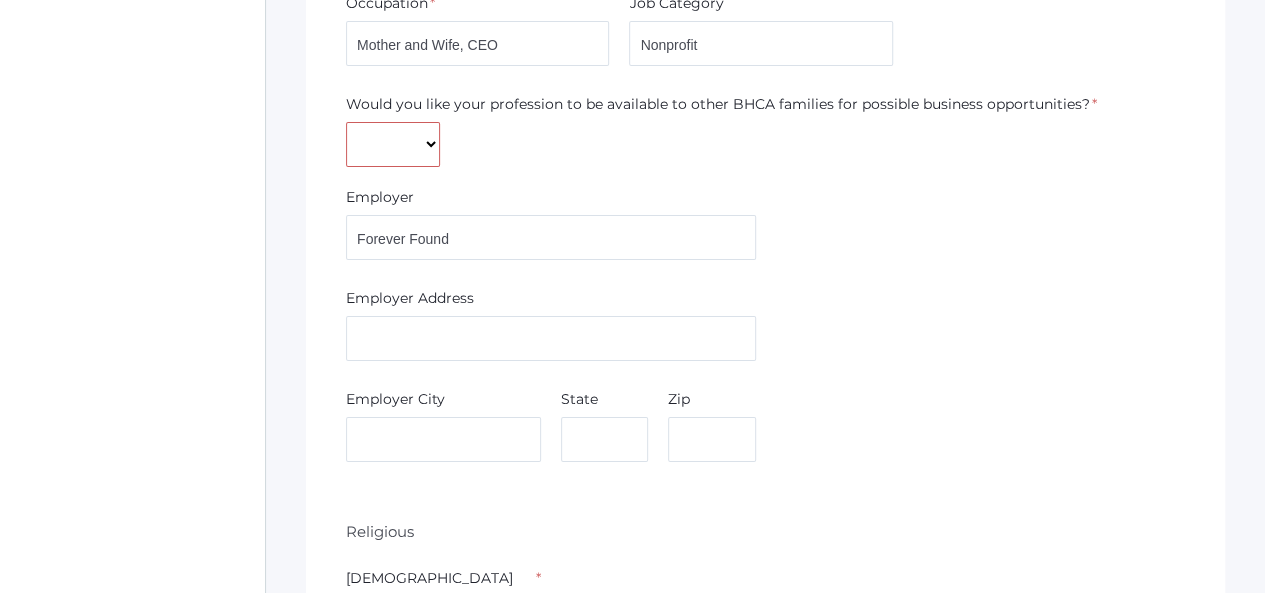 scroll, scrollTop: 3624, scrollLeft: 0, axis: vertical 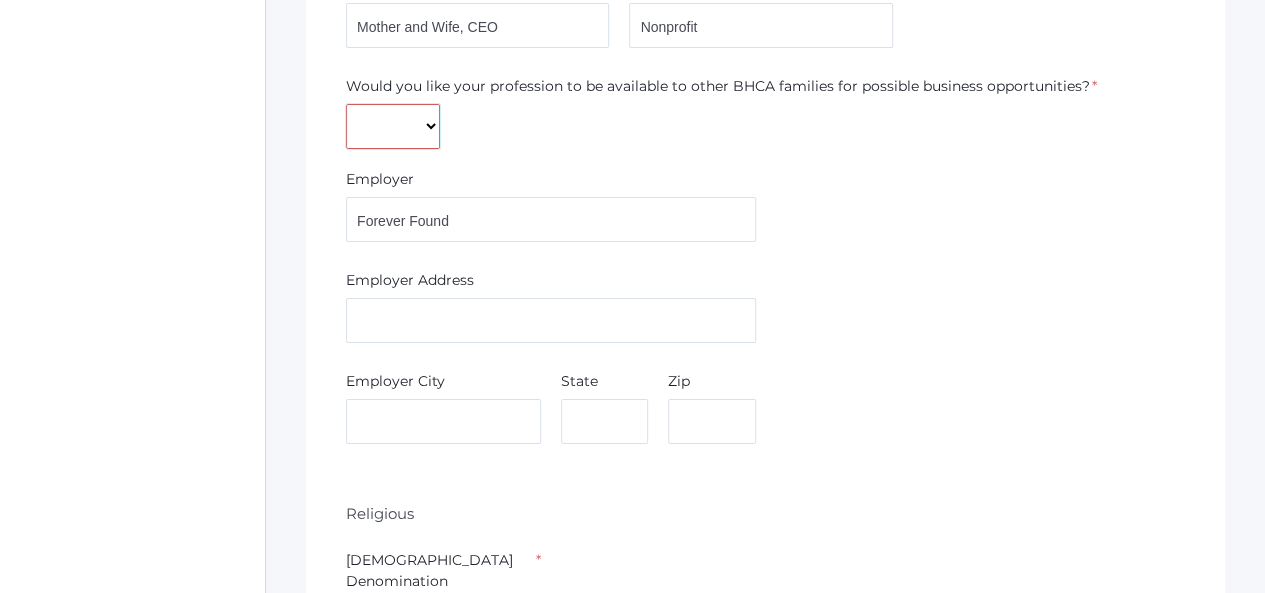 click on "Yes
No" at bounding box center (393, 126) 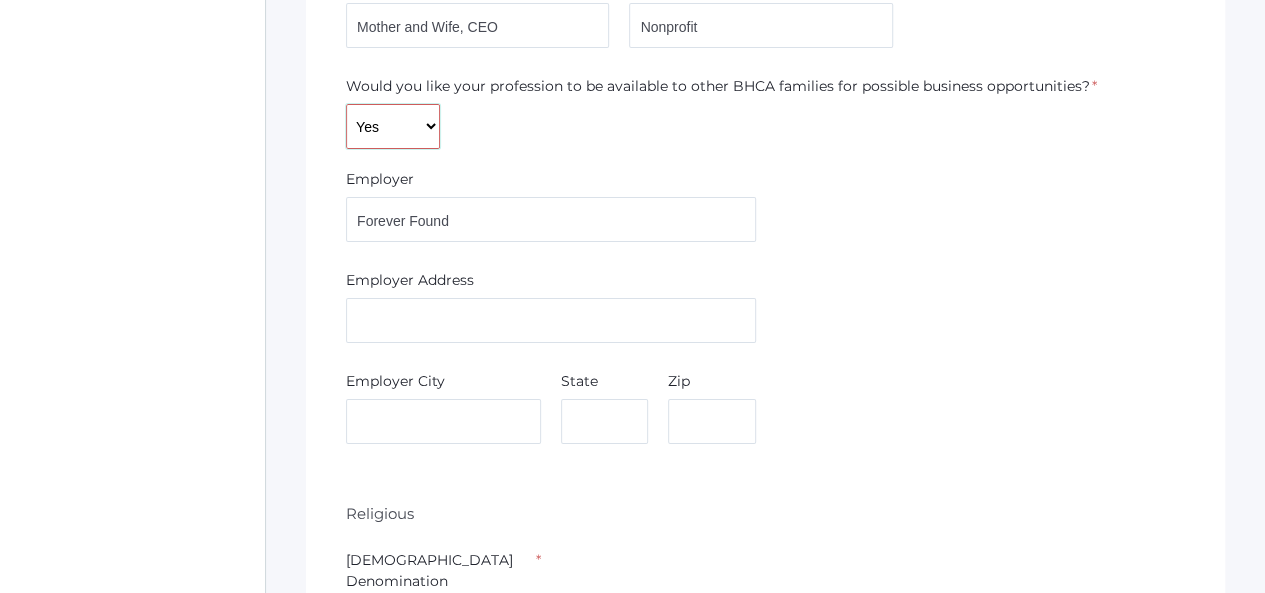 click on "Yes
No" at bounding box center (393, 126) 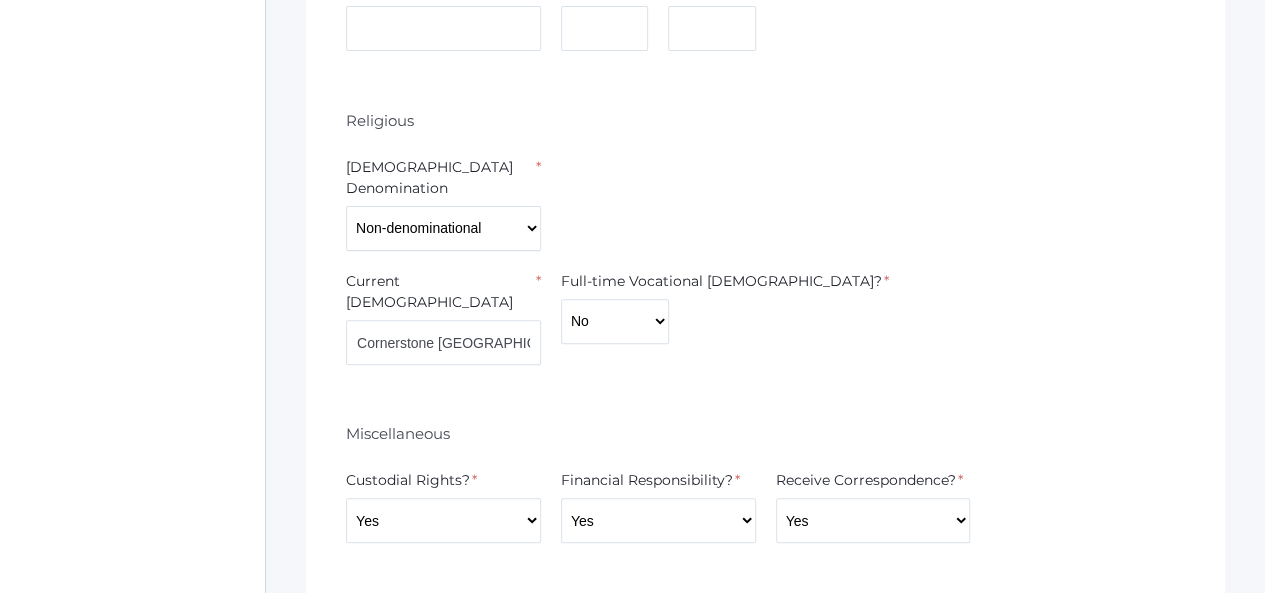 scroll, scrollTop: 4351, scrollLeft: 0, axis: vertical 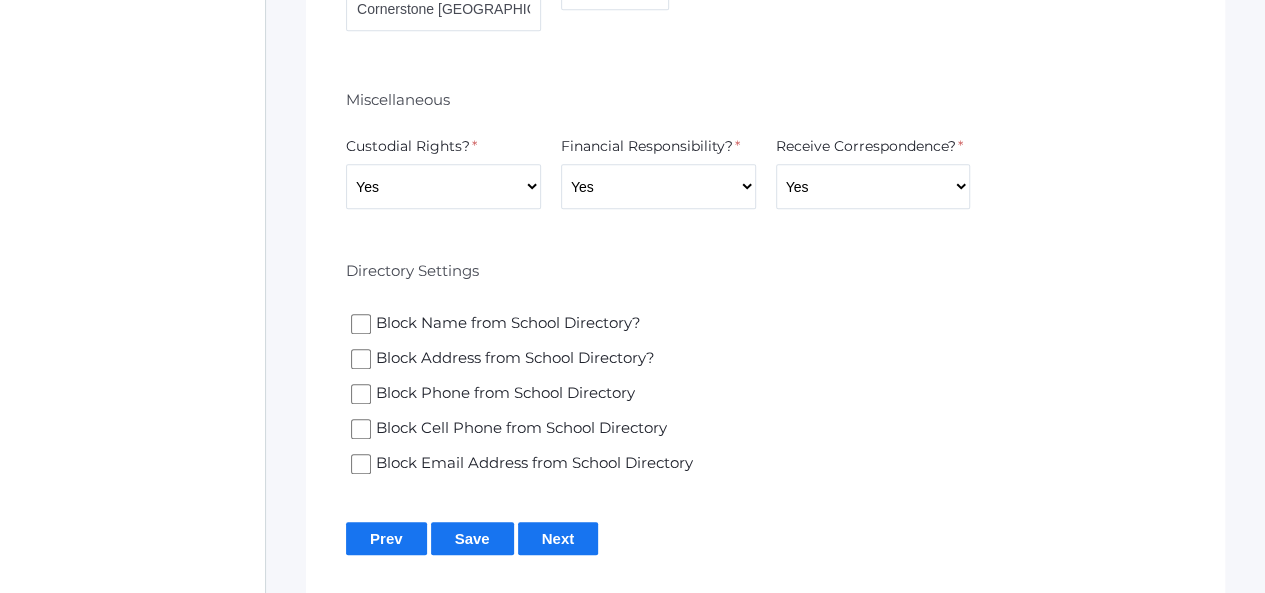 click on "Next" at bounding box center (558, 538) 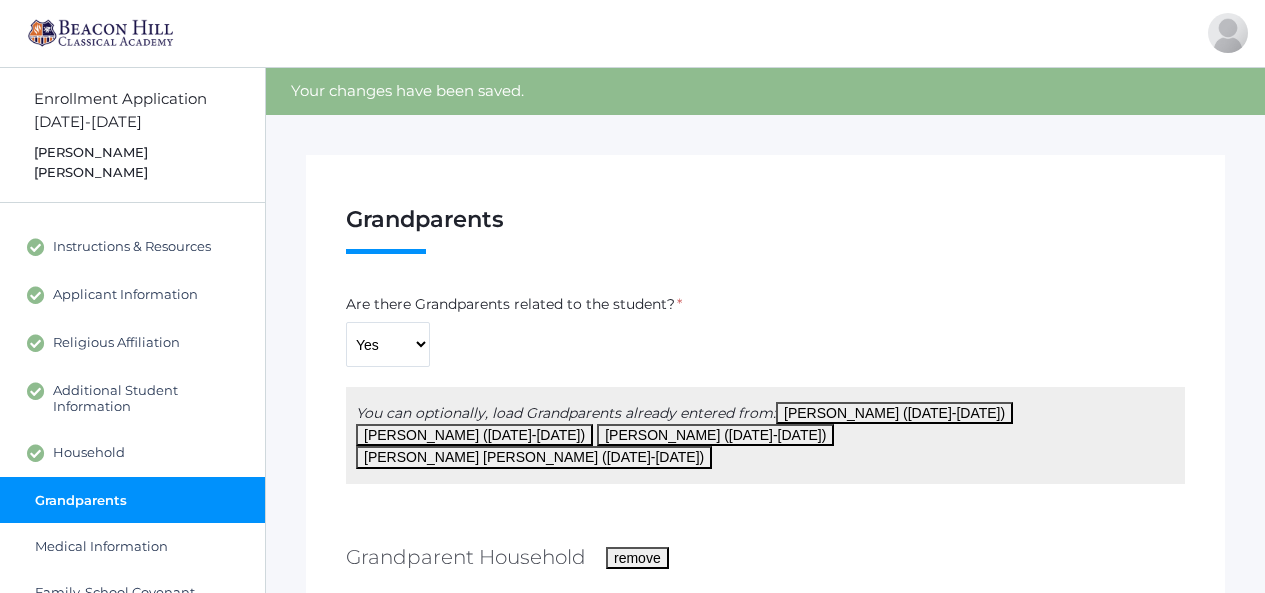 scroll, scrollTop: 0, scrollLeft: 0, axis: both 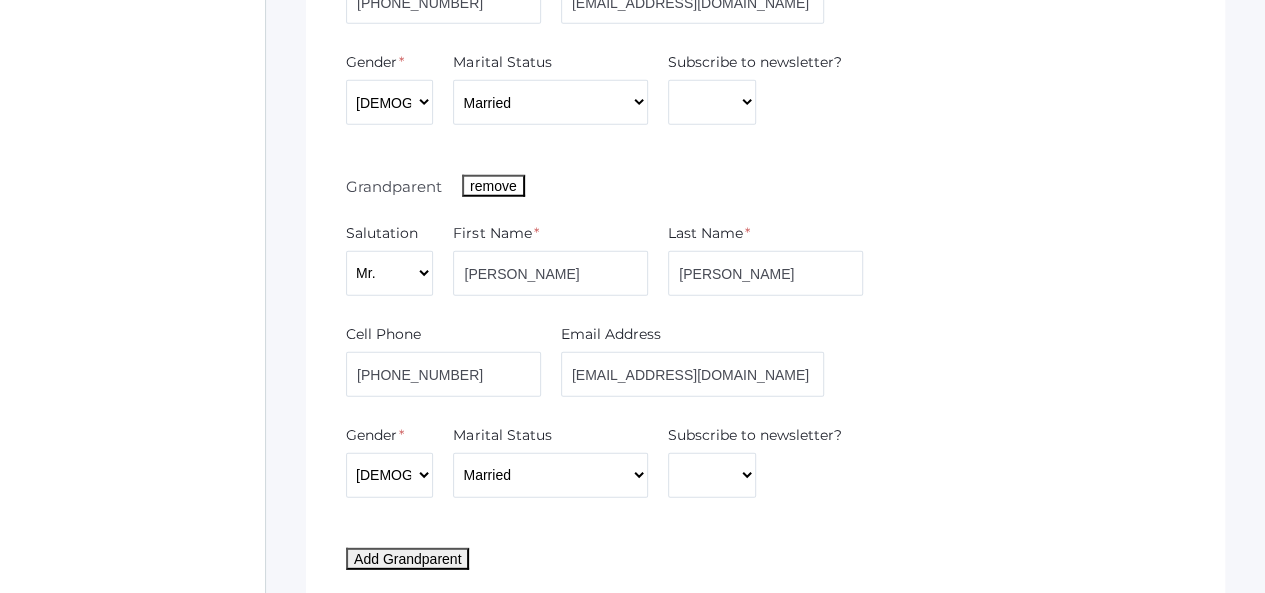 click on "remove" at bounding box center [493, 186] 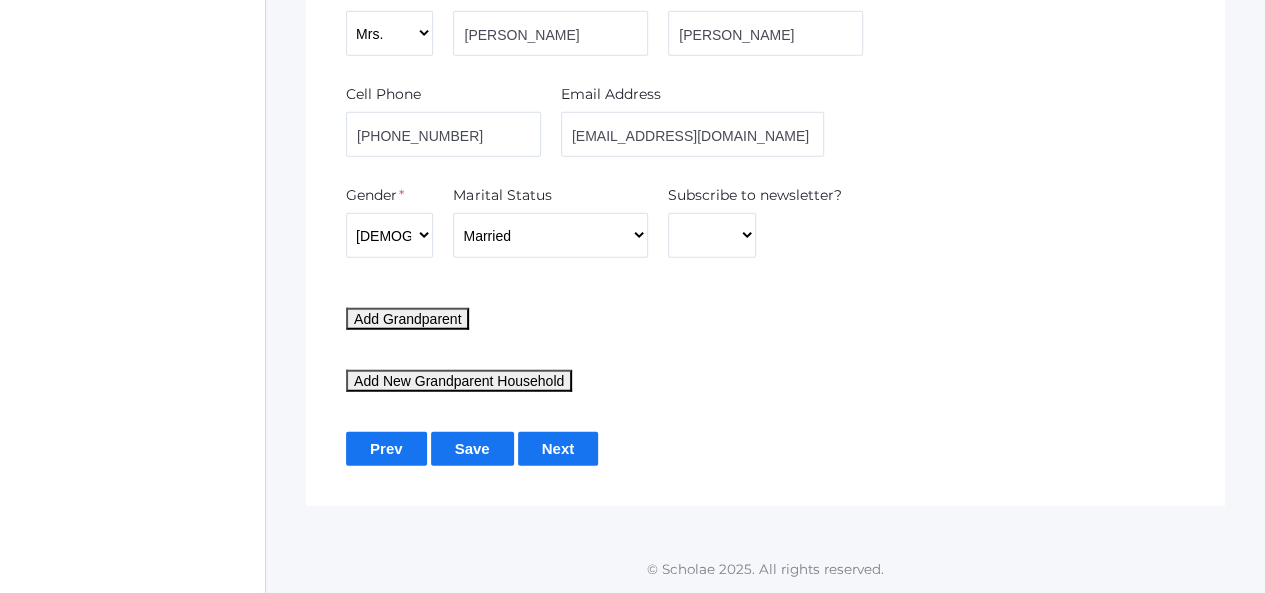 scroll, scrollTop: 2408, scrollLeft: 0, axis: vertical 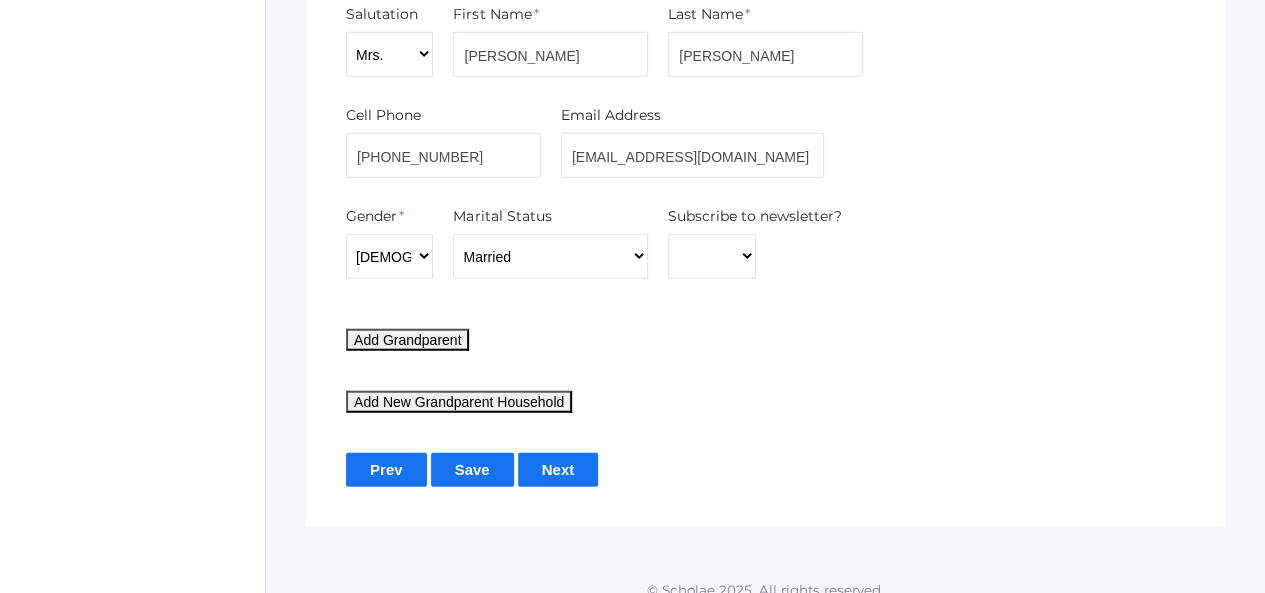 click on "Next" at bounding box center (558, 469) 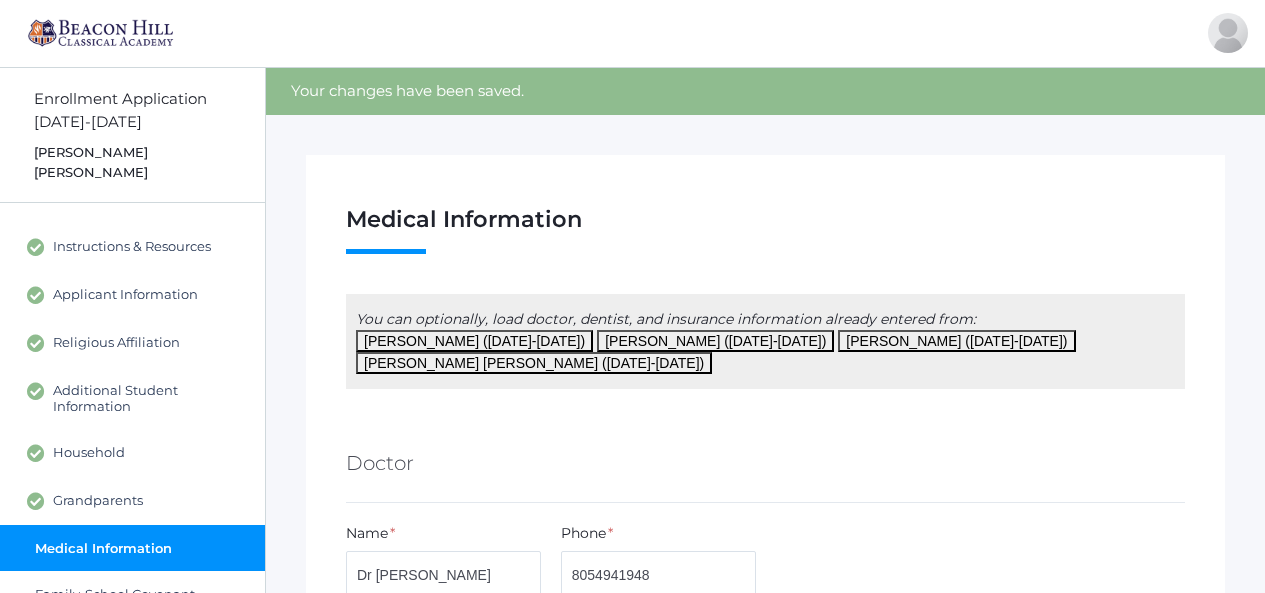 scroll, scrollTop: 0, scrollLeft: 0, axis: both 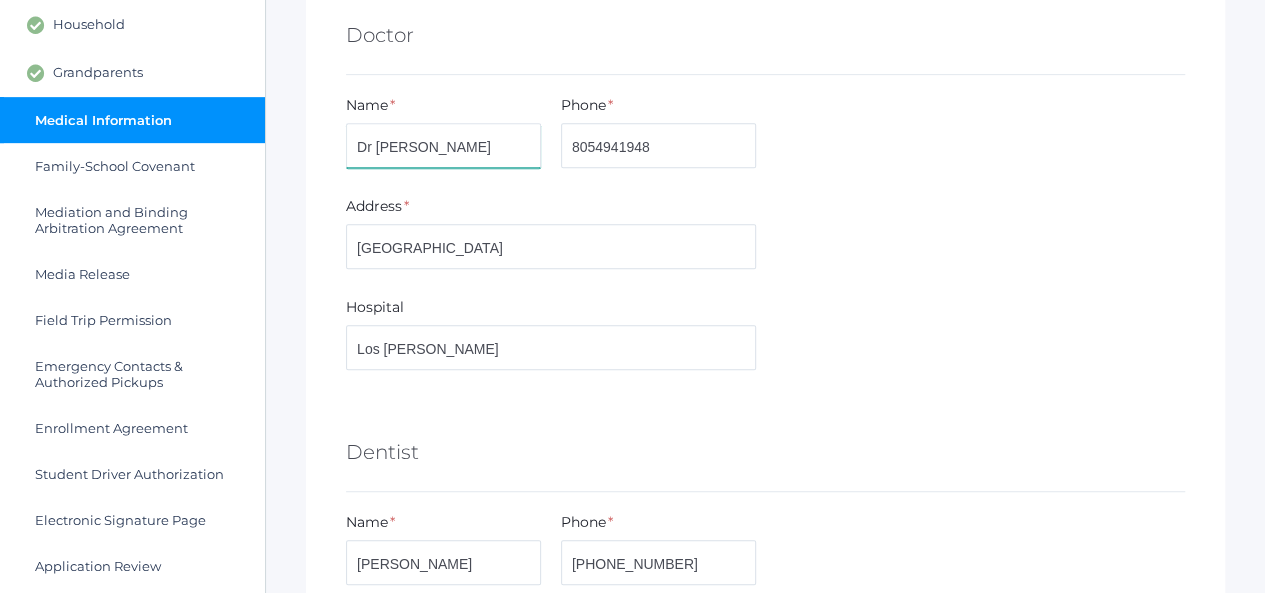 click on "Dr [PERSON_NAME]" at bounding box center (443, 145) 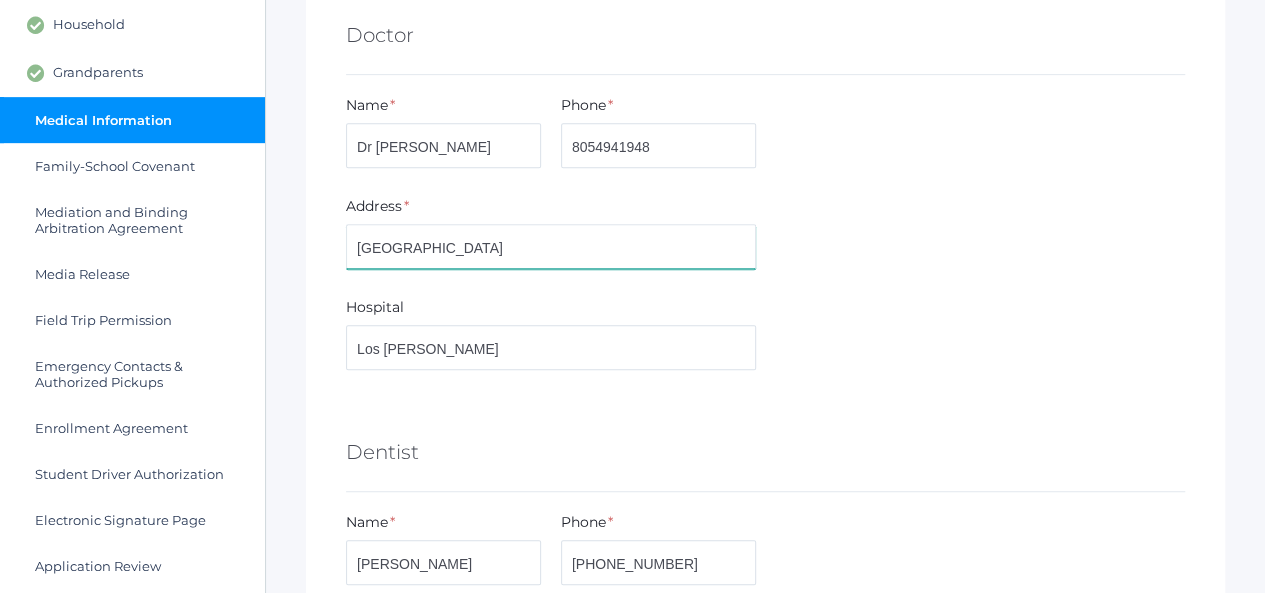 click on "Address
*
Thousand Oaks" at bounding box center [765, 236] 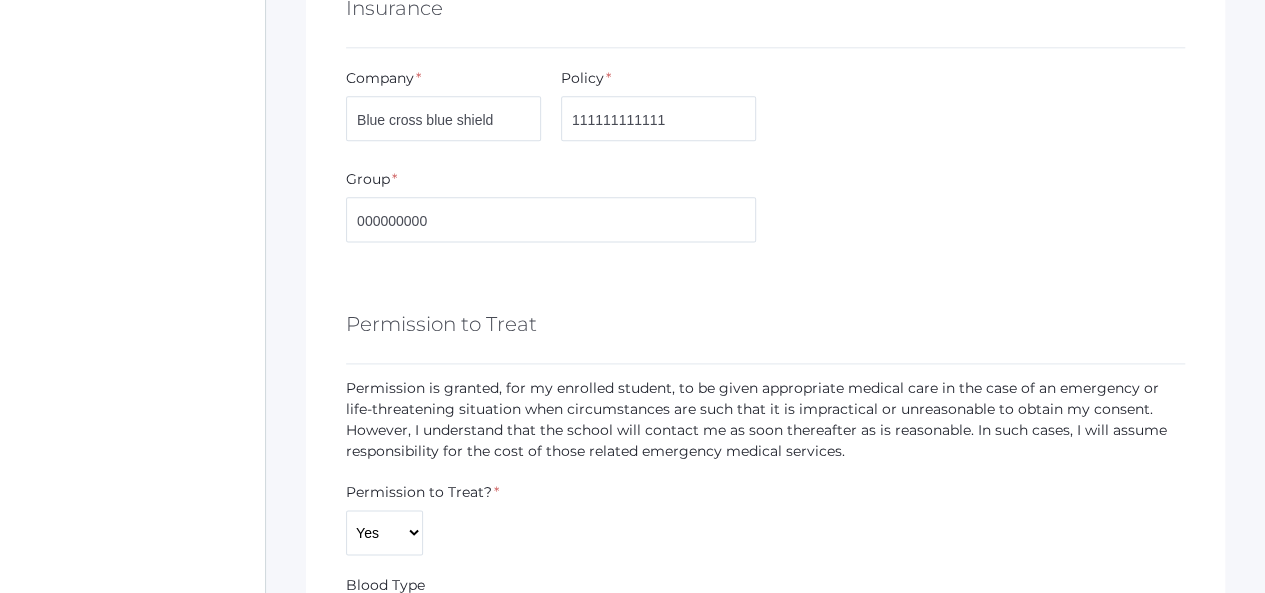 scroll, scrollTop: 1174, scrollLeft: 0, axis: vertical 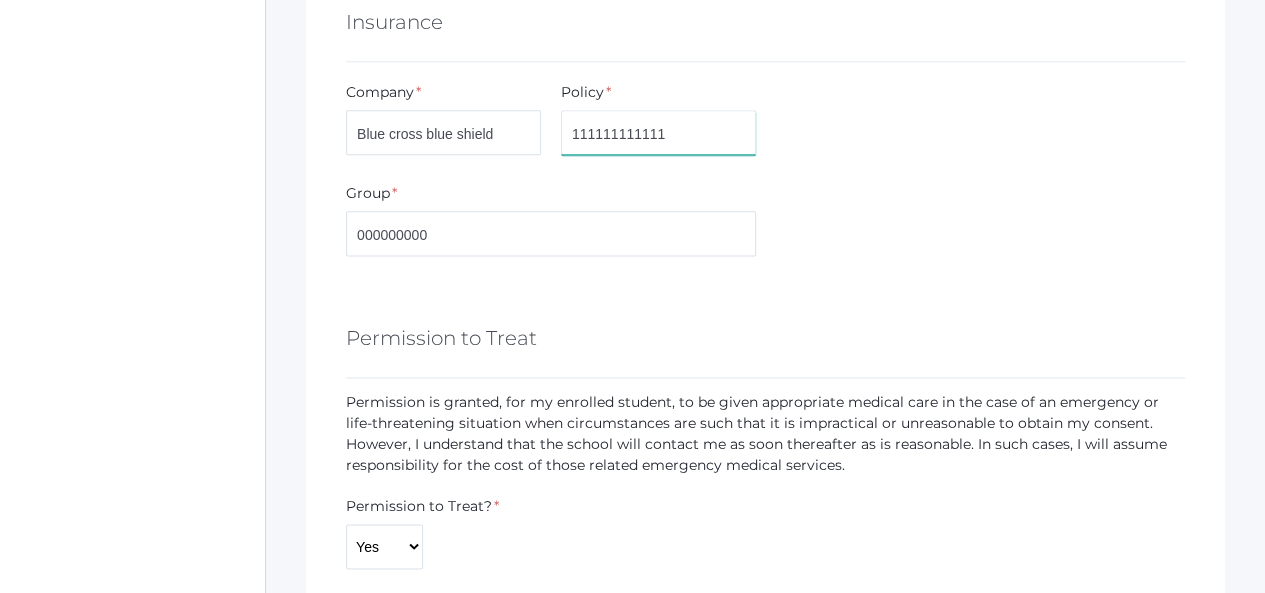 click on "111111111111" at bounding box center (658, 132) 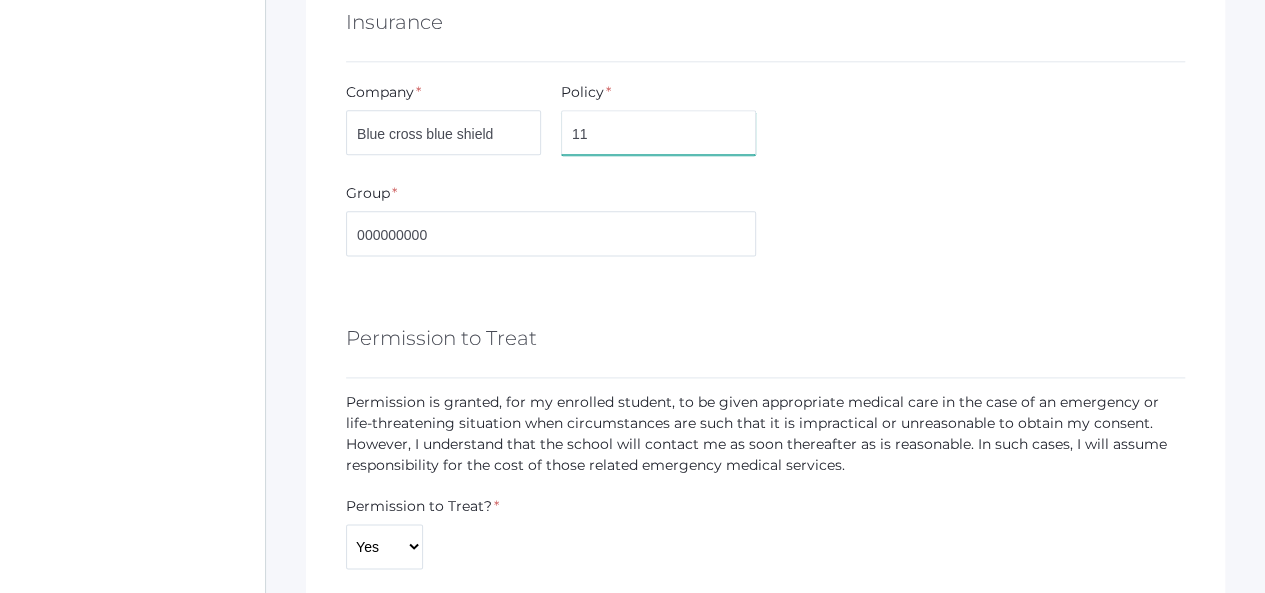 type on "1" 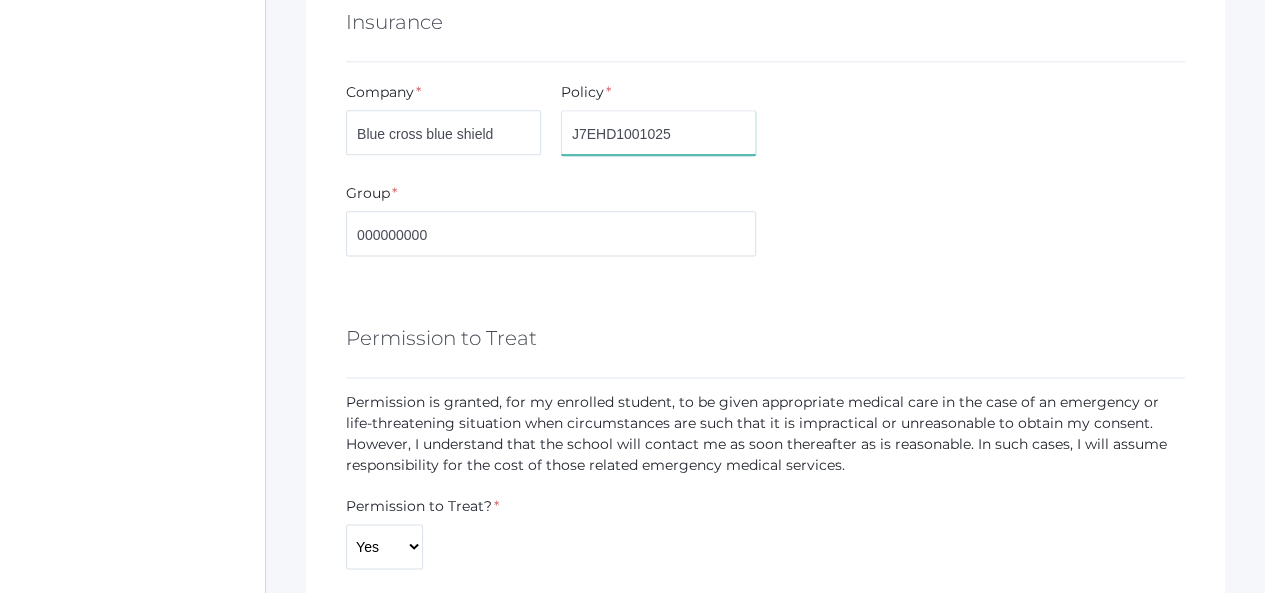type on "J7EHD1001025" 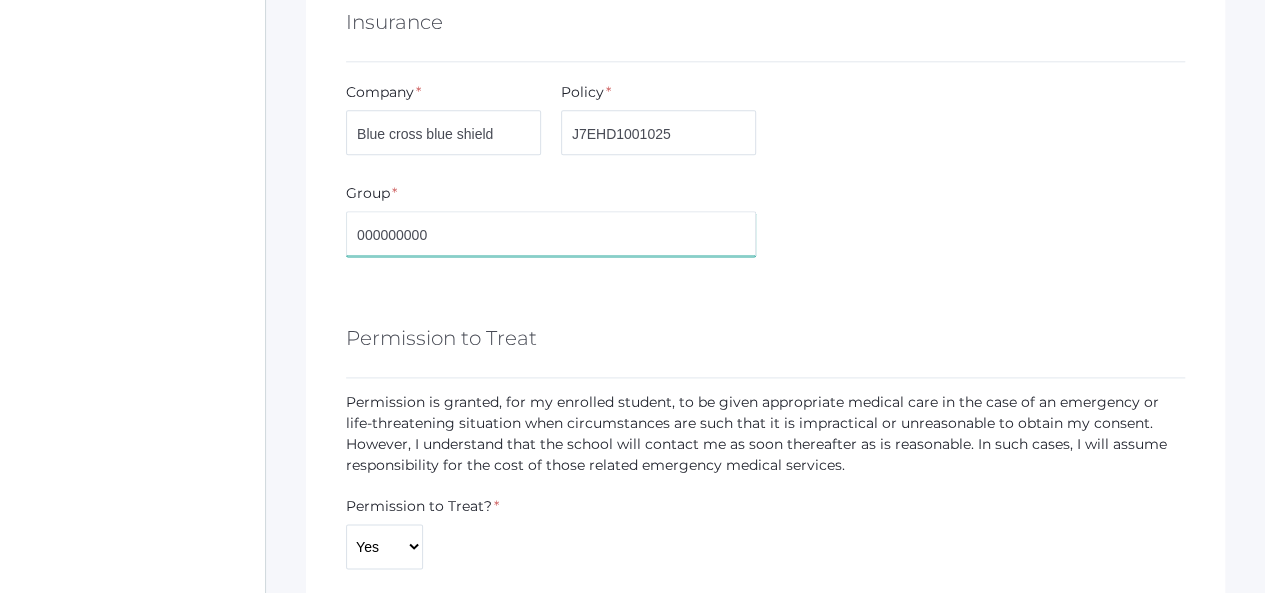 click on "000000000" at bounding box center [551, 233] 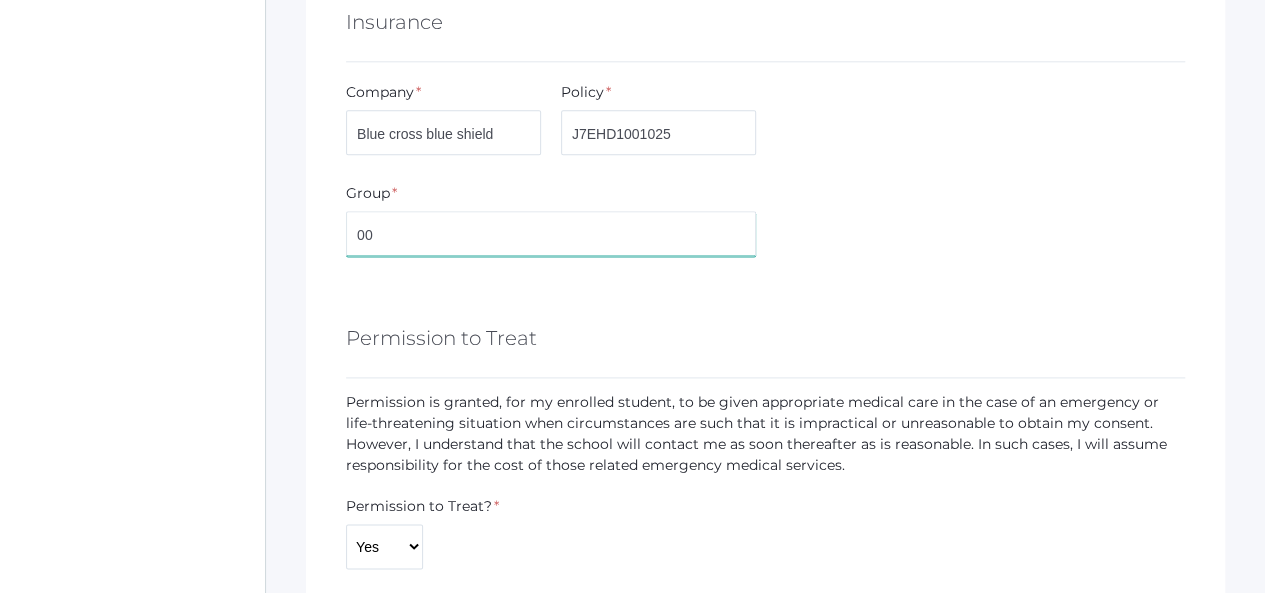 type on "0" 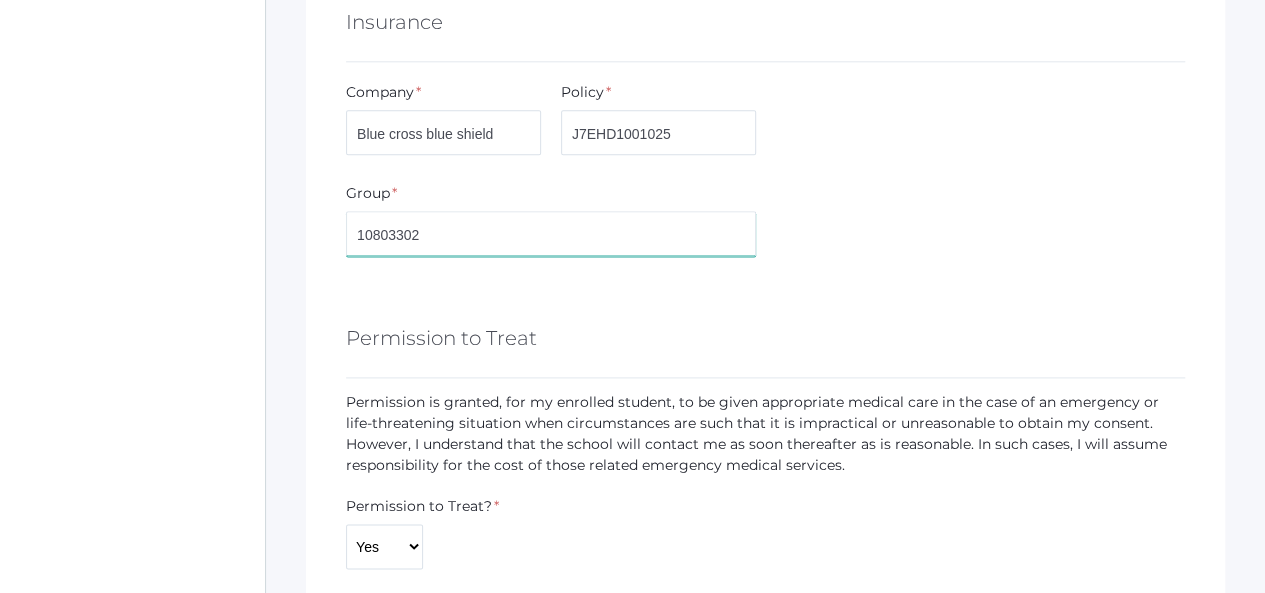type on "10803302" 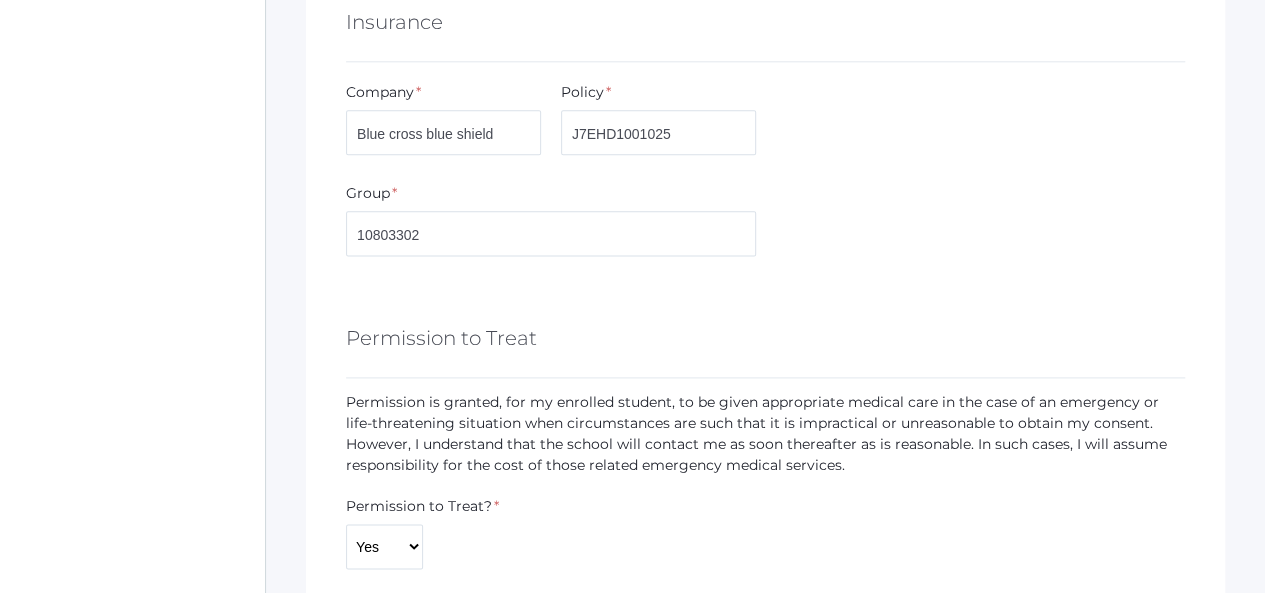 click on "You can optionally, load doctor, dentist, and insurance information already entered from:
Levi Sergey (2025-2026)
Jace Sergey (2023-2024)
Liam Sergey (2023-2024)
Eliana Sergey (2023-2024)
Doctor
Name
*
Dr Kawasaki
Phone
*
8054941948
Address
*
Thousand Oaks
Hospital
Los Robles
Dentist
Name
*
Dr Raza
Phone
*
805-522-2164
Address
Simi valley
Insurance
Company
*
Blue cross blue shield
Policy
*" at bounding box center [765, 796] 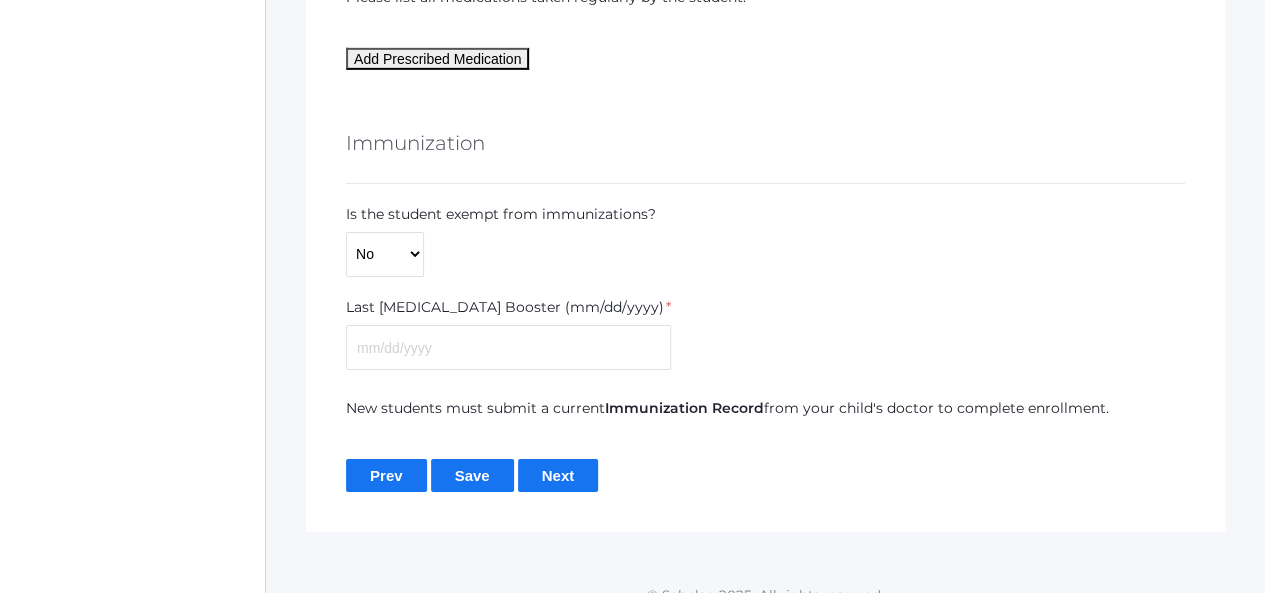scroll, scrollTop: 3156, scrollLeft: 0, axis: vertical 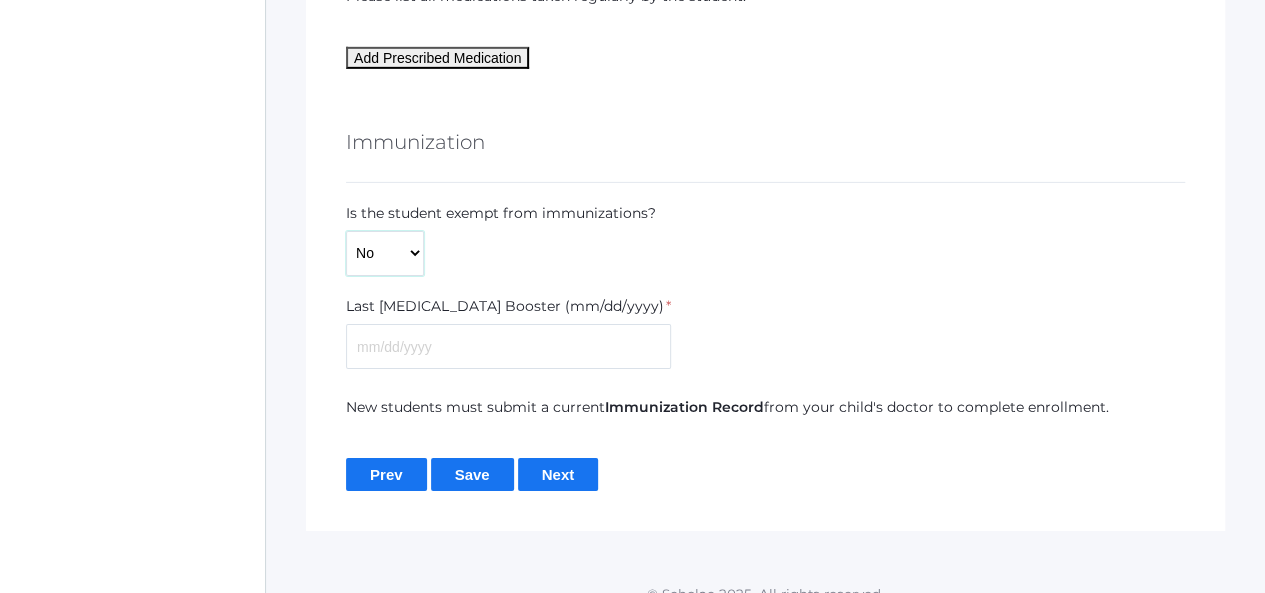 click on "Yes
No" at bounding box center (385, 253) 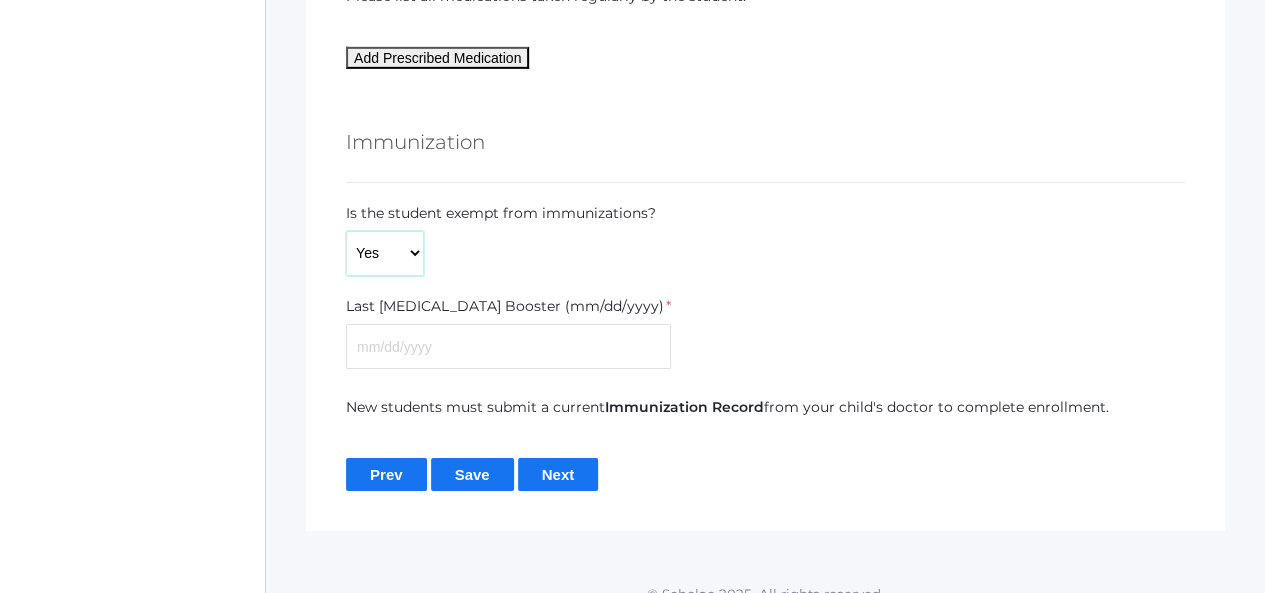 click on "Yes
No" at bounding box center [385, 253] 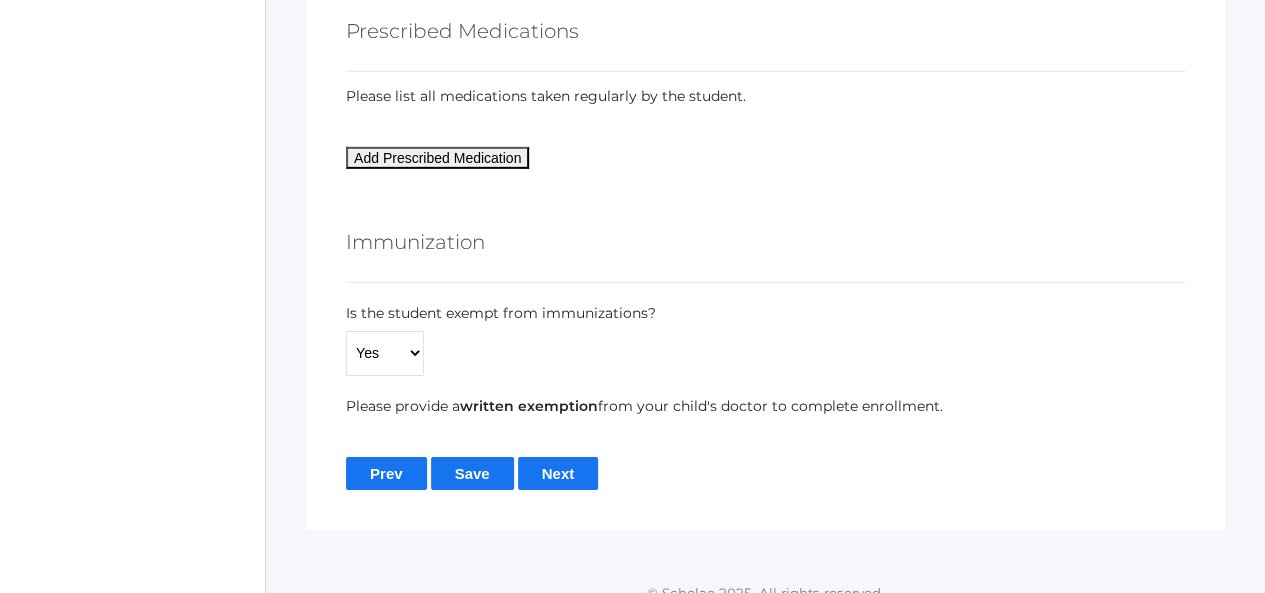 click on "Next" at bounding box center (558, 473) 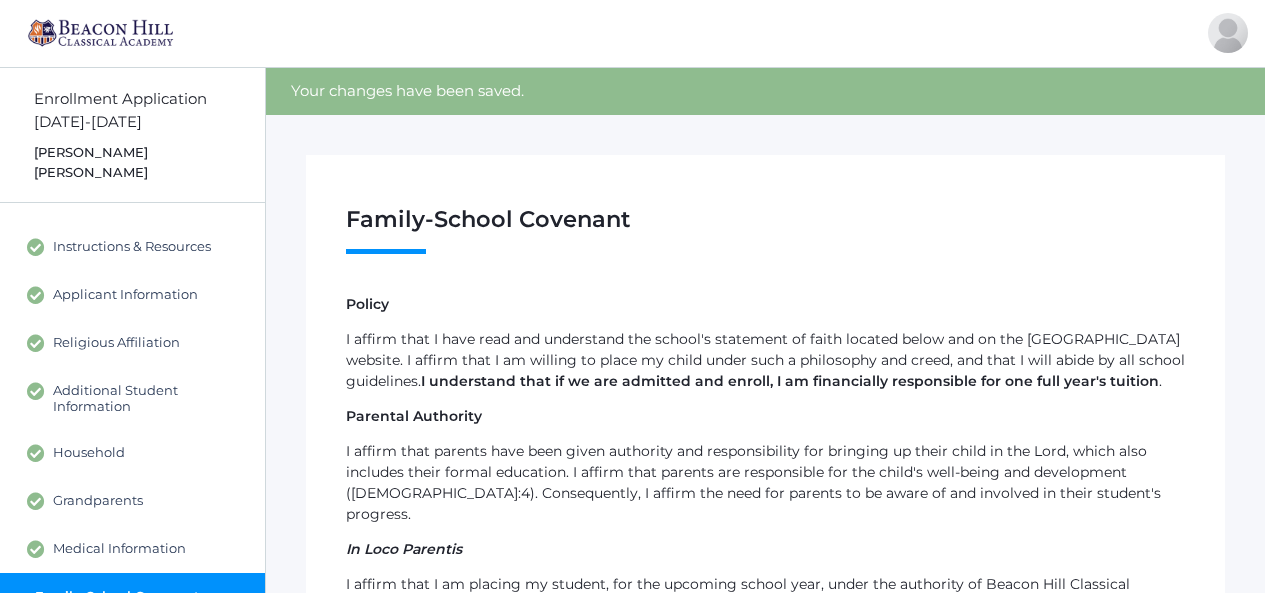 scroll, scrollTop: 0, scrollLeft: 0, axis: both 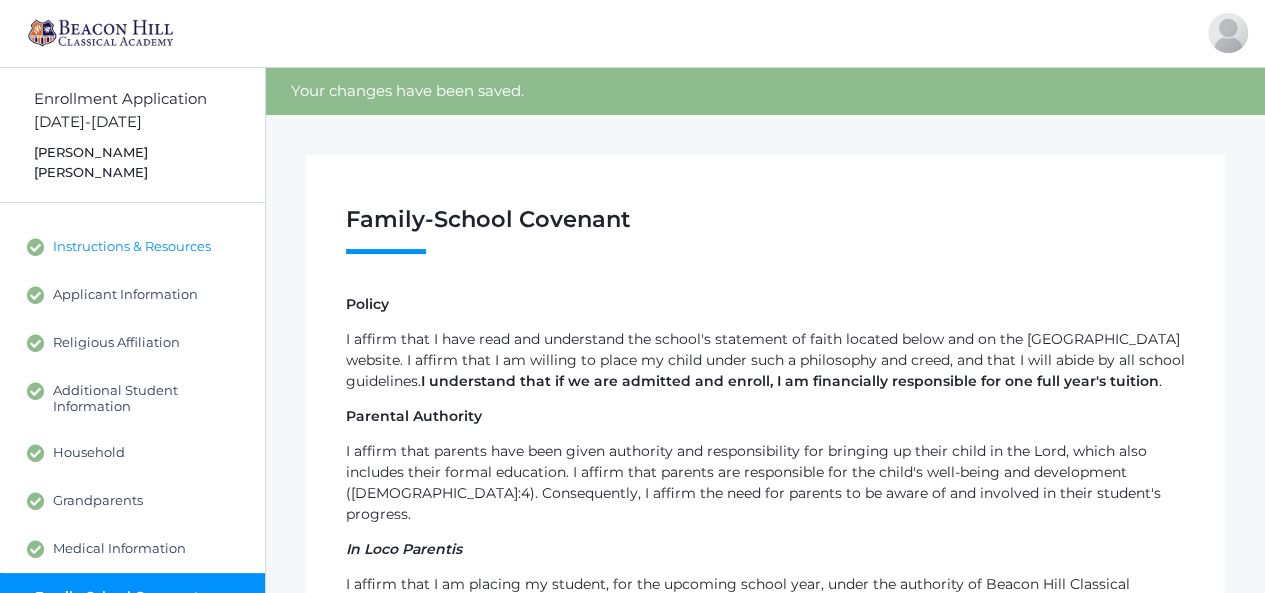 click on "Instructions & Resources" at bounding box center [132, 247] 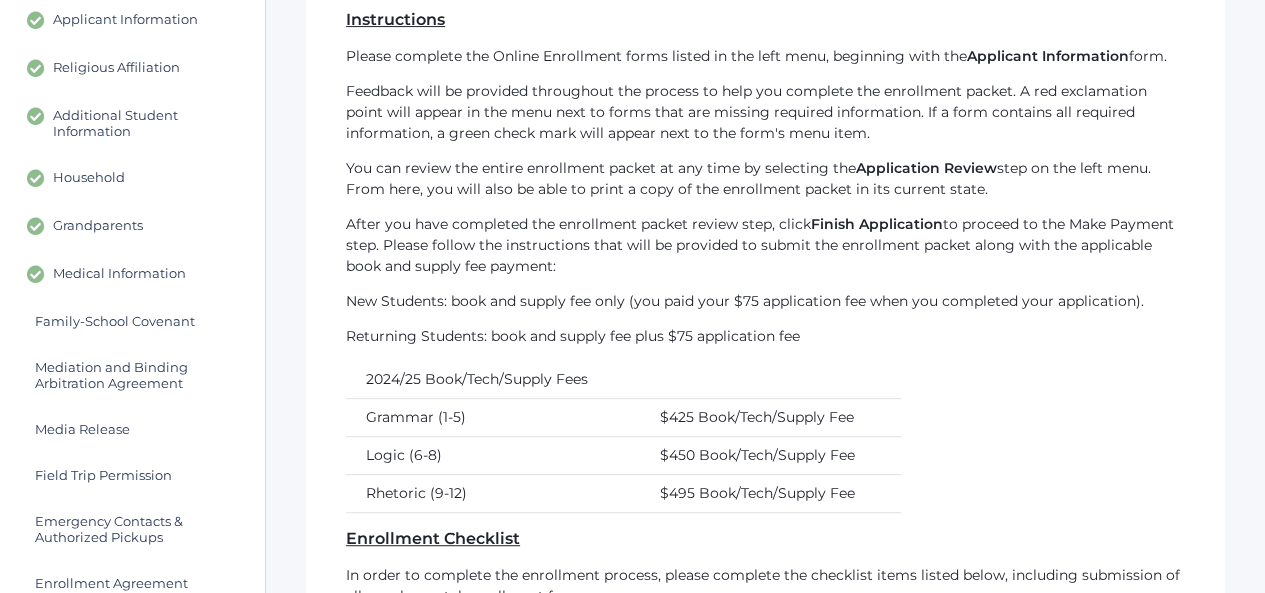 scroll, scrollTop: 179, scrollLeft: 0, axis: vertical 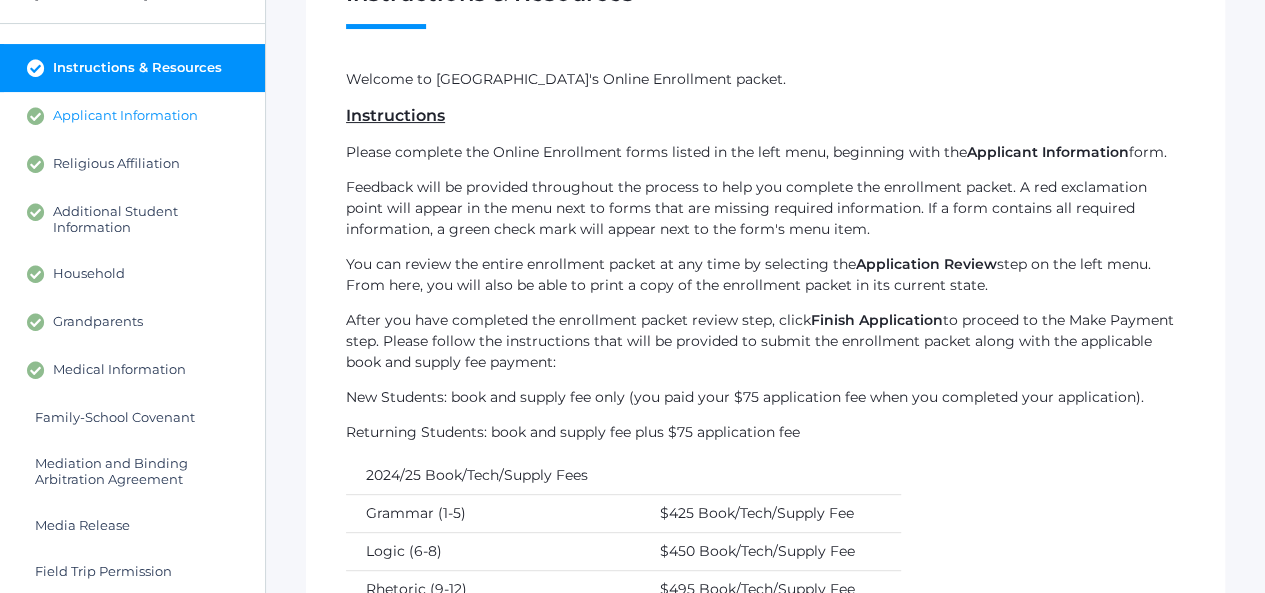 click on "Applicant Information" at bounding box center [125, 116] 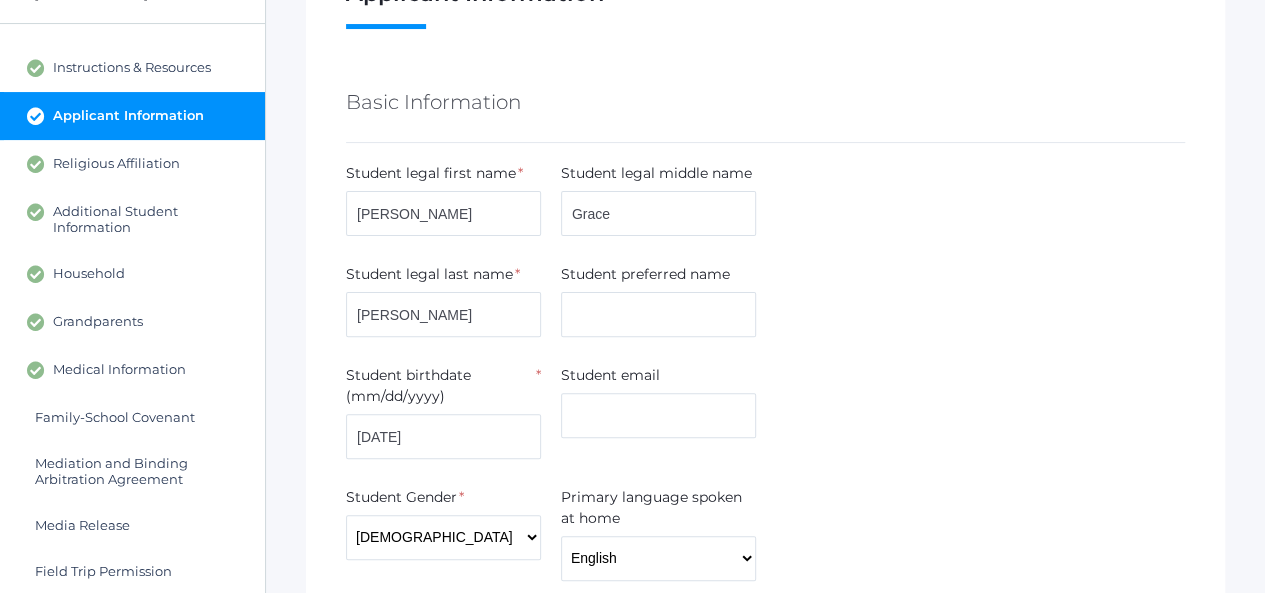 scroll, scrollTop: 0, scrollLeft: 0, axis: both 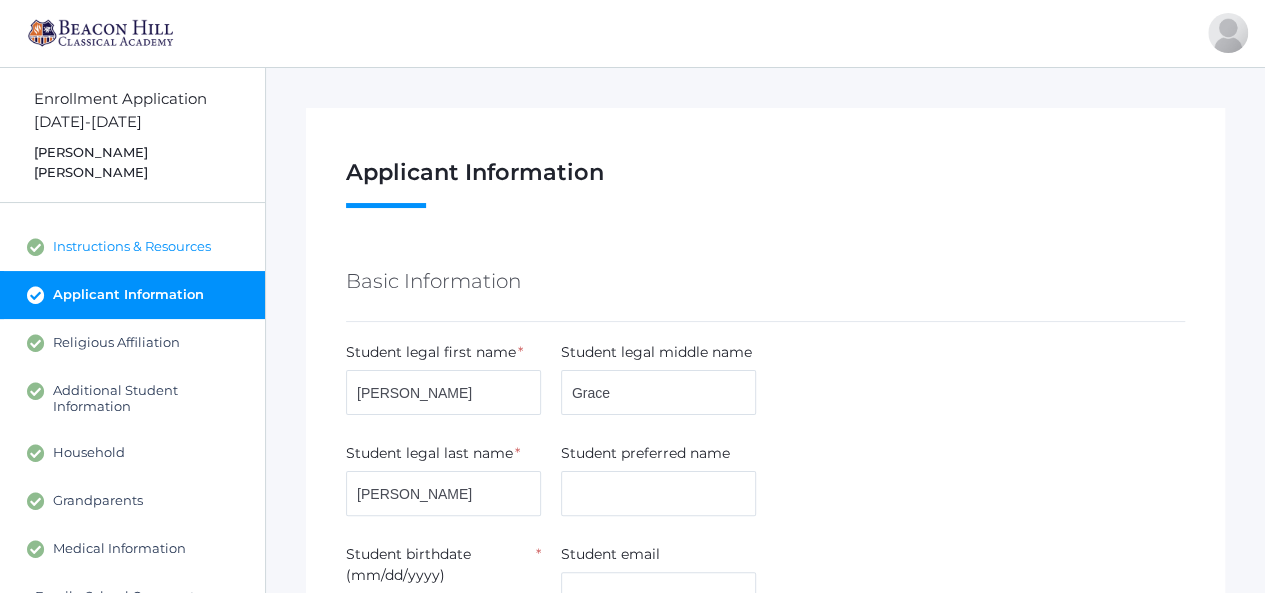 click on "Instructions & Resources" at bounding box center [132, 247] 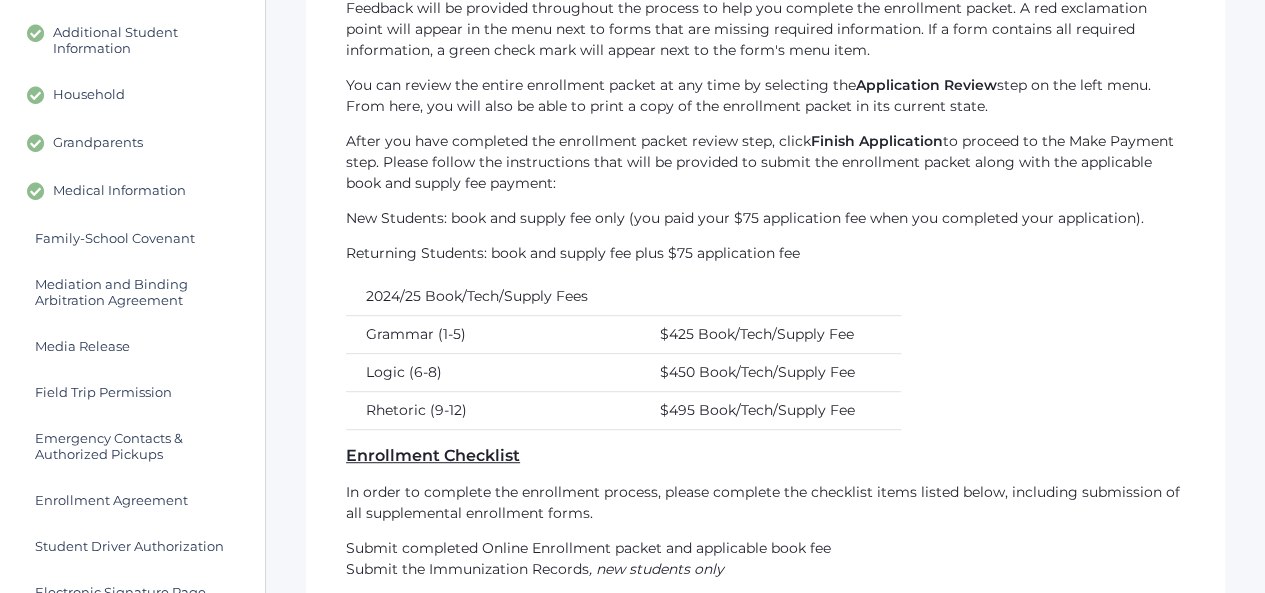 scroll, scrollTop: 304, scrollLeft: 0, axis: vertical 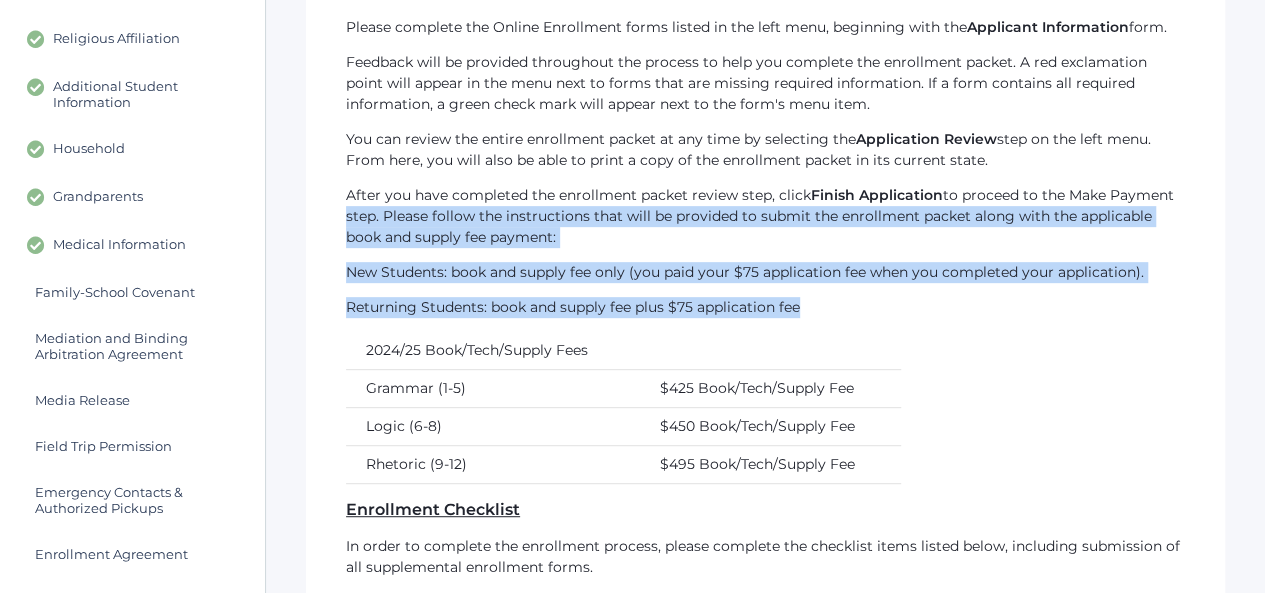 drag, startPoint x: 1264, startPoint y: 283, endPoint x: 1262, endPoint y: 205, distance: 78.025635 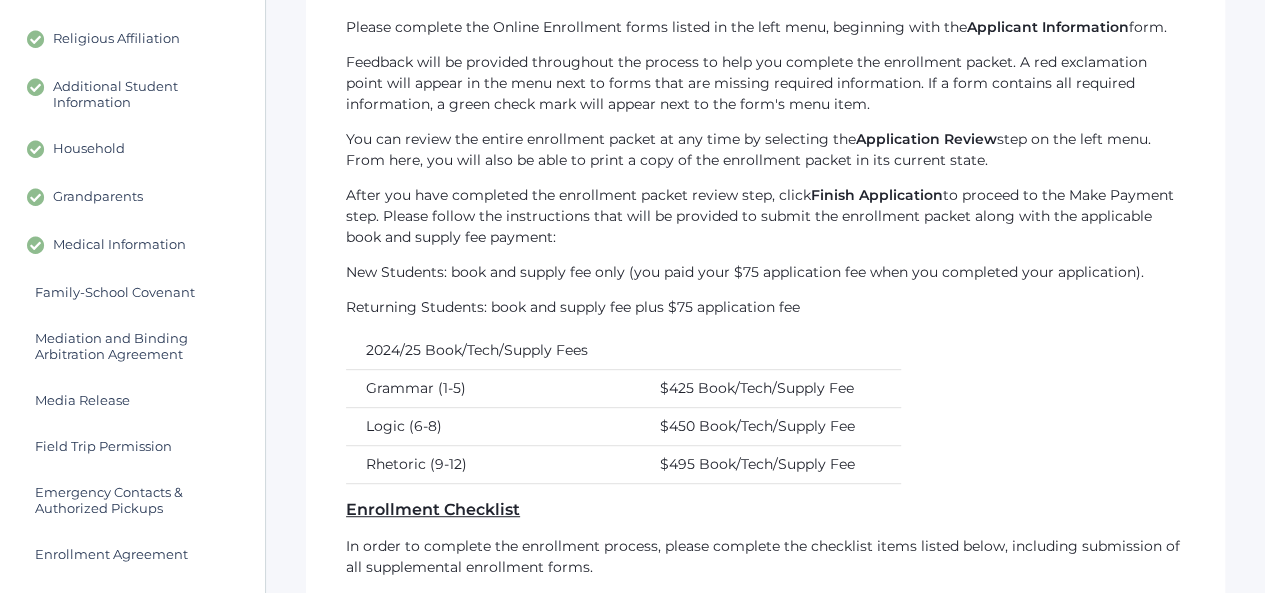 click on "You can review the entire enrollment packet at any time by selecting the
Application Review  step on the left menu. From here, you will
also be able to print a copy of the enrollment packet in its current state." at bounding box center (765, 150) 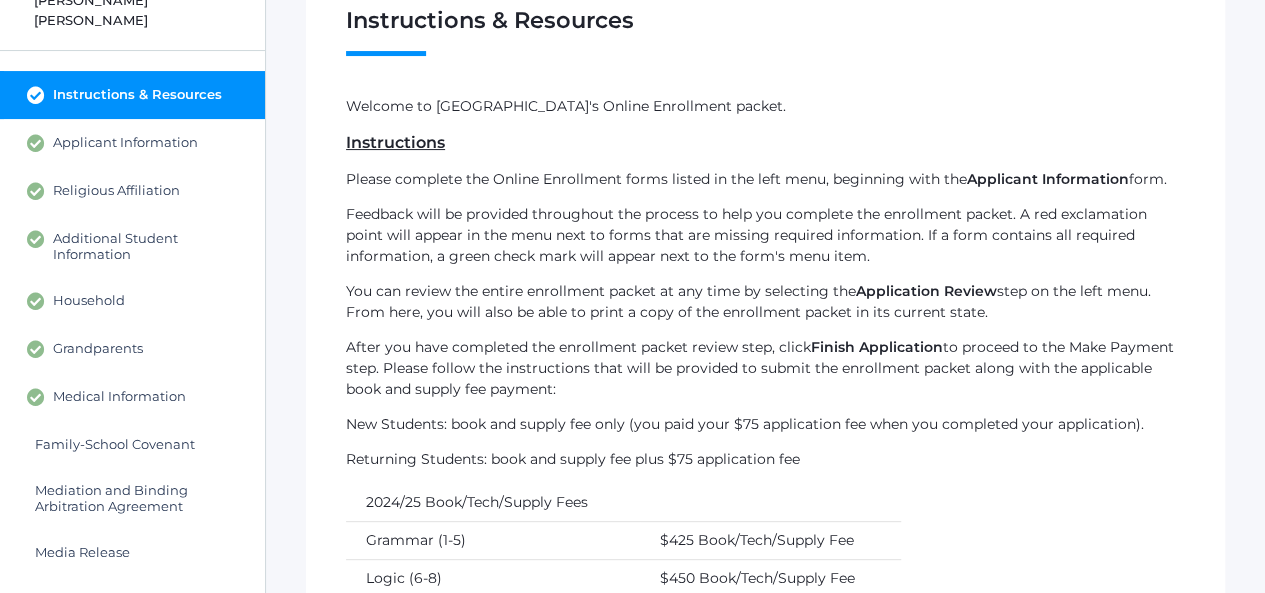 scroll, scrollTop: 143, scrollLeft: 0, axis: vertical 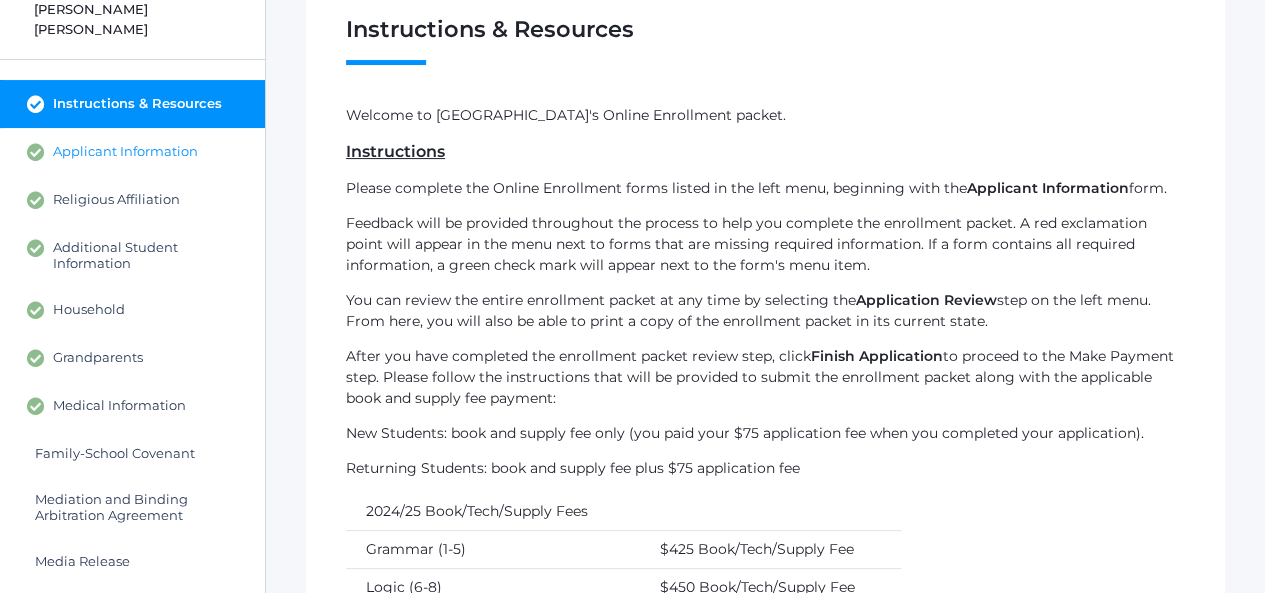 click on "Applicant Information" at bounding box center [132, 152] 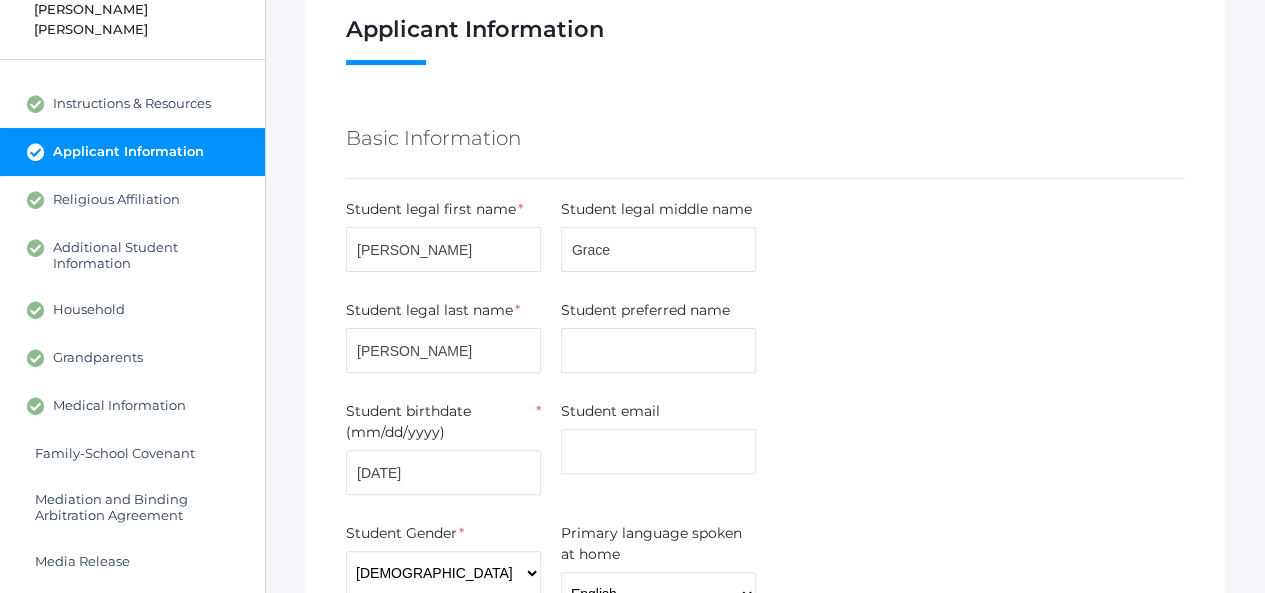 scroll, scrollTop: 0, scrollLeft: 0, axis: both 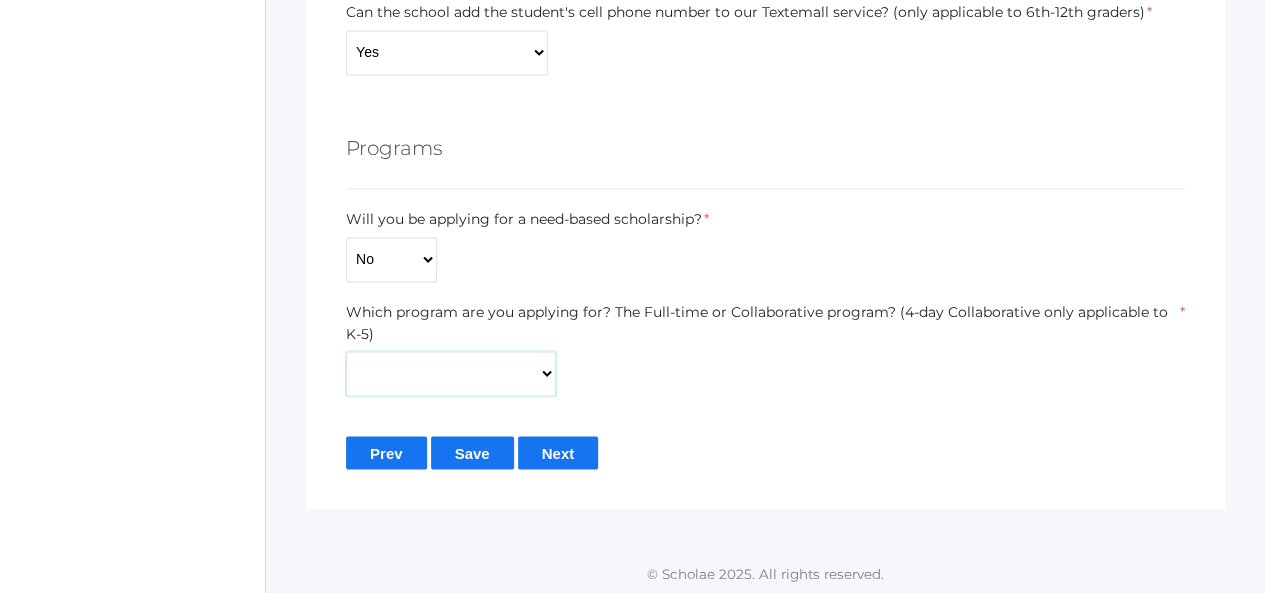 click on "Full-Time
4-Day Collaborative
Collaborative
Unknown" at bounding box center (451, 373) 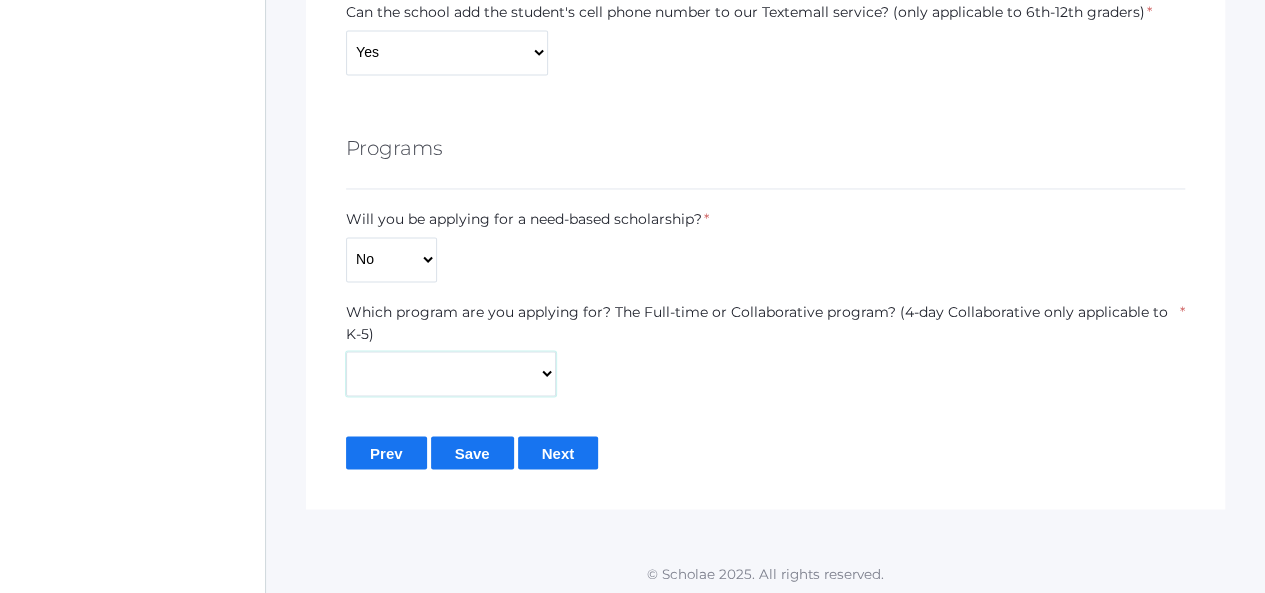 select on "Collaborative" 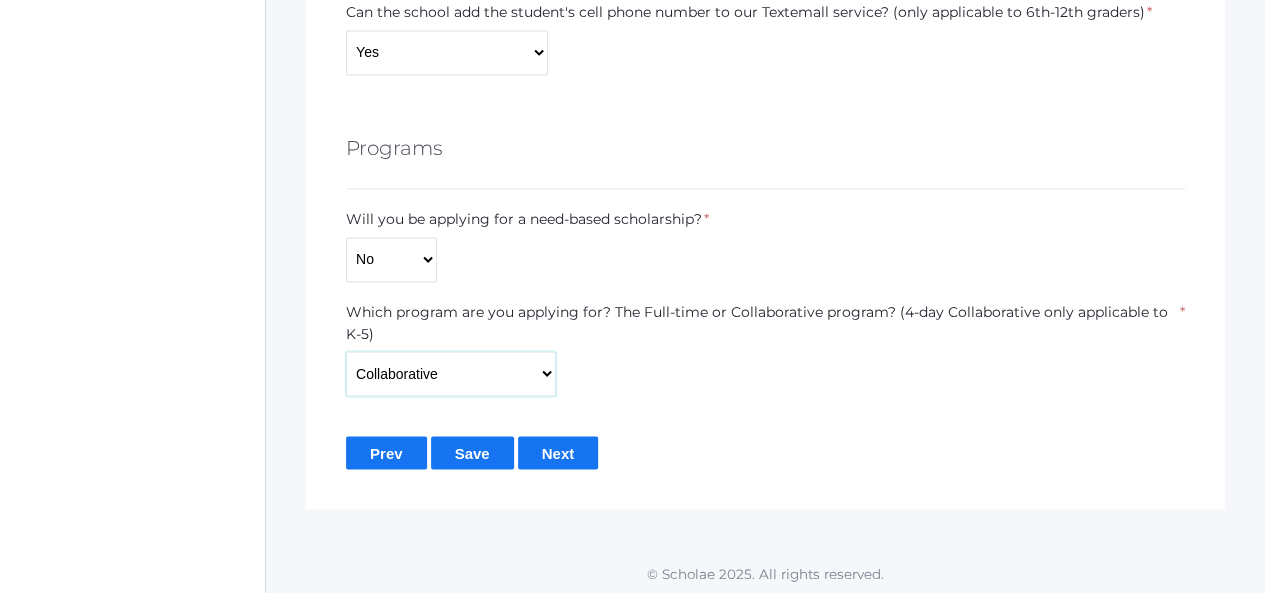 click on "Full-Time
4-Day Collaborative
Collaborative
Unknown" at bounding box center (451, 373) 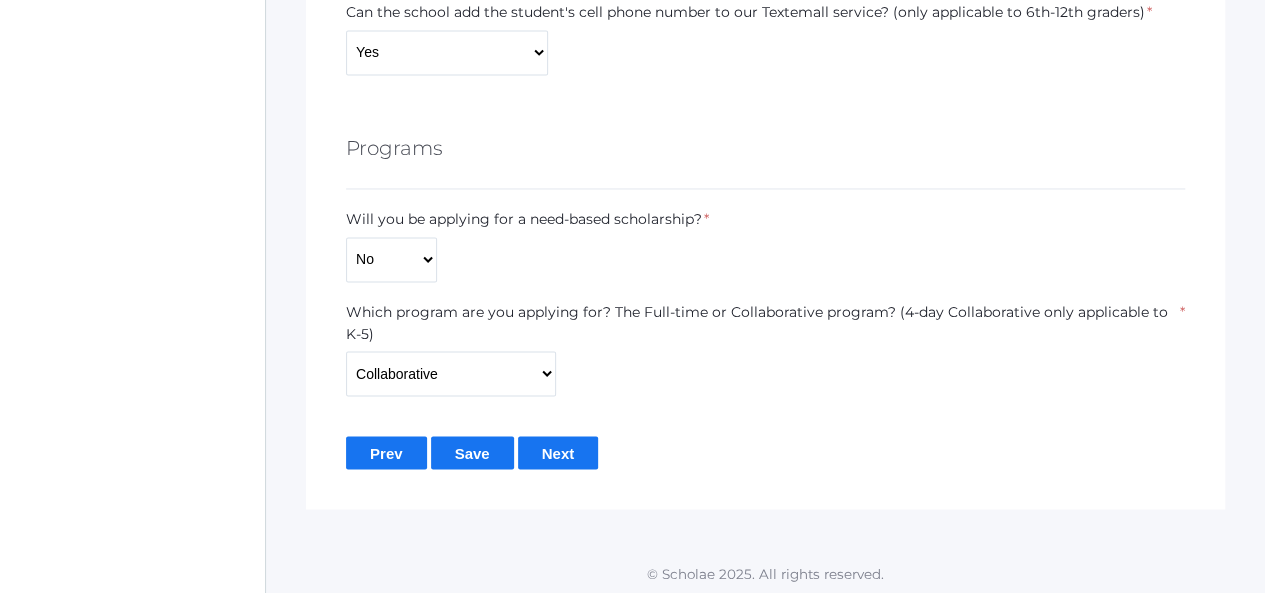 click on "Next" at bounding box center (558, 452) 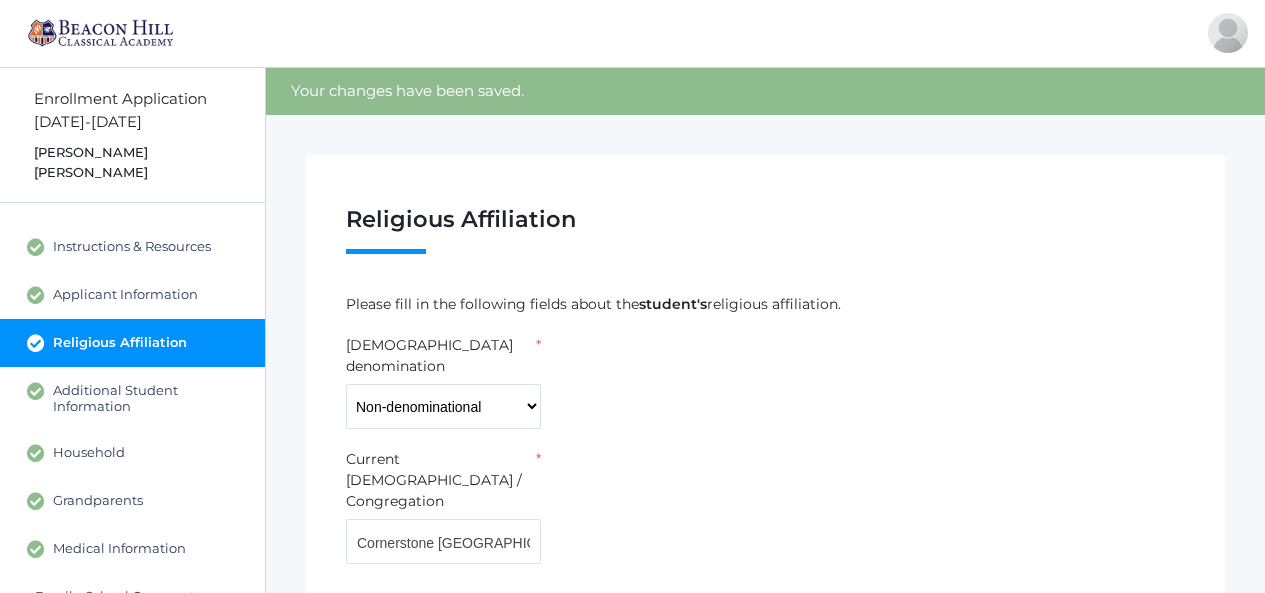scroll, scrollTop: 0, scrollLeft: 0, axis: both 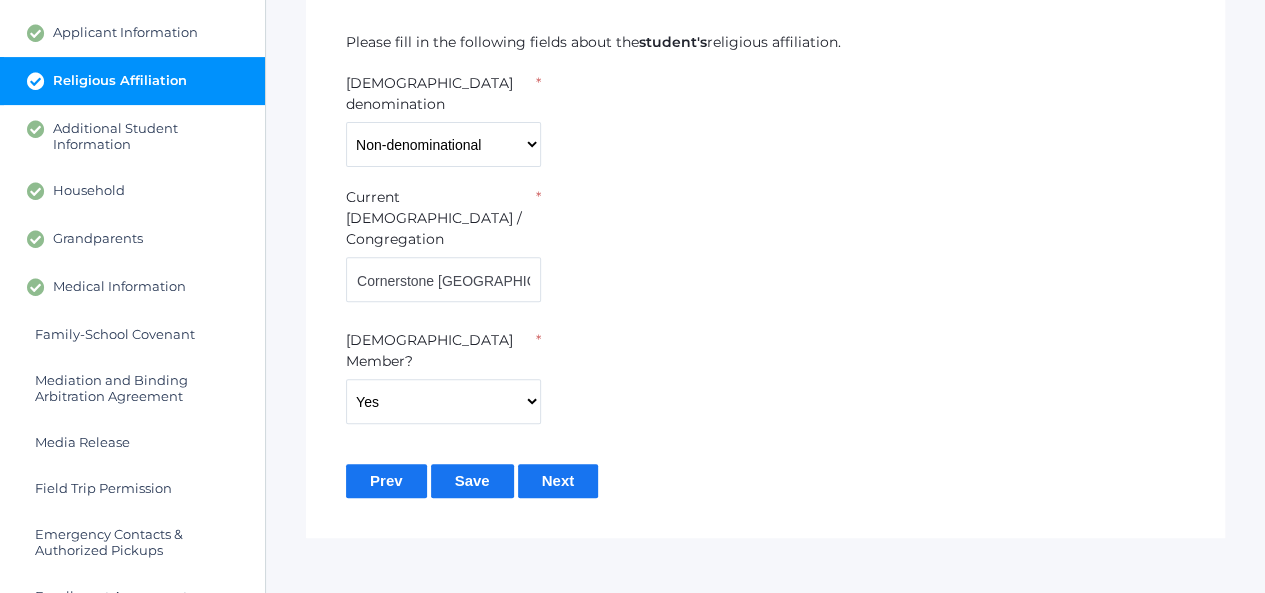click on "Next" at bounding box center [558, 480] 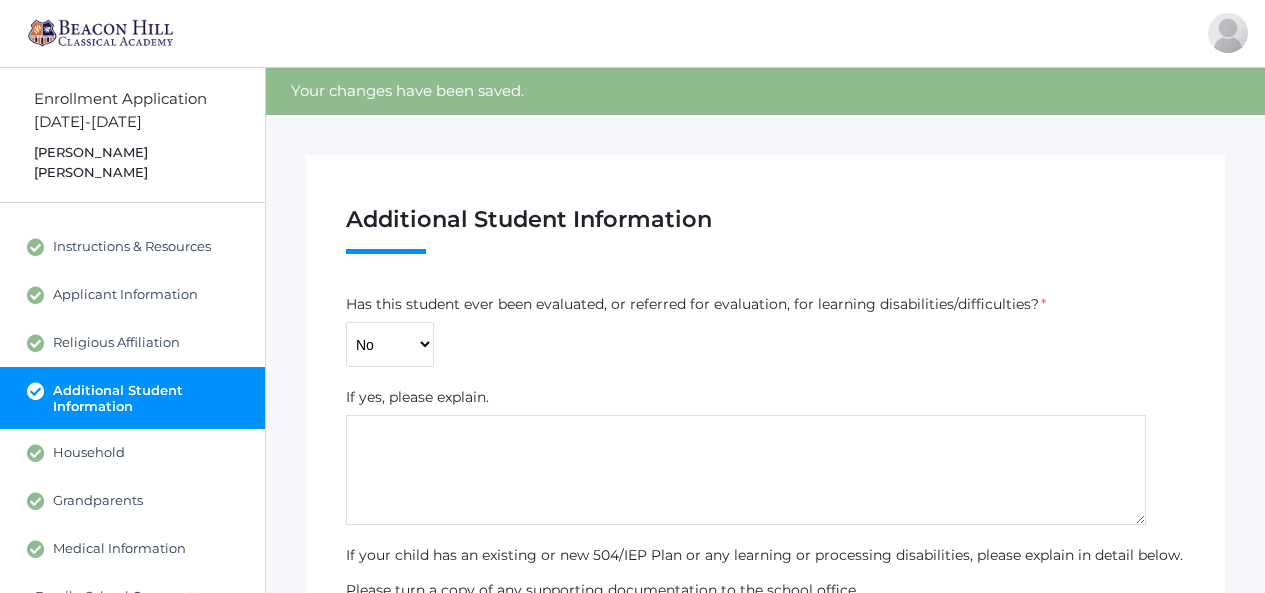 scroll, scrollTop: 0, scrollLeft: 0, axis: both 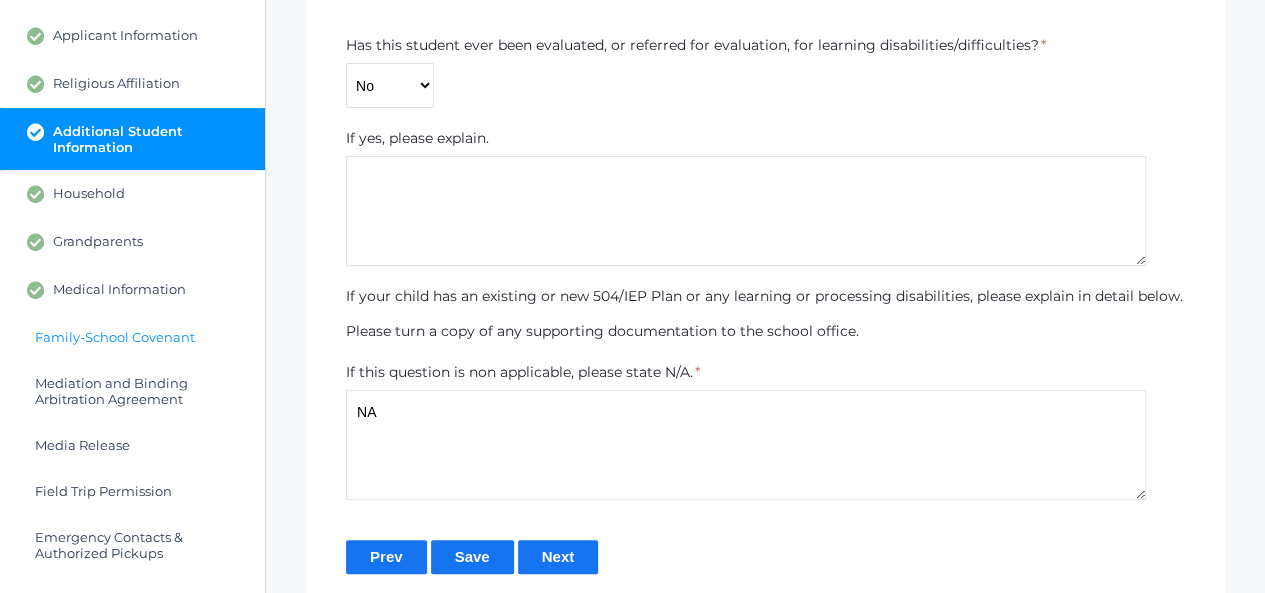 click on "Family-School Covenant" at bounding box center [132, 337] 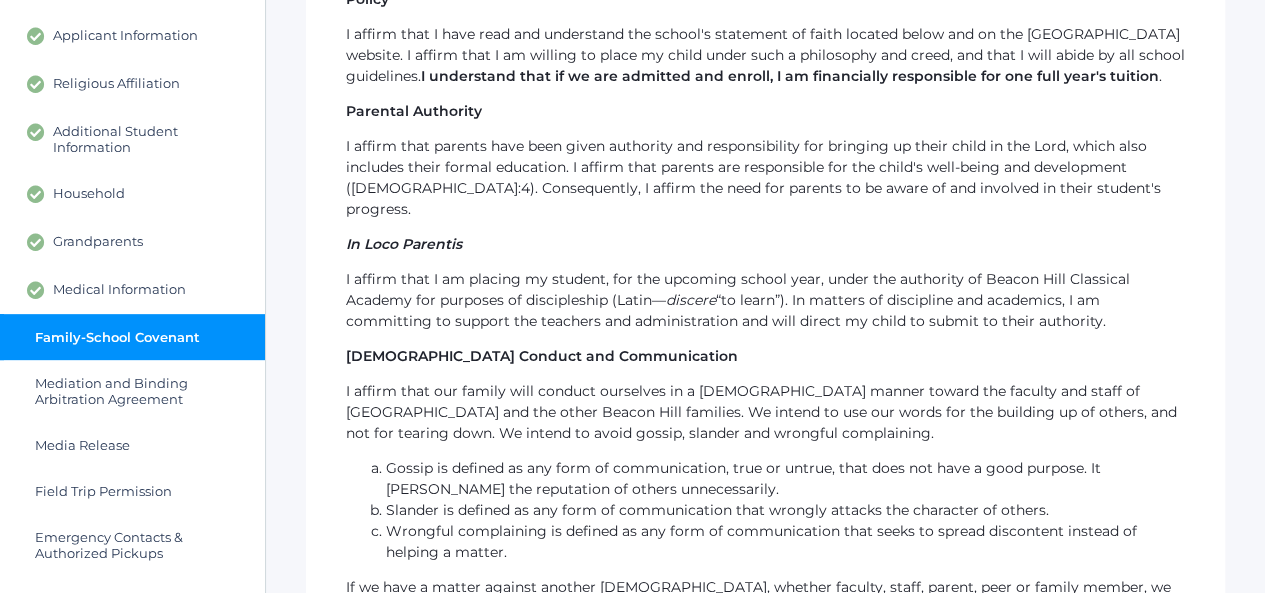 scroll, scrollTop: 0, scrollLeft: 0, axis: both 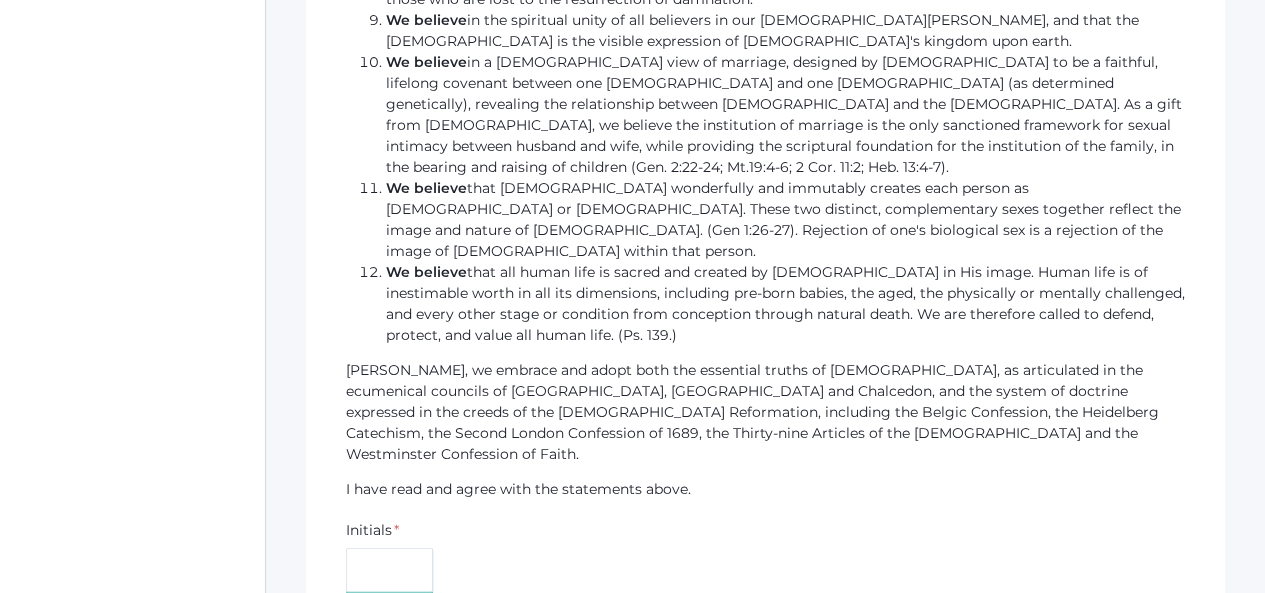 click at bounding box center [389, 570] 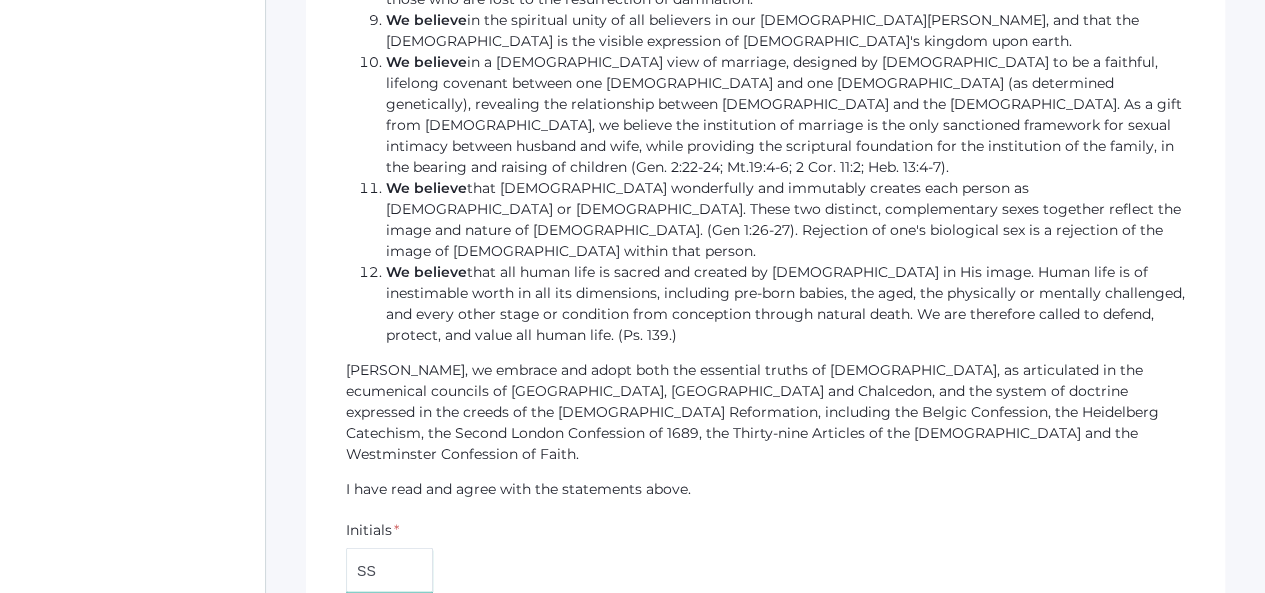 type on "SS" 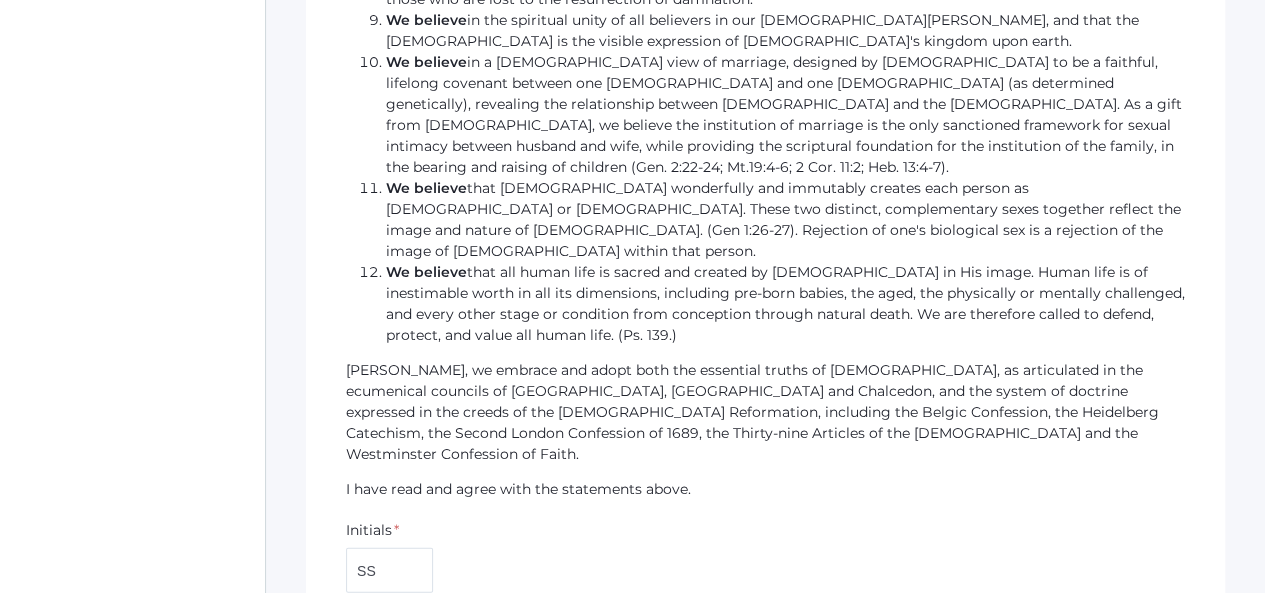 click on "Check to indicate Parent or Guardian signature
*" at bounding box center [356, 657] 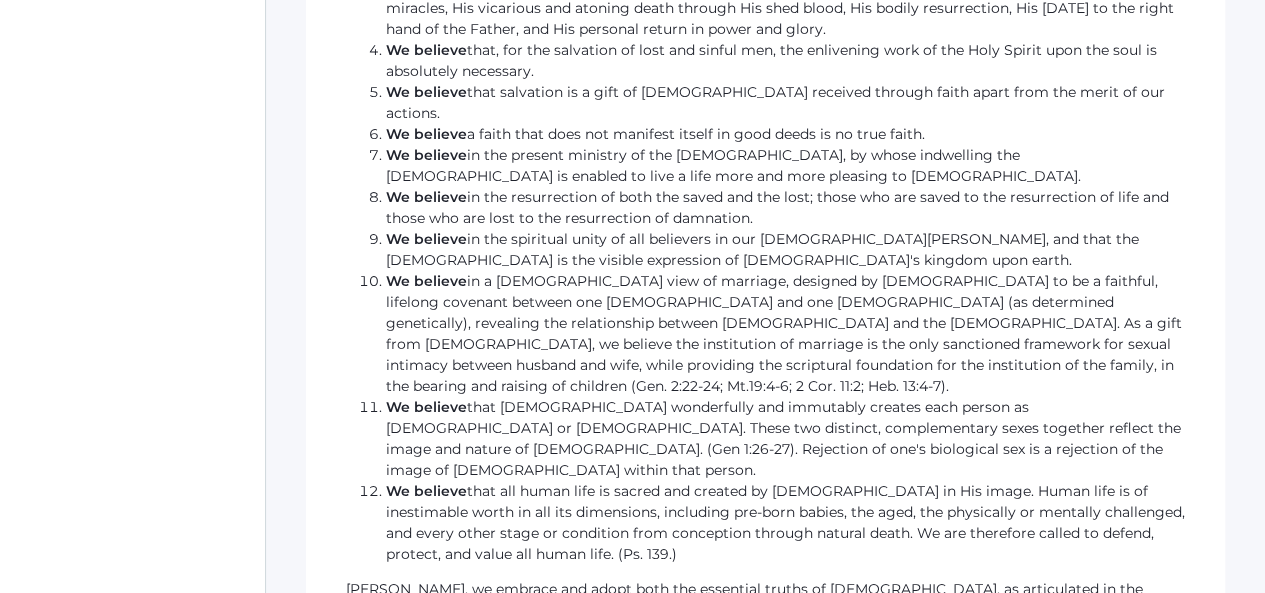 scroll, scrollTop: 2340, scrollLeft: 0, axis: vertical 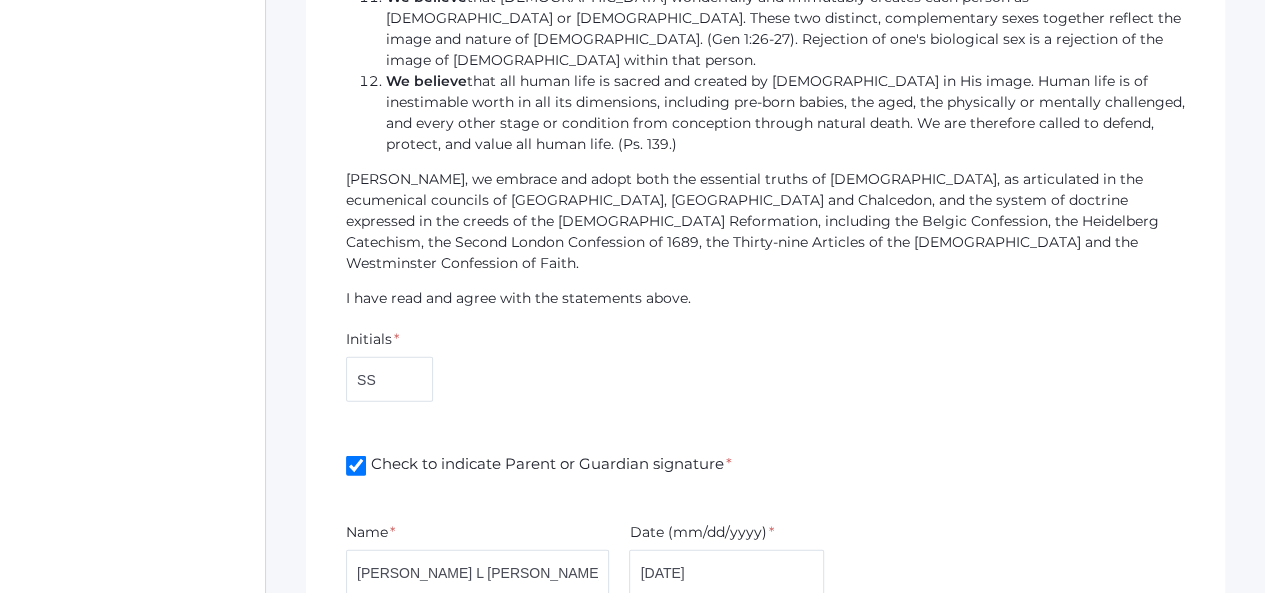 click on "Next" at bounding box center [558, 659] 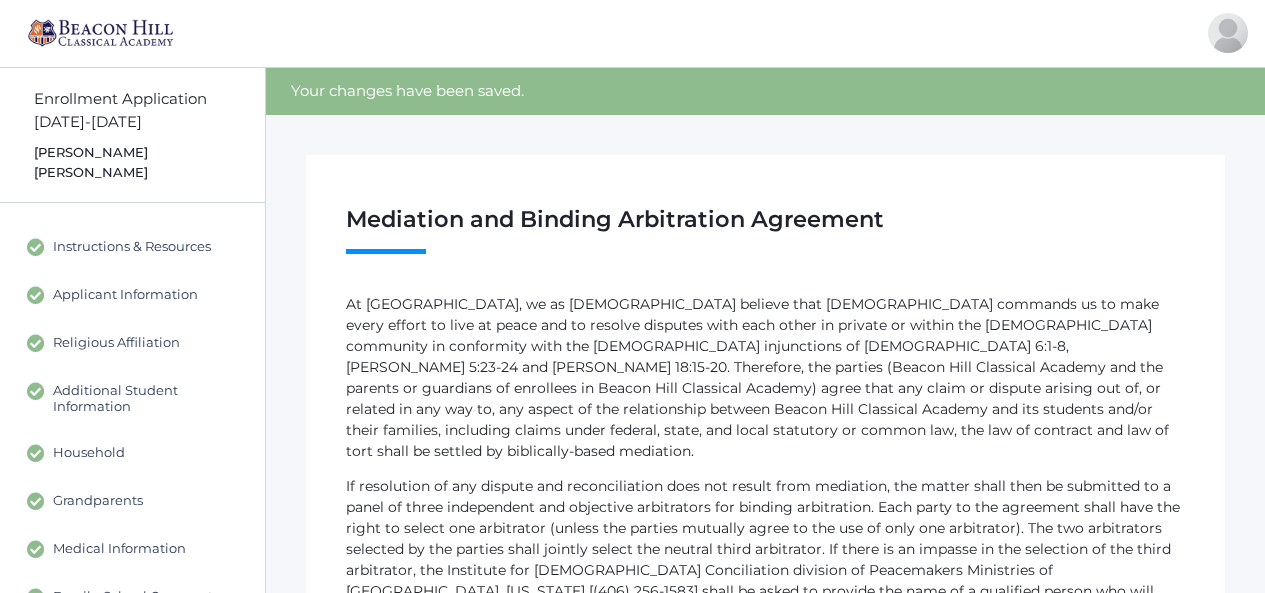 scroll, scrollTop: 0, scrollLeft: 0, axis: both 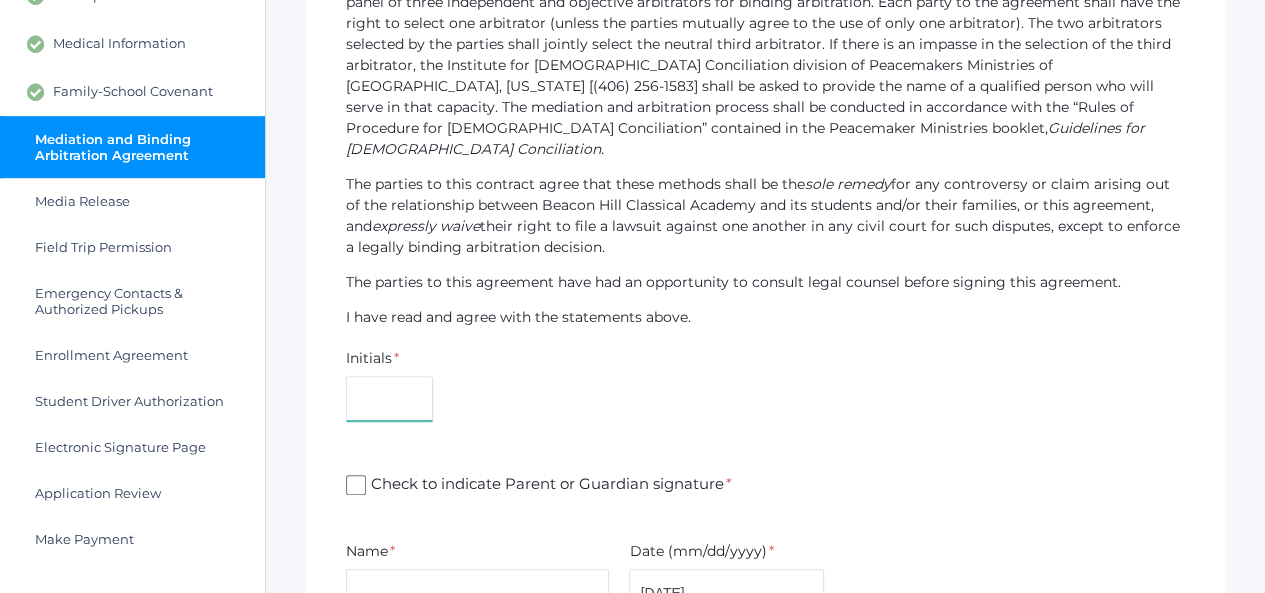click at bounding box center [389, 398] 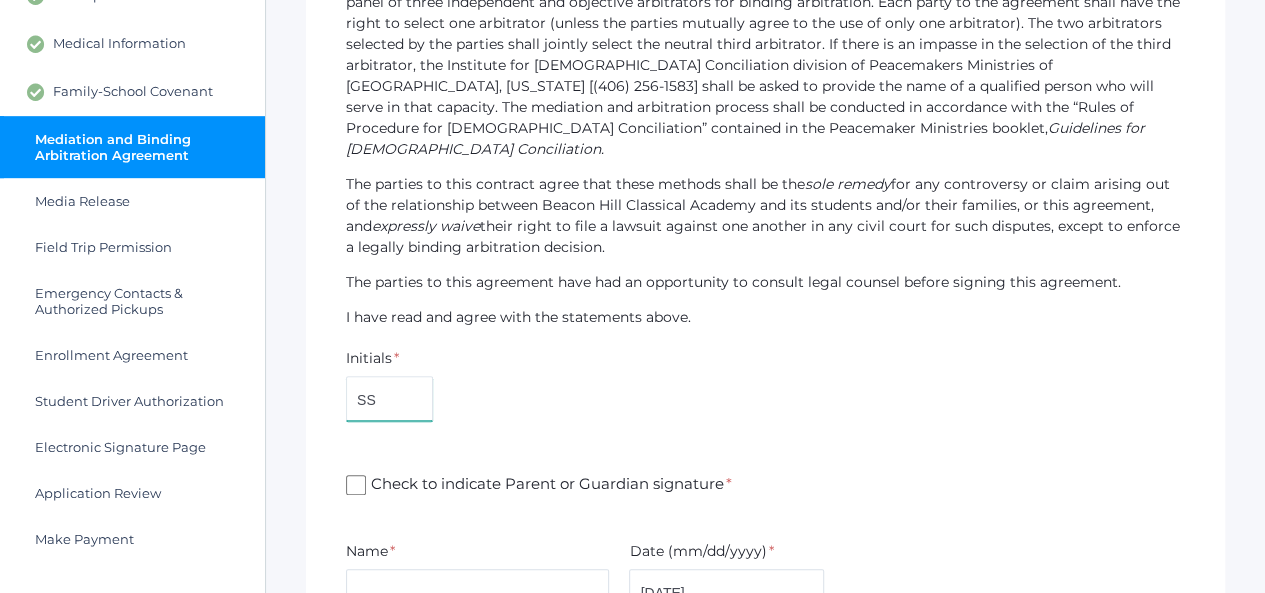 type on "SS" 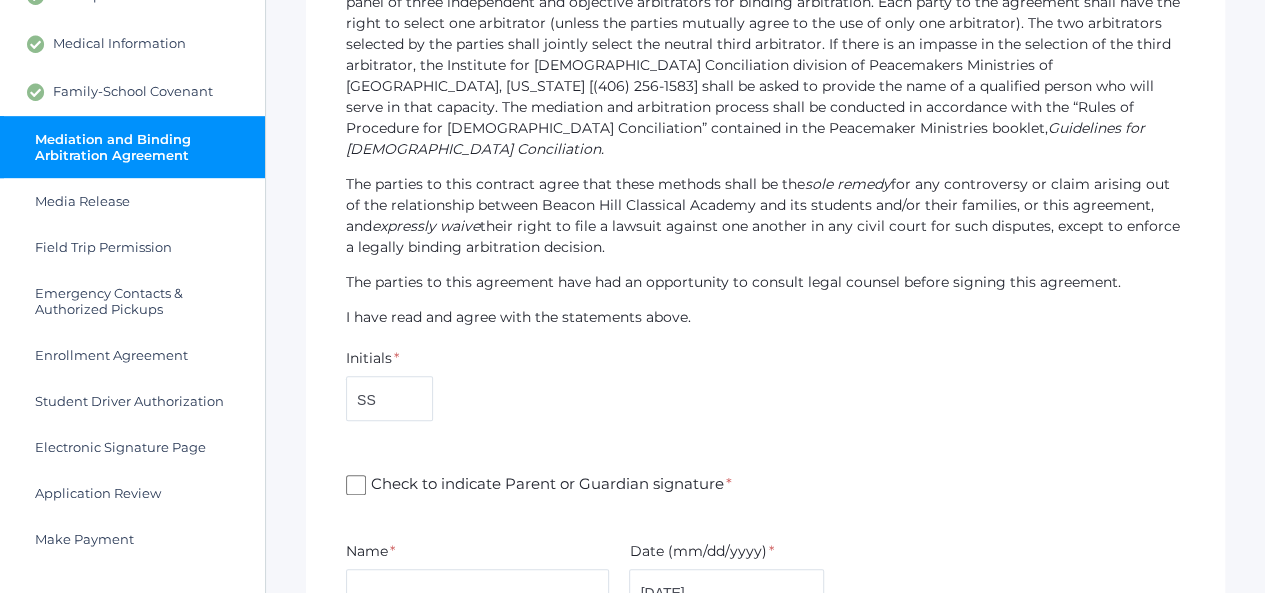 click on "Check to indicate Parent or Guardian signature
*" at bounding box center (356, 485) 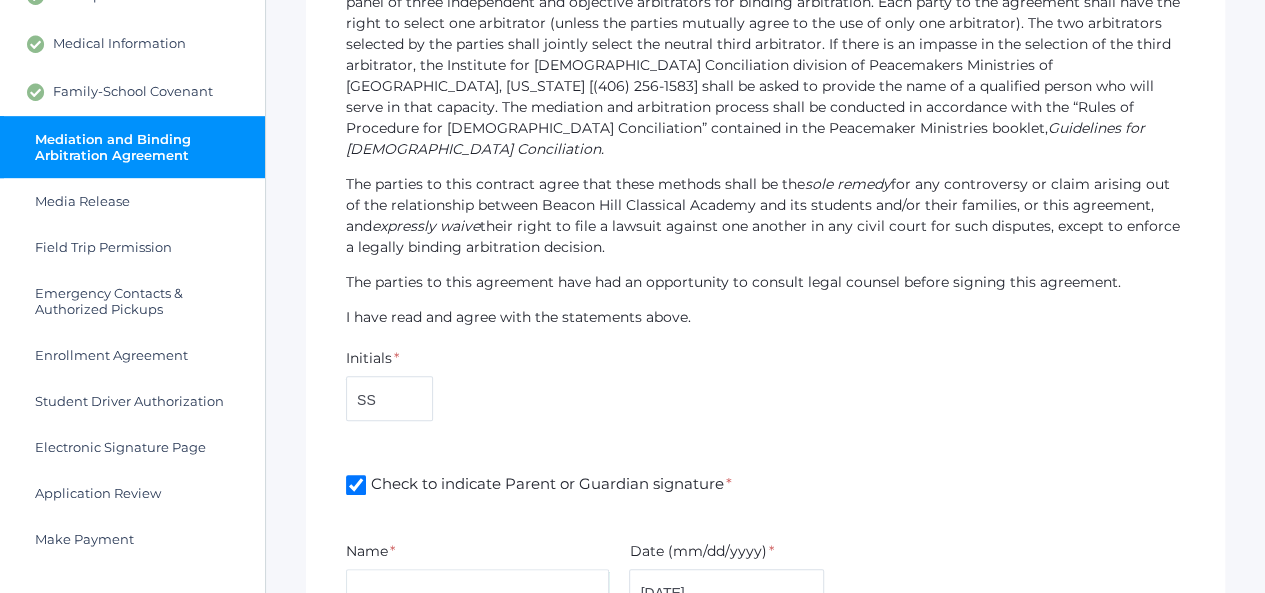 click at bounding box center [477, 591] 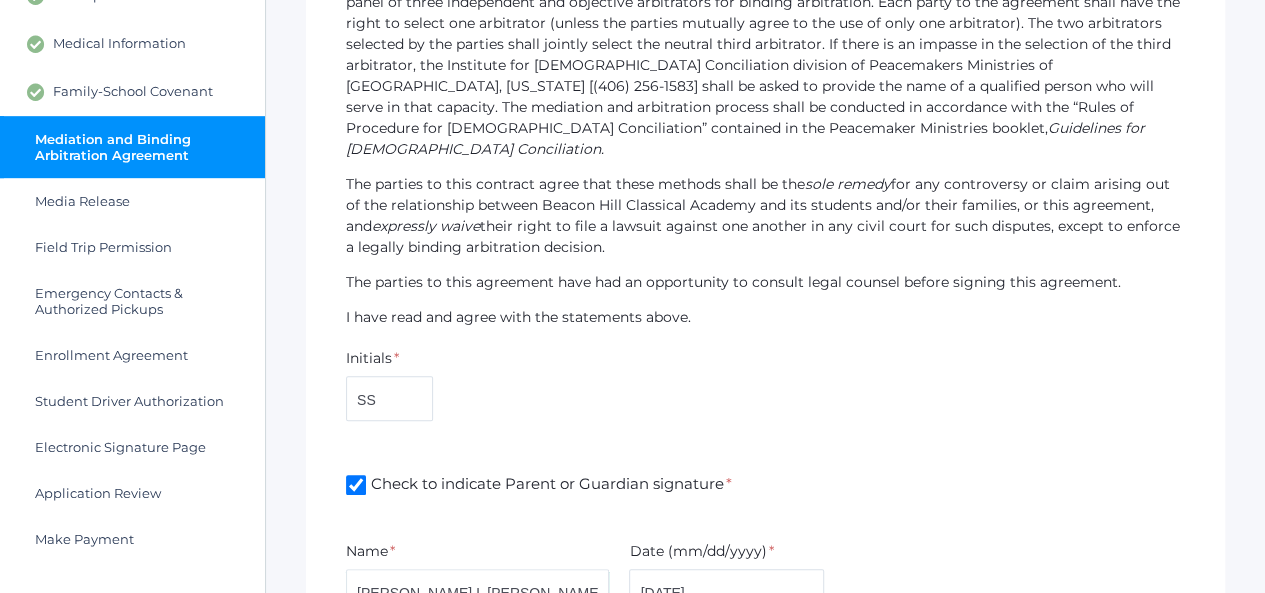 scroll, scrollTop: 692, scrollLeft: 0, axis: vertical 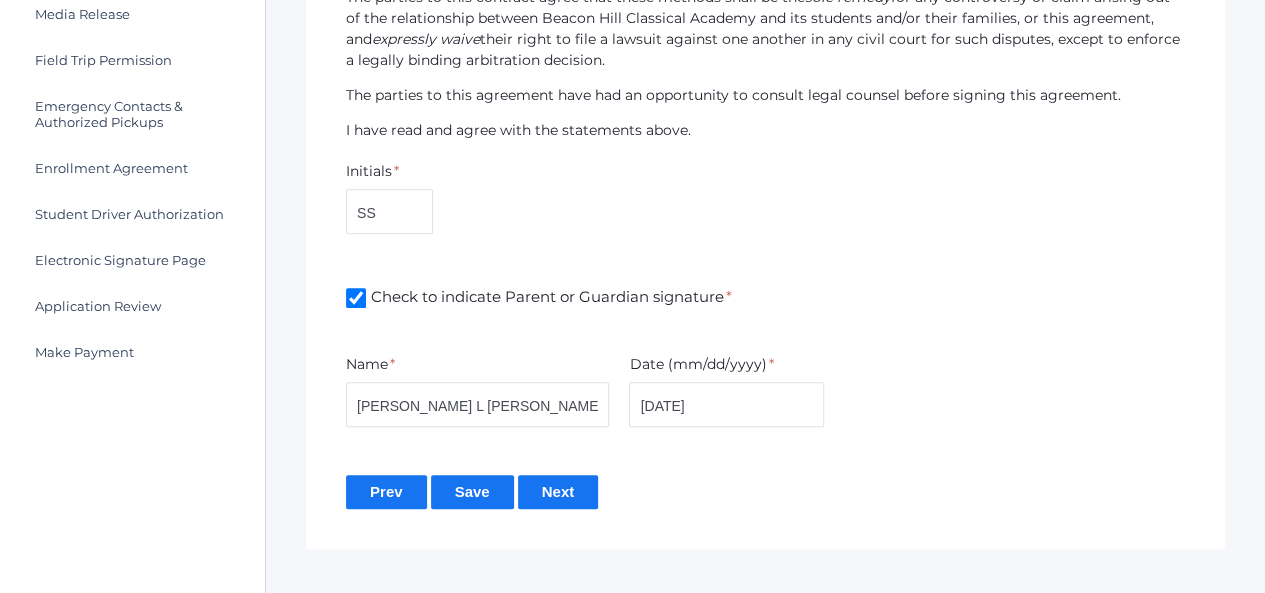 click on "Next" at bounding box center (558, 491) 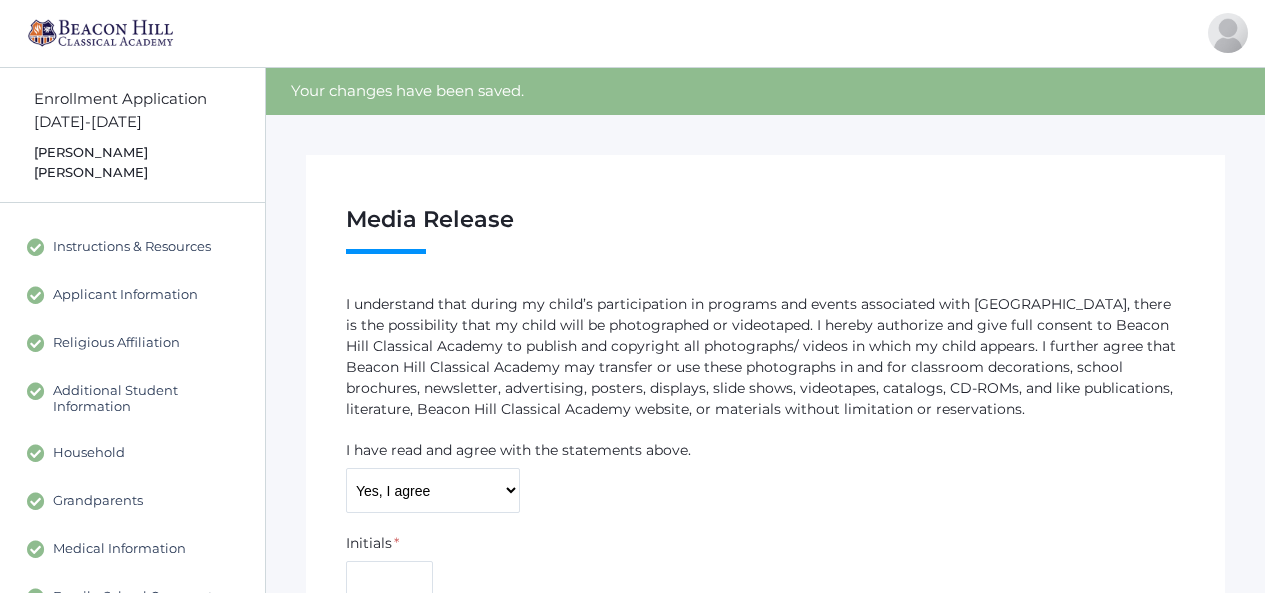 scroll, scrollTop: 0, scrollLeft: 0, axis: both 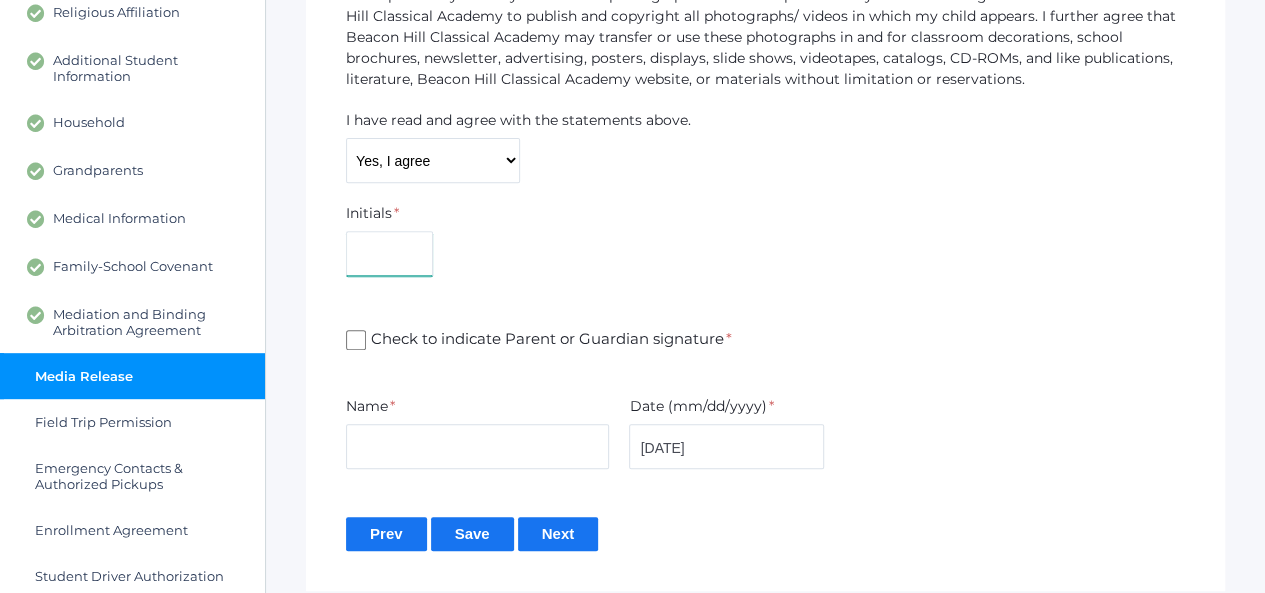 click at bounding box center [389, 253] 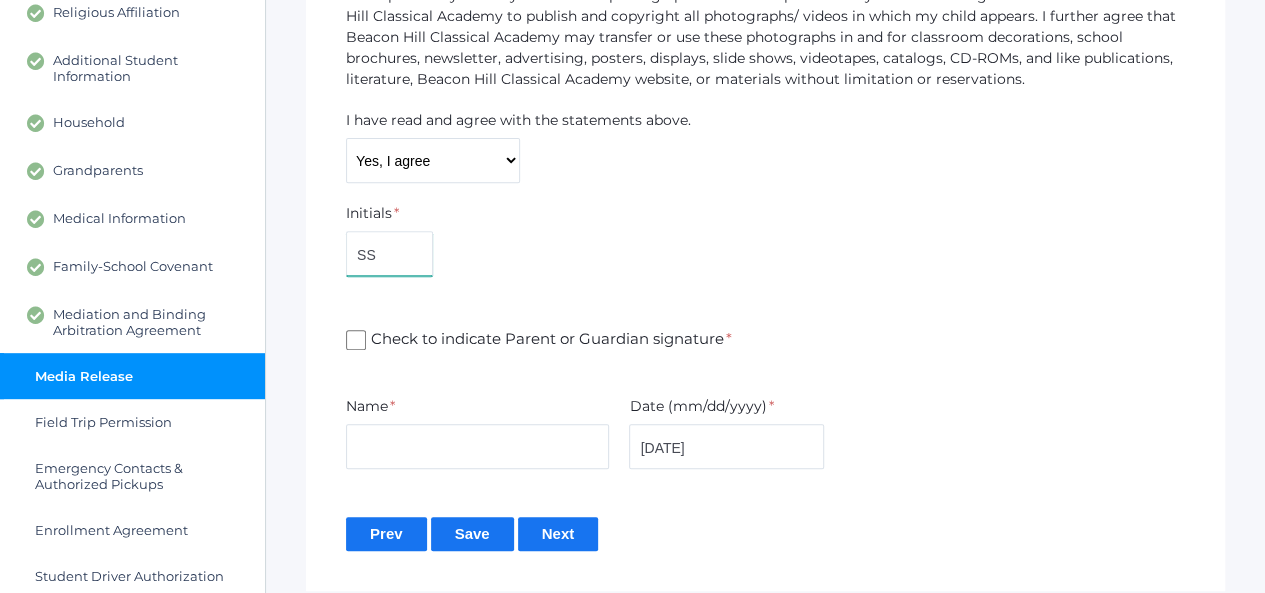 type on "SS" 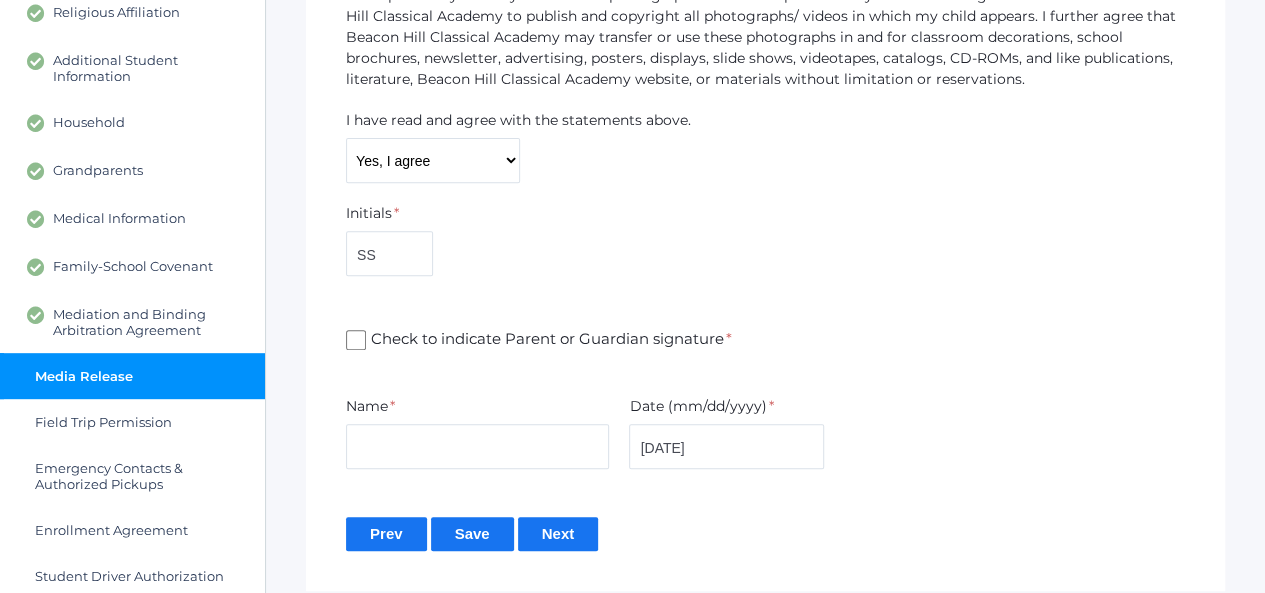 click on "Check to indicate Parent or Guardian signature
*" at bounding box center (356, 340) 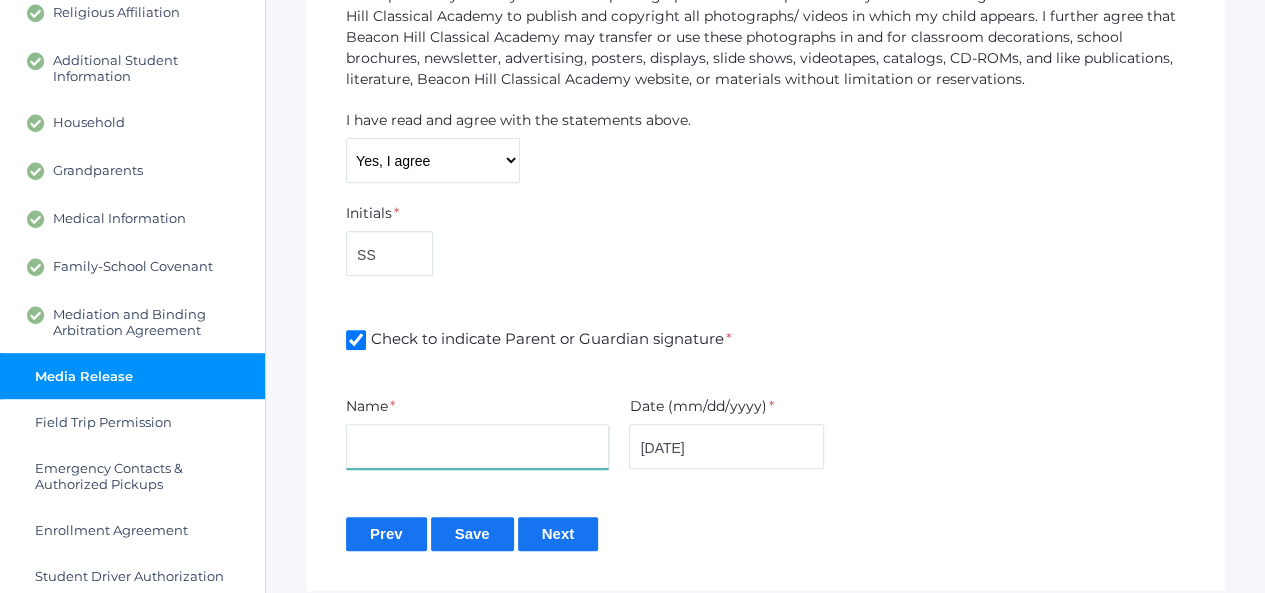 click at bounding box center [477, 446] 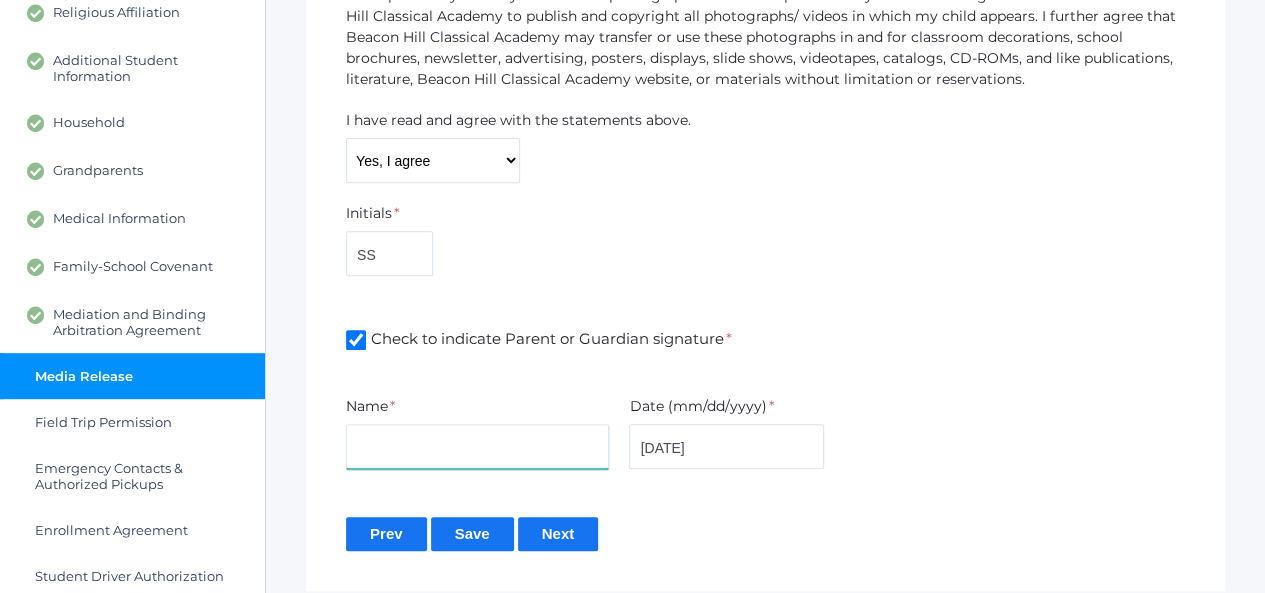 type on "[PERSON_NAME] L [PERSON_NAME]" 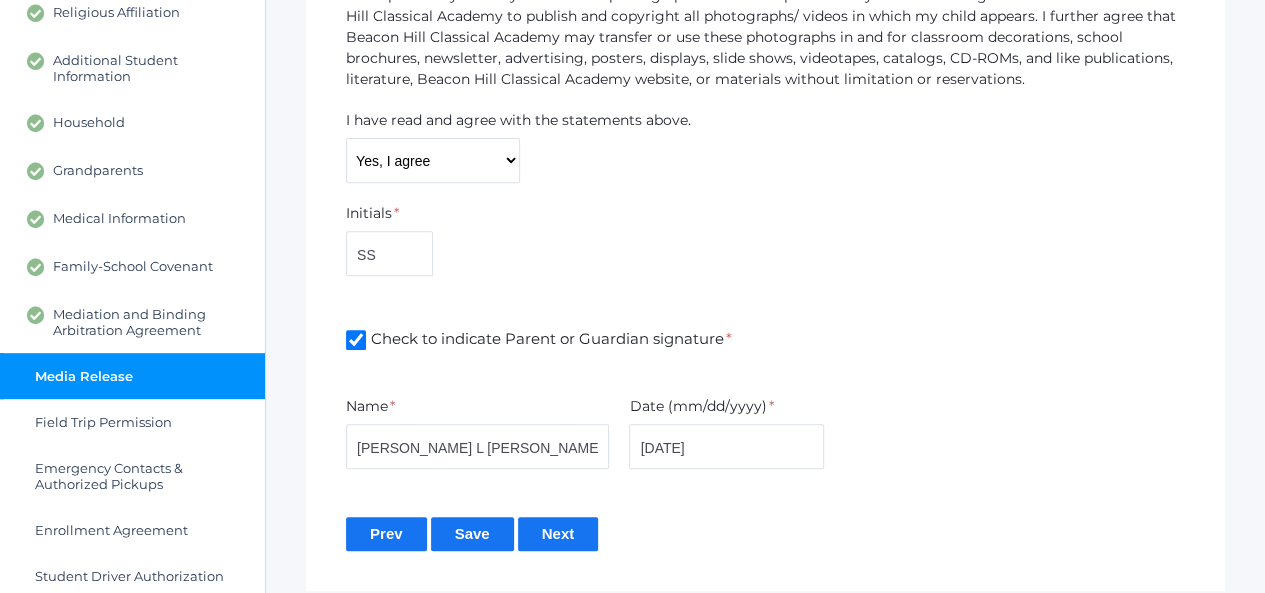 click on "Next" at bounding box center (558, 533) 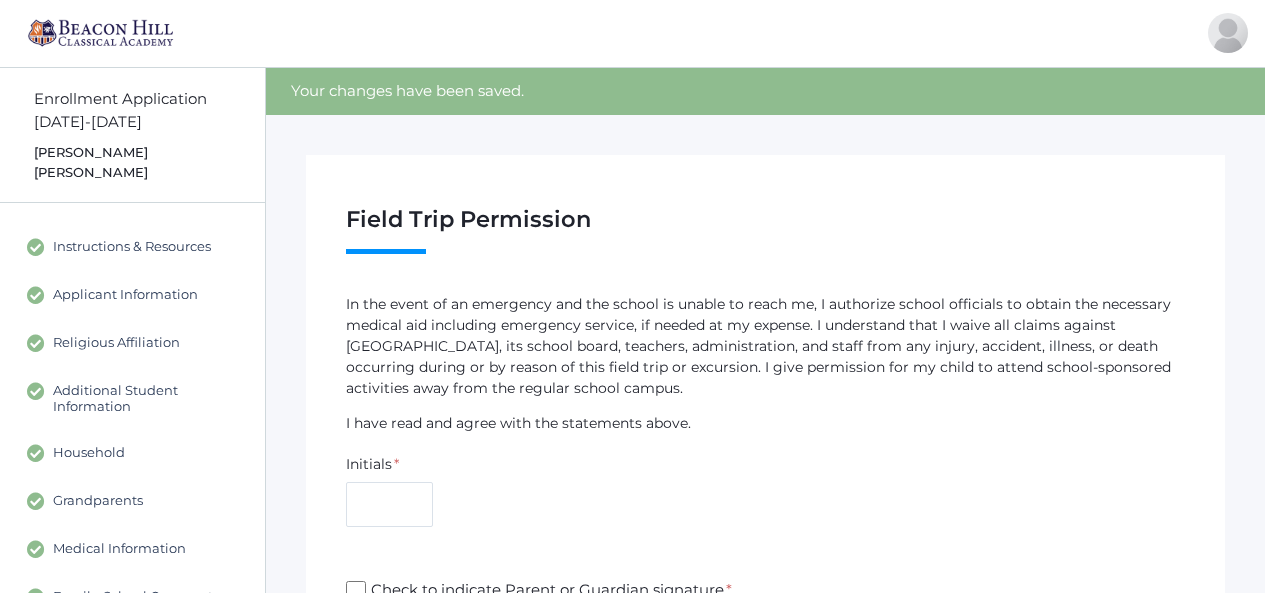 scroll, scrollTop: 0, scrollLeft: 0, axis: both 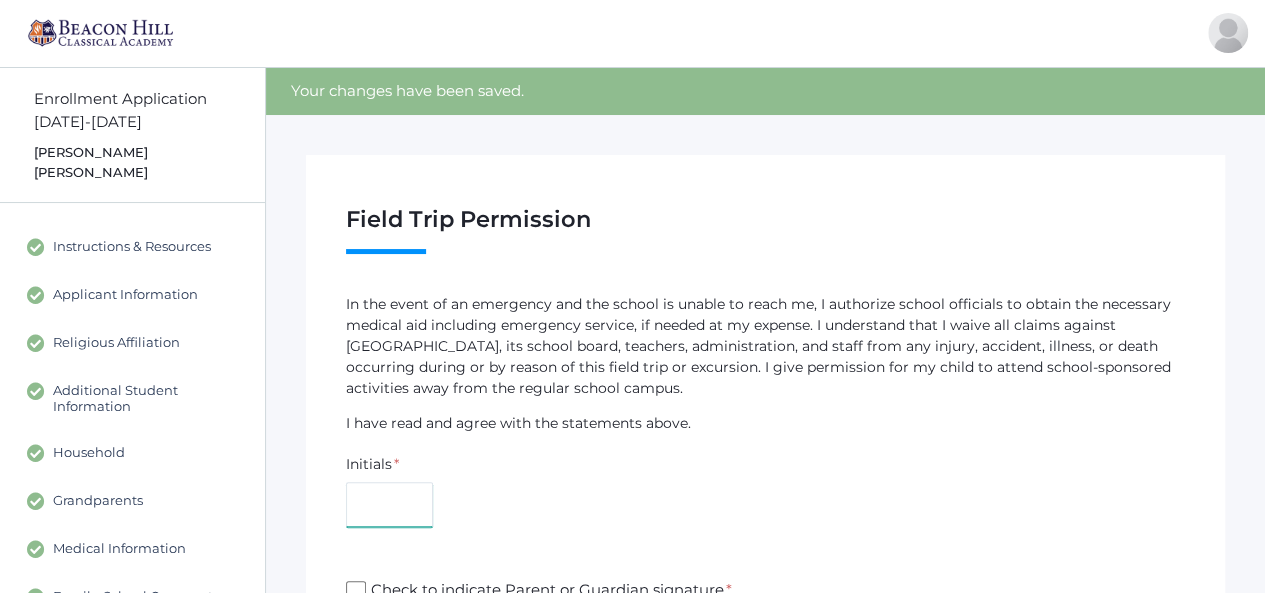 click at bounding box center (389, 504) 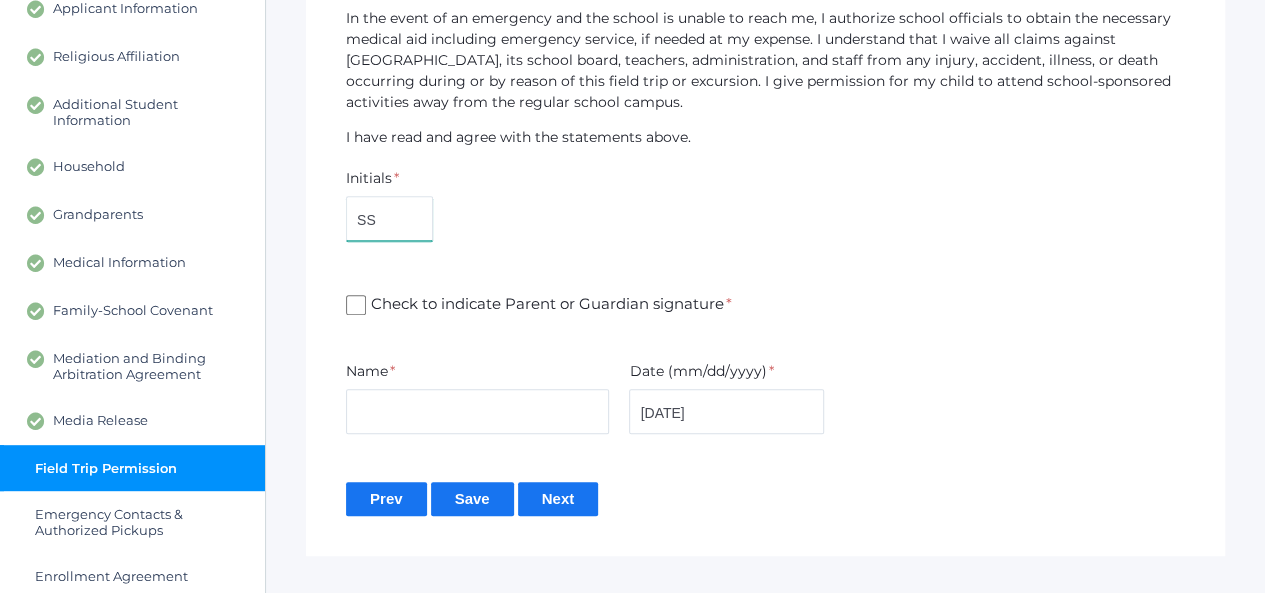 scroll, scrollTop: 288, scrollLeft: 0, axis: vertical 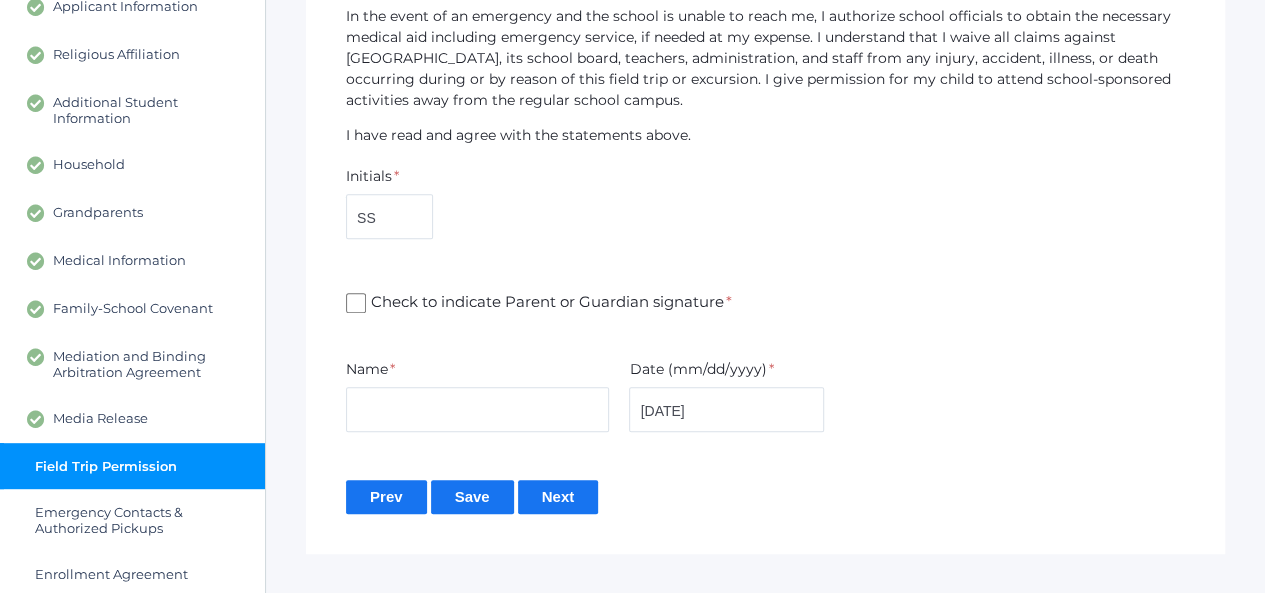 click on "Check to indicate Parent or Guardian signature
*" at bounding box center (356, 303) 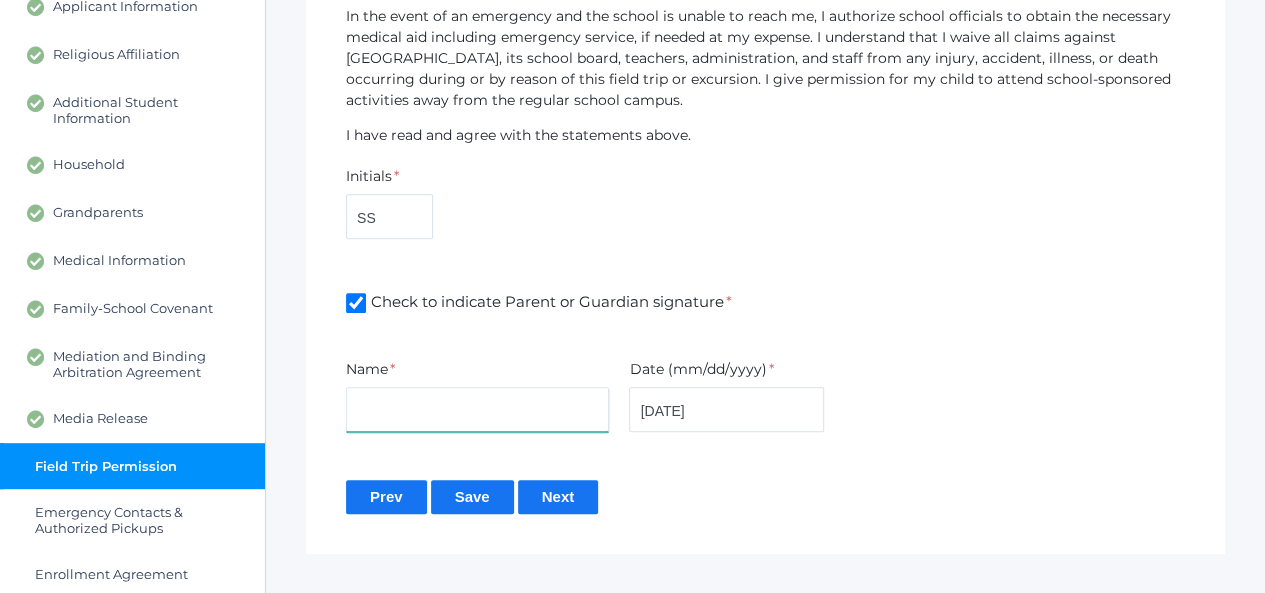 click at bounding box center (477, 409) 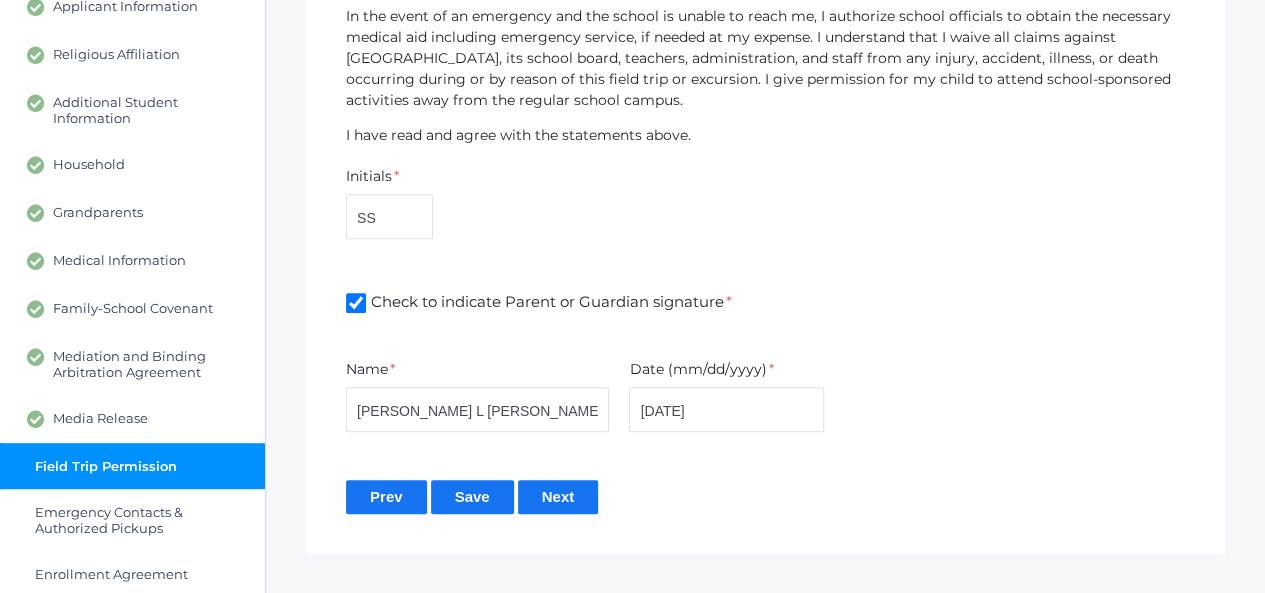 click on "Next" at bounding box center (558, 496) 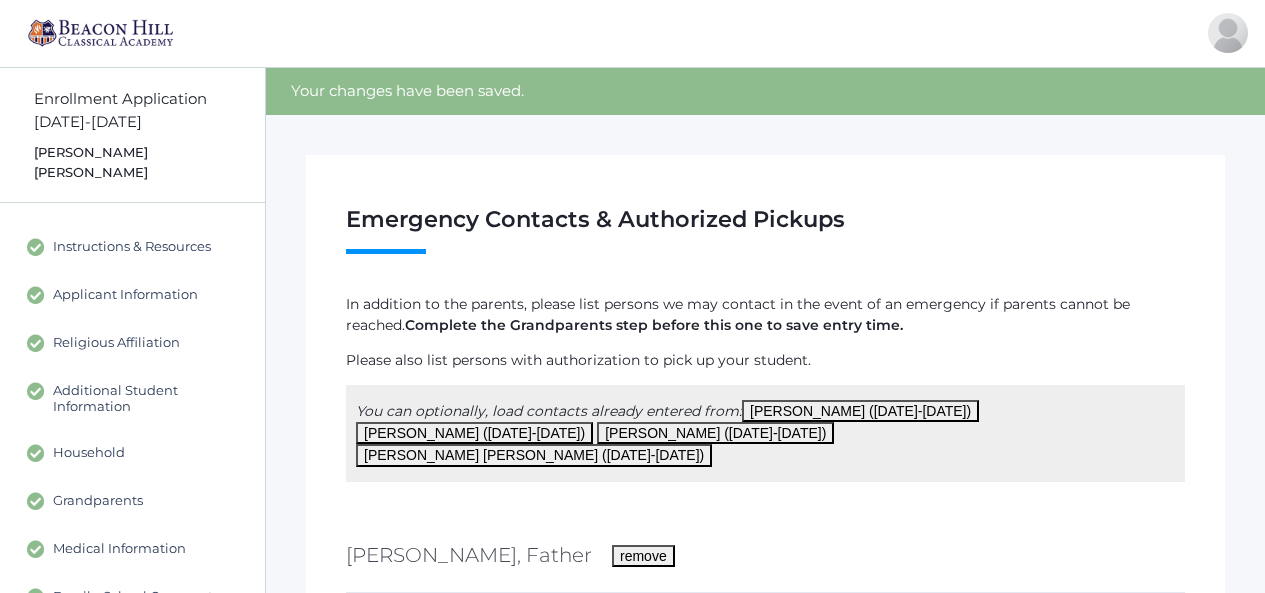 scroll, scrollTop: 0, scrollLeft: 0, axis: both 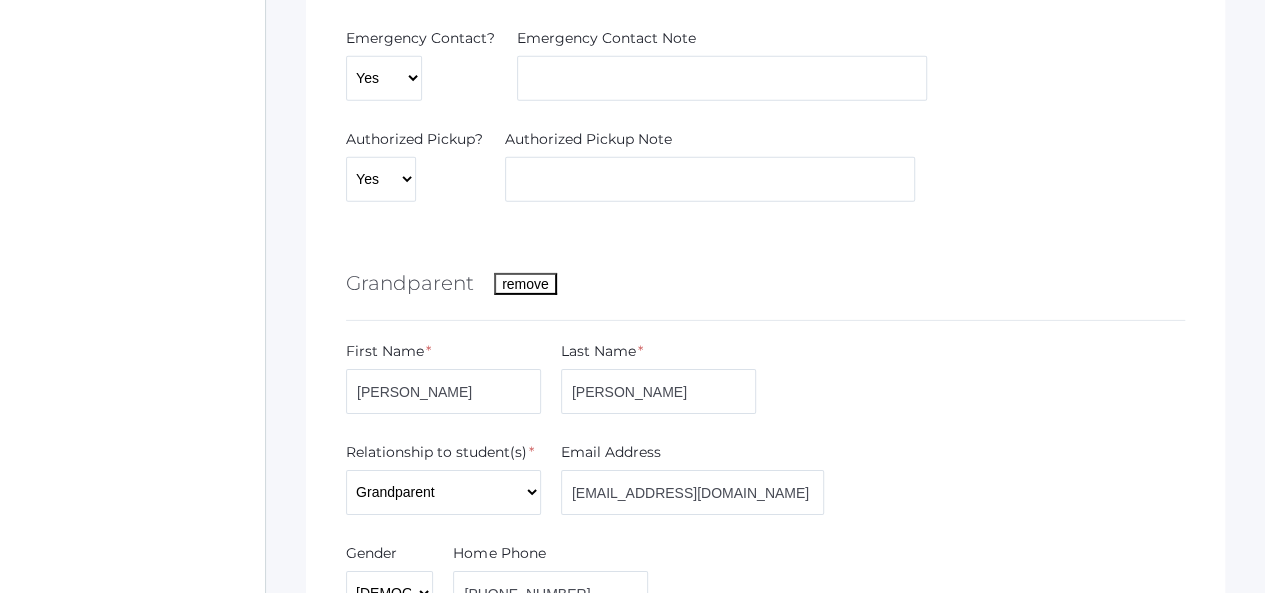 click on "remove" at bounding box center (525, 284) 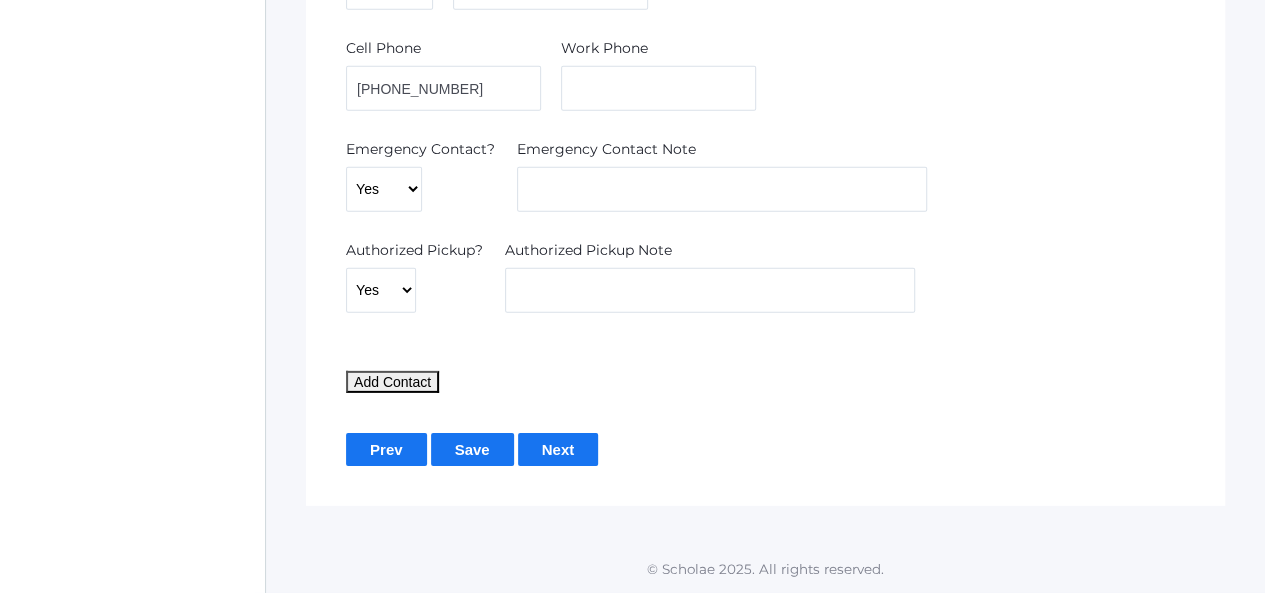 scroll, scrollTop: 2916, scrollLeft: 0, axis: vertical 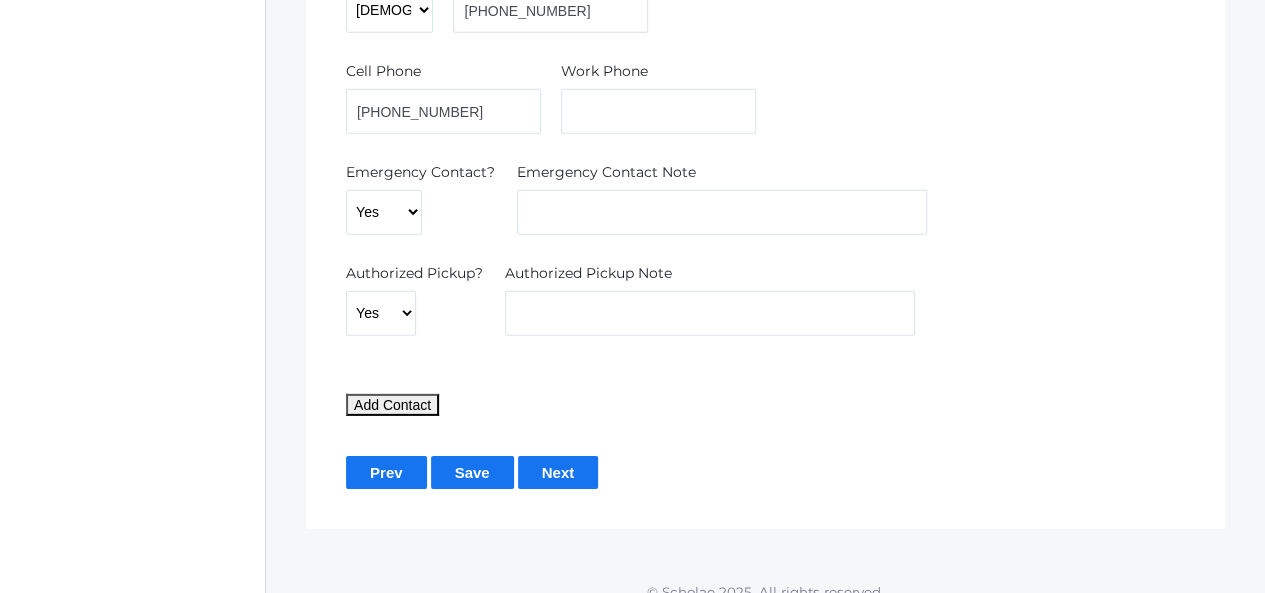 click on "Next" at bounding box center [558, 472] 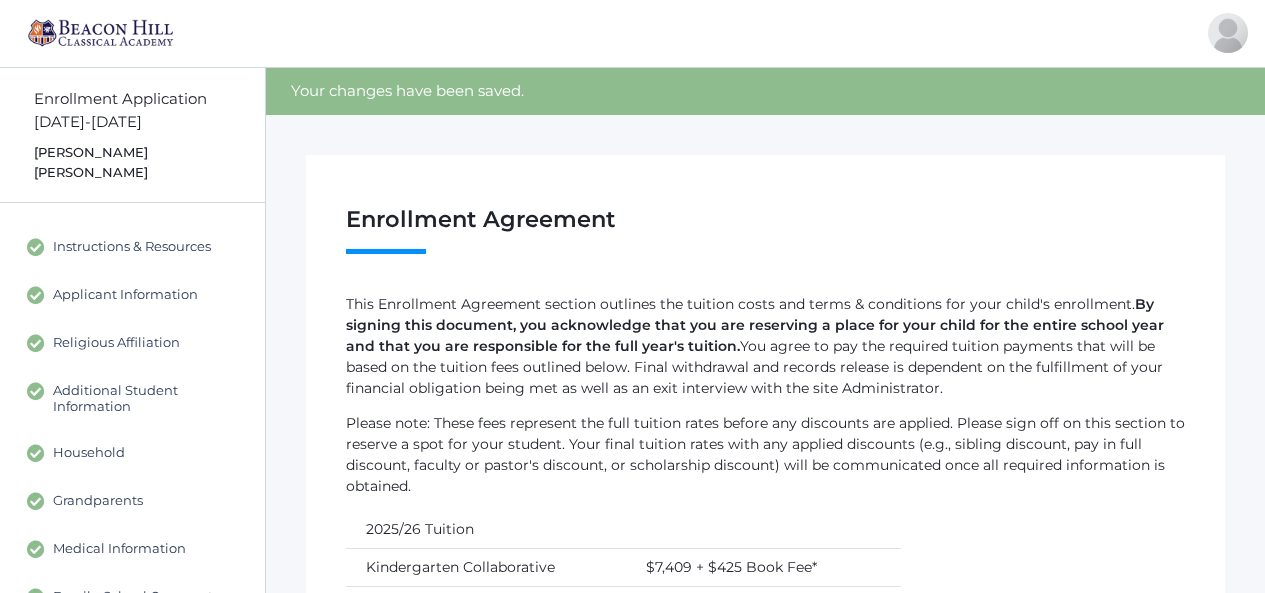 scroll, scrollTop: 0, scrollLeft: 0, axis: both 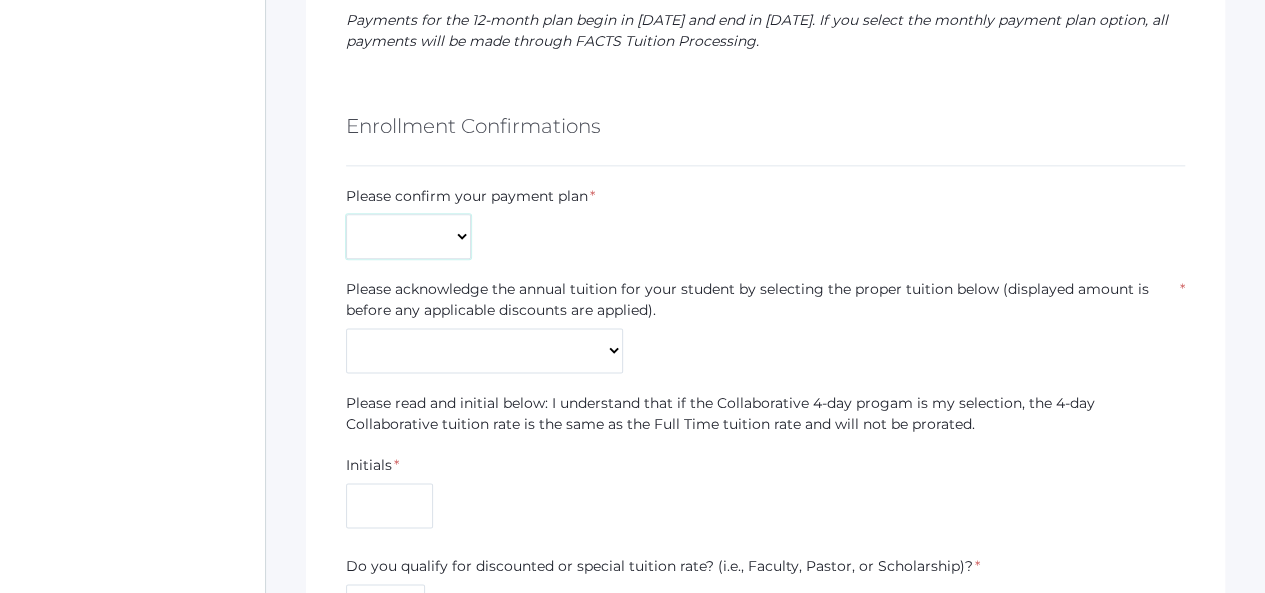 click on "Monthly Payments (July-June)
Single Payment Due July" at bounding box center (408, 236) 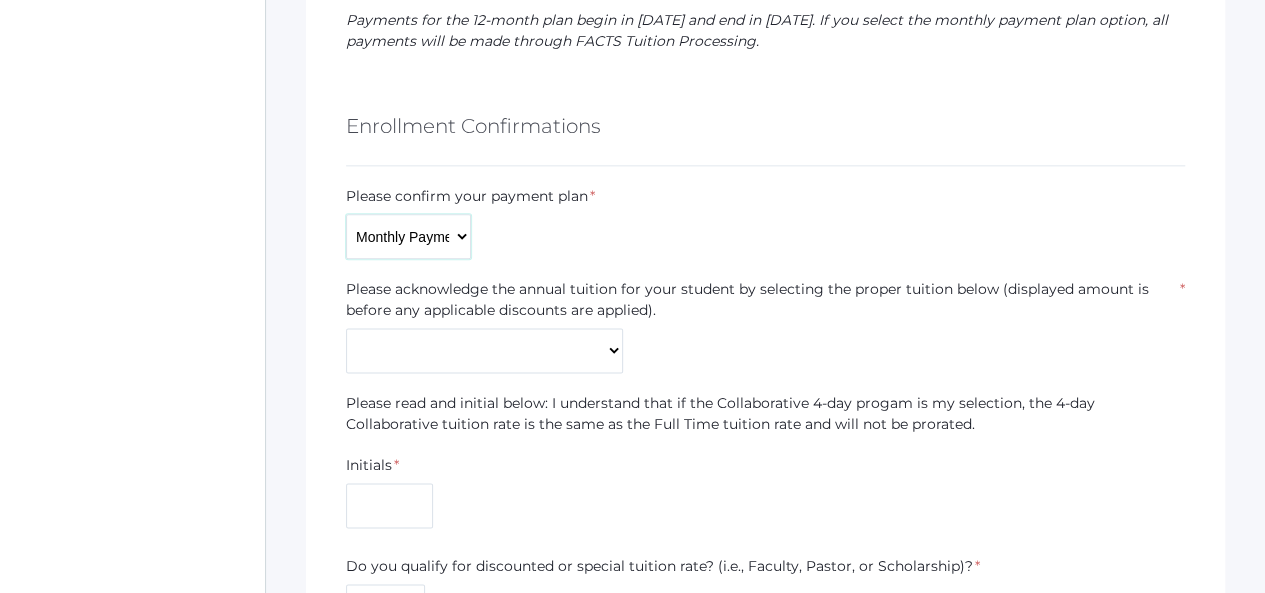 click on "Monthly Payments (July-June)
Single Payment Due July" at bounding box center [408, 236] 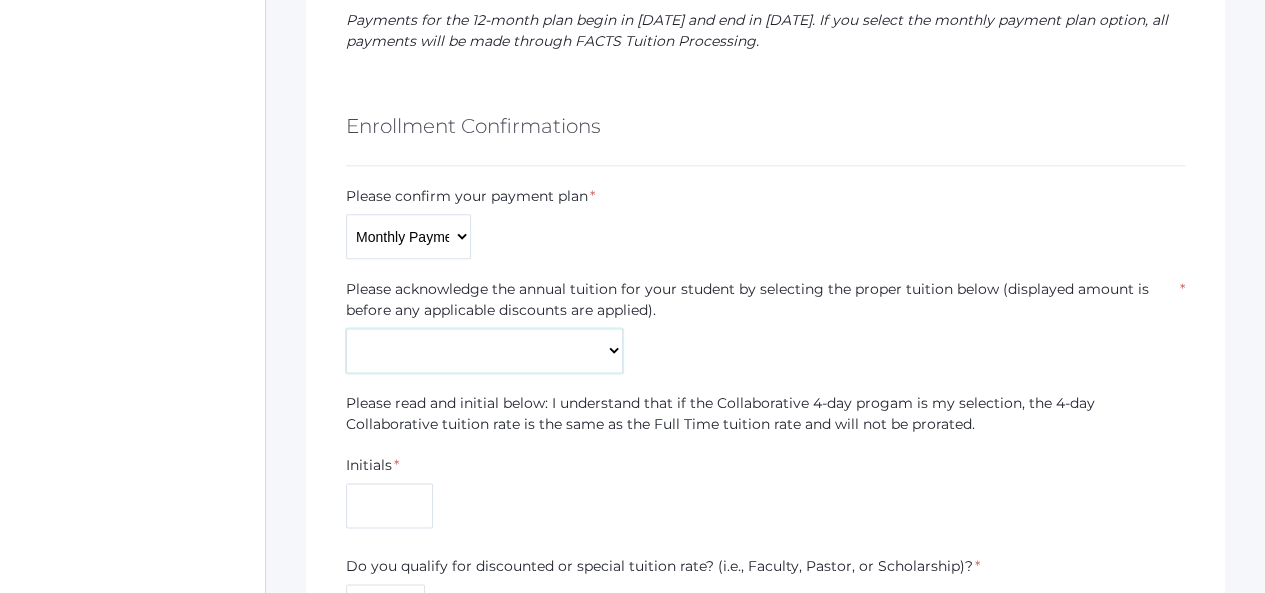 click on "Kindergarten Collaborative (3-day) - $7,409
Kindergarten Collaborative (4-day)* - $8,478
Kindergarten Full-Time - $8,478
Grammar (1-5) Collaborative (3-day) - $8,577
Grammar (1-5) Collaborative (4-day)* - $9,722
Grammar (1-5) Full-Time - $9,722
Logic (6-8) Collaborative - $9,541
Logic (6-8) Full-Time - $10,121
Rhetoric (9-12) Collaborative - $13,659
Rhetoric (9-12) Full-Time - $13,899" at bounding box center [484, 350] 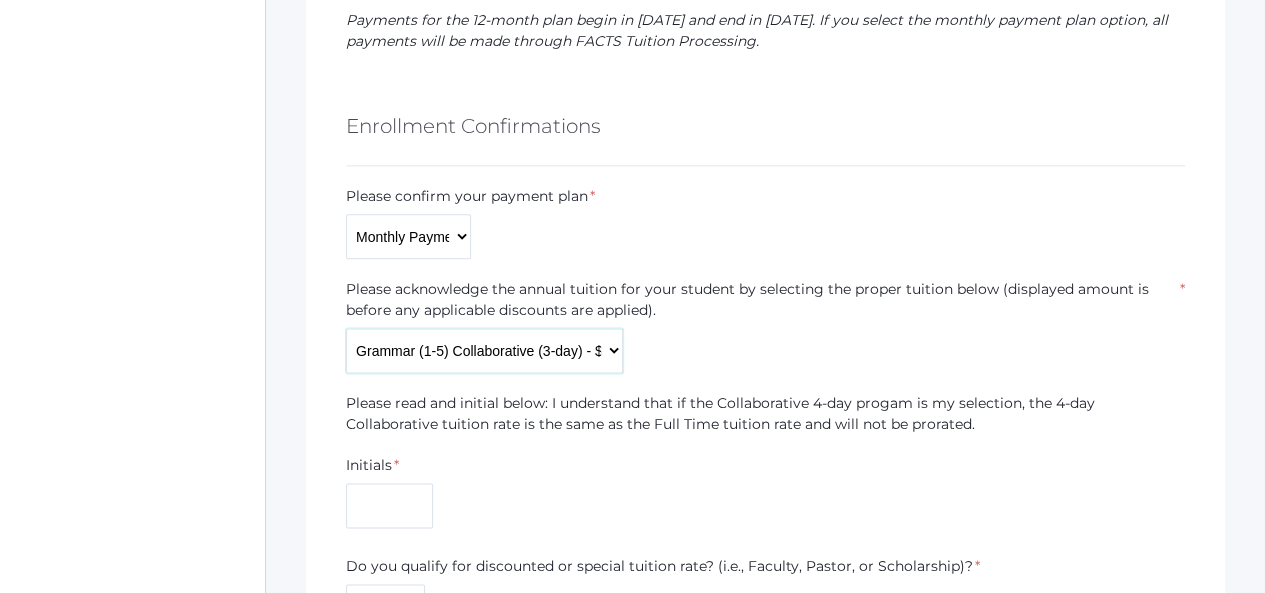 click on "Kindergarten Collaborative (3-day) - $7,409
Kindergarten Collaborative (4-day)* - $8,478
Kindergarten Full-Time - $8,478
Grammar (1-5) Collaborative (3-day) - $8,577
Grammar (1-5) Collaborative (4-day)* - $9,722
Grammar (1-5) Full-Time - $9,722
Logic (6-8) Collaborative - $9,541
Logic (6-8) Full-Time - $10,121
Rhetoric (9-12) Collaborative - $13,659
Rhetoric (9-12) Full-Time - $13,899" at bounding box center [484, 350] 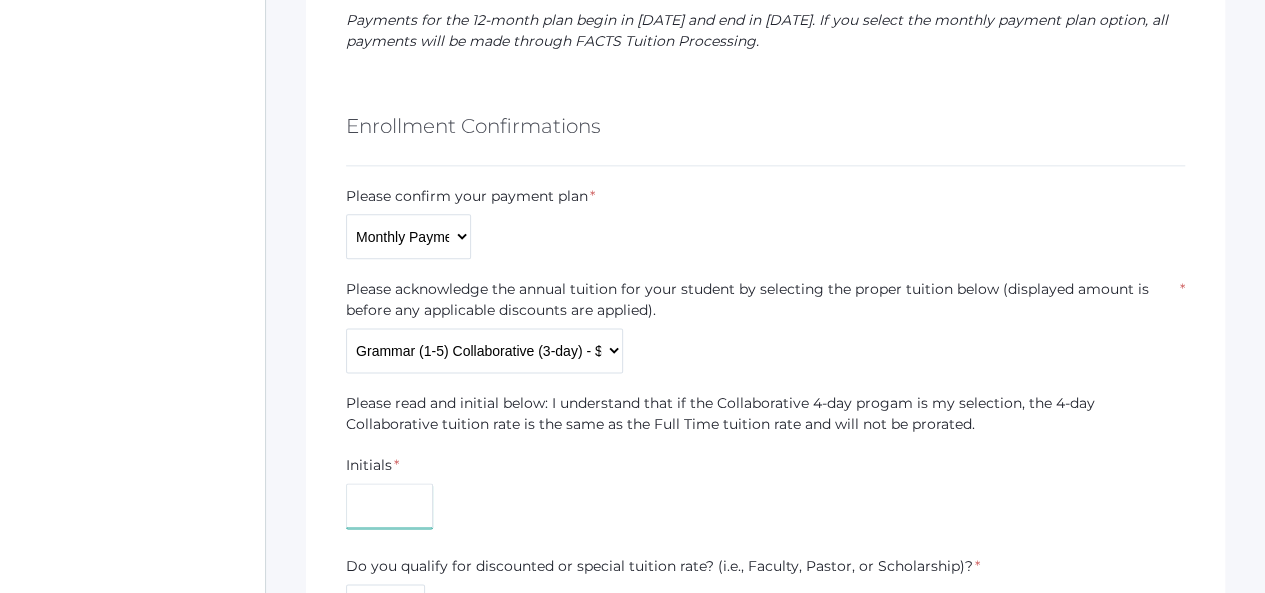 click at bounding box center (389, 505) 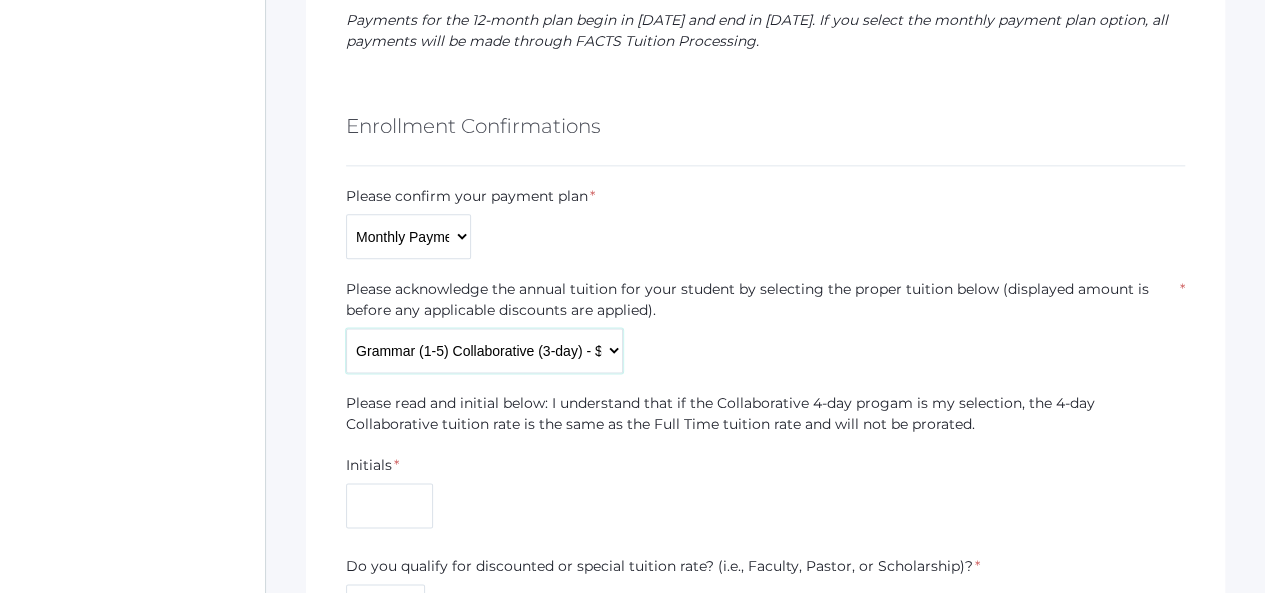 click on "Kindergarten Collaborative (3-day) - $7,409
Kindergarten Collaborative (4-day)* - $8,478
Kindergarten Full-Time - $8,478
Grammar (1-5) Collaborative (3-day) - $8,577
Grammar (1-5) Collaborative (4-day)* - $9,722
Grammar (1-5) Full-Time - $9,722
Logic (6-8) Collaborative - $9,541
Logic (6-8) Full-Time - $10,121
Rhetoric (9-12) Collaborative - $13,659
Rhetoric (9-12) Full-Time - $13,899" at bounding box center [484, 350] 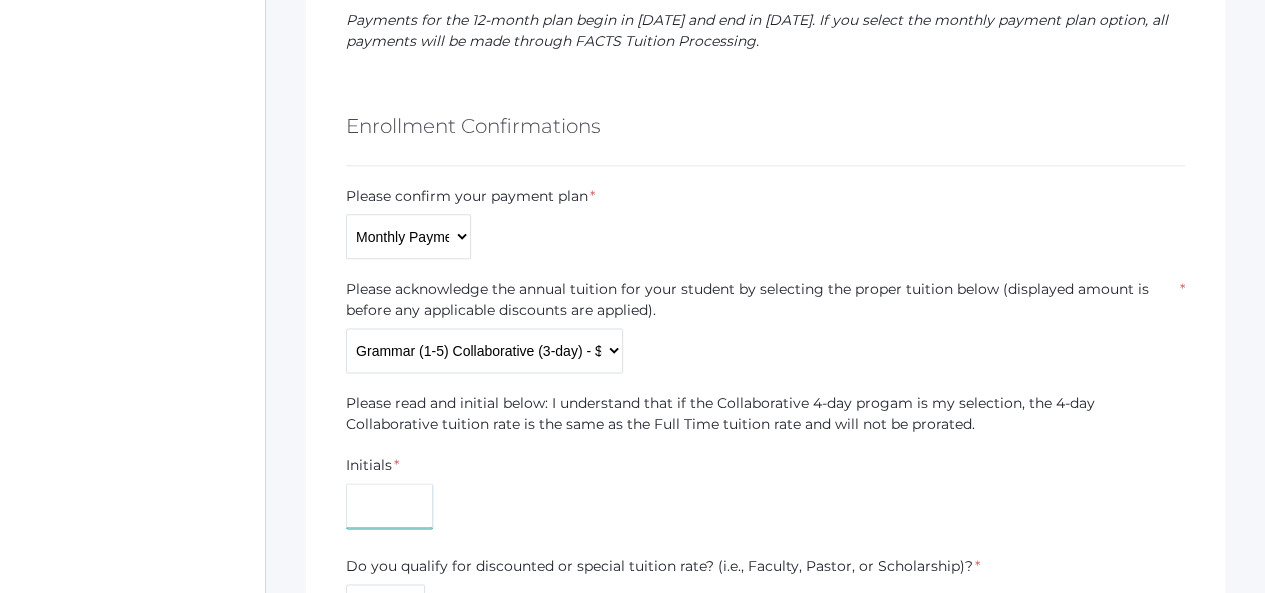 click at bounding box center (389, 505) 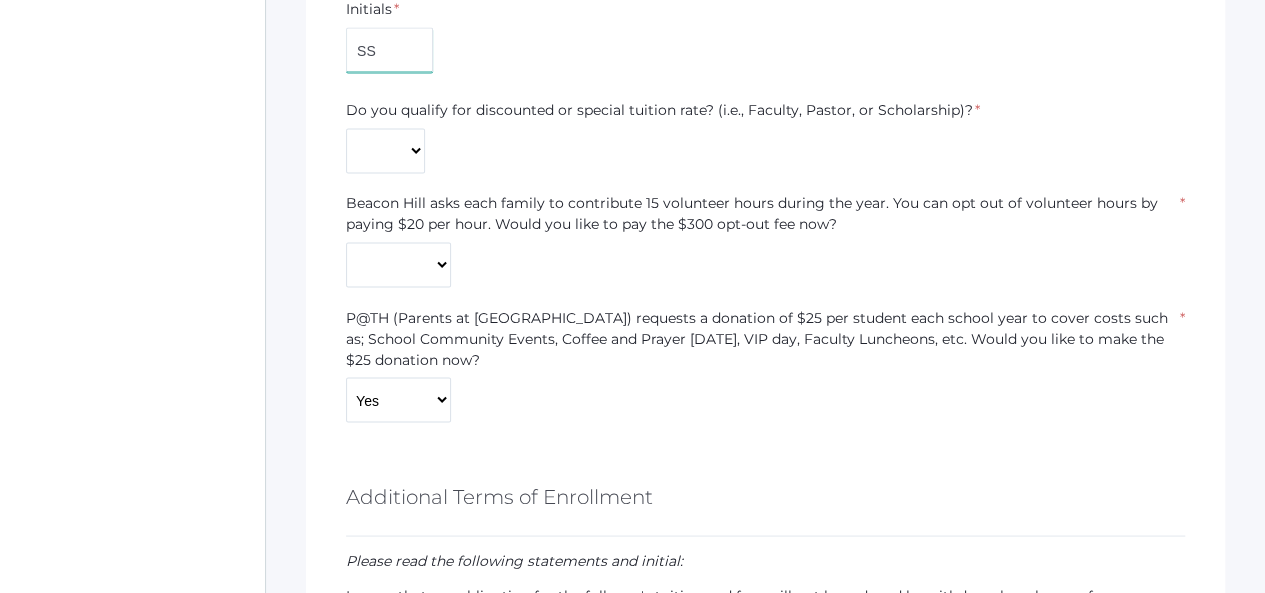 scroll, scrollTop: 1634, scrollLeft: 0, axis: vertical 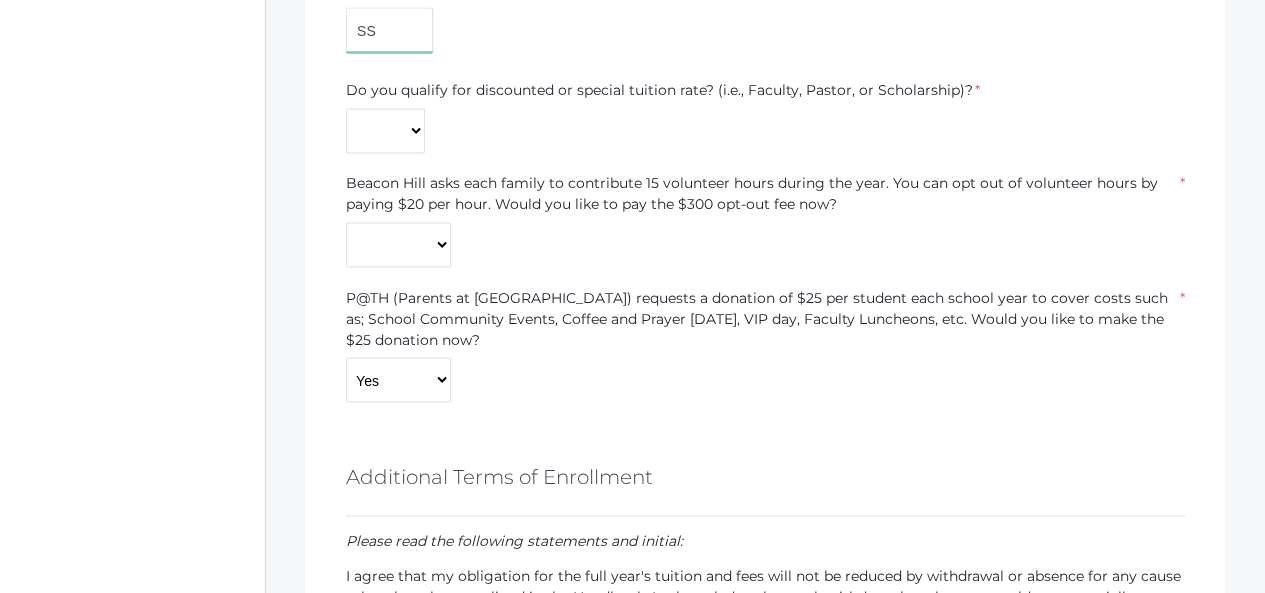 type on "SS" 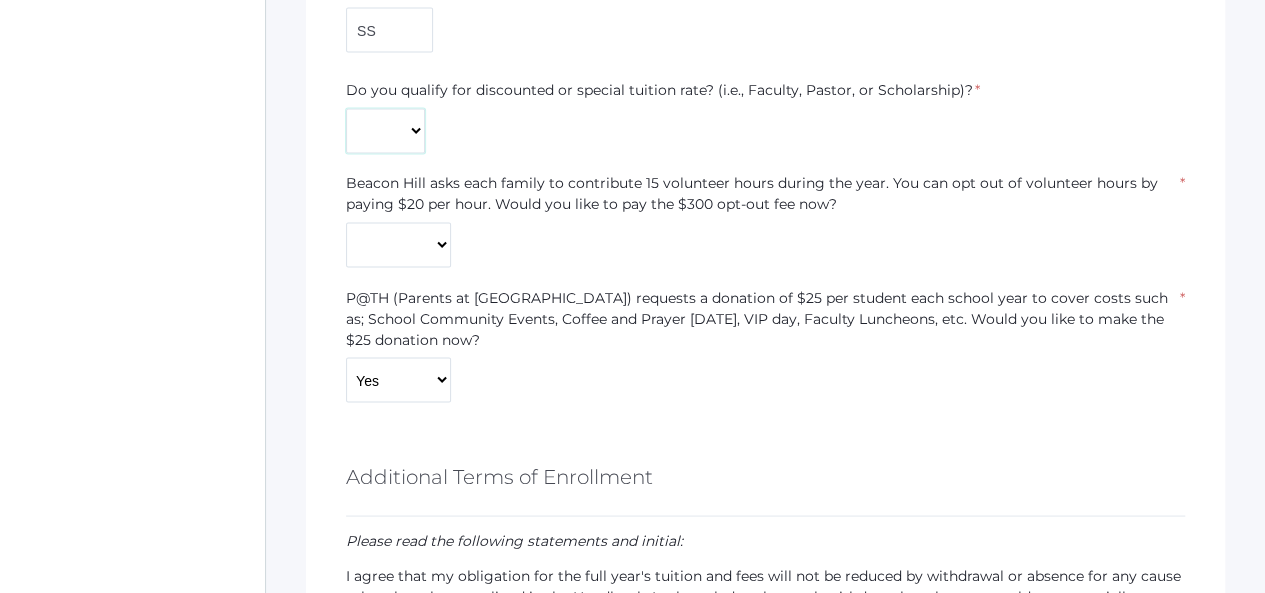 click on "Yes
No" at bounding box center (385, 130) 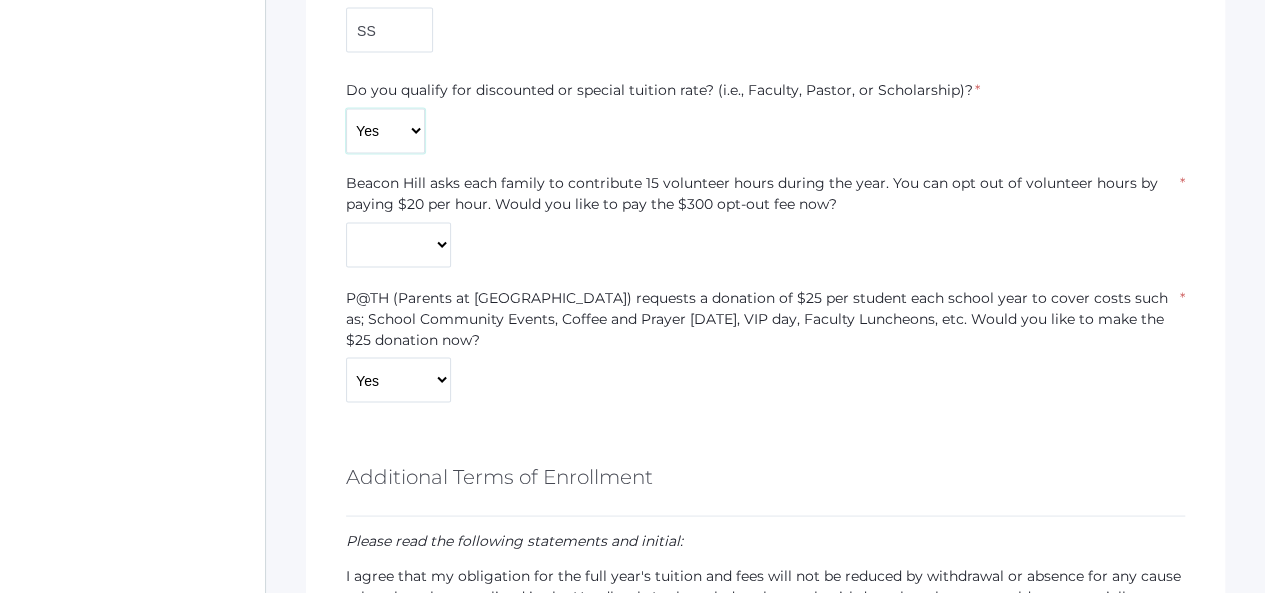 click on "Yes
No" at bounding box center (385, 130) 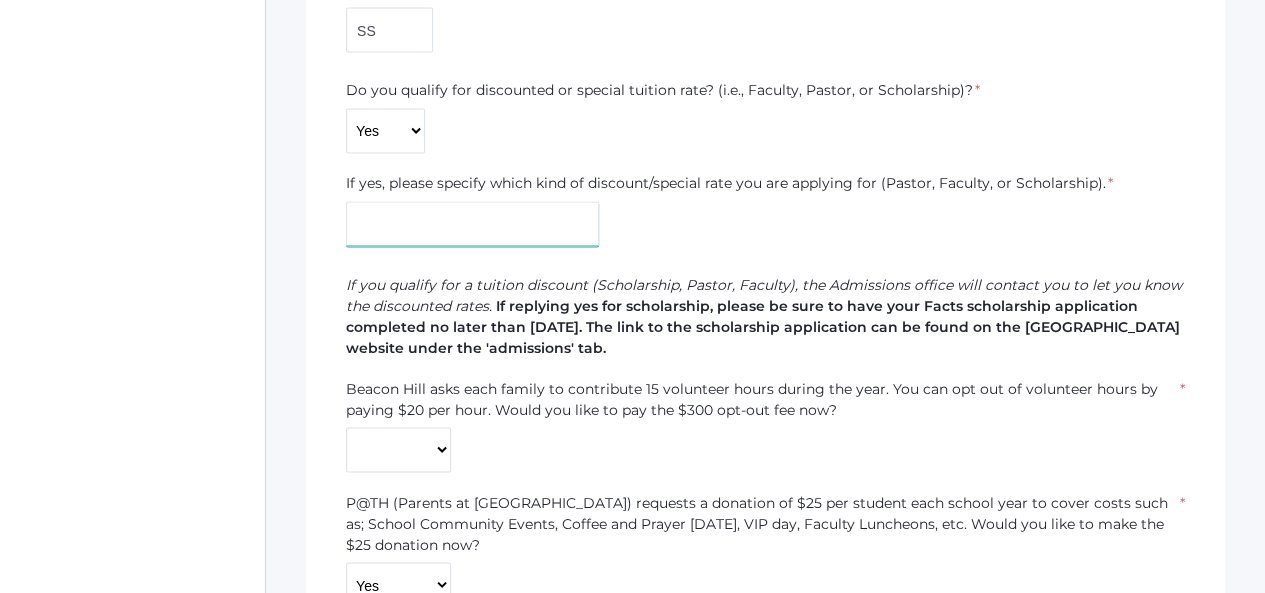 click at bounding box center [472, 223] 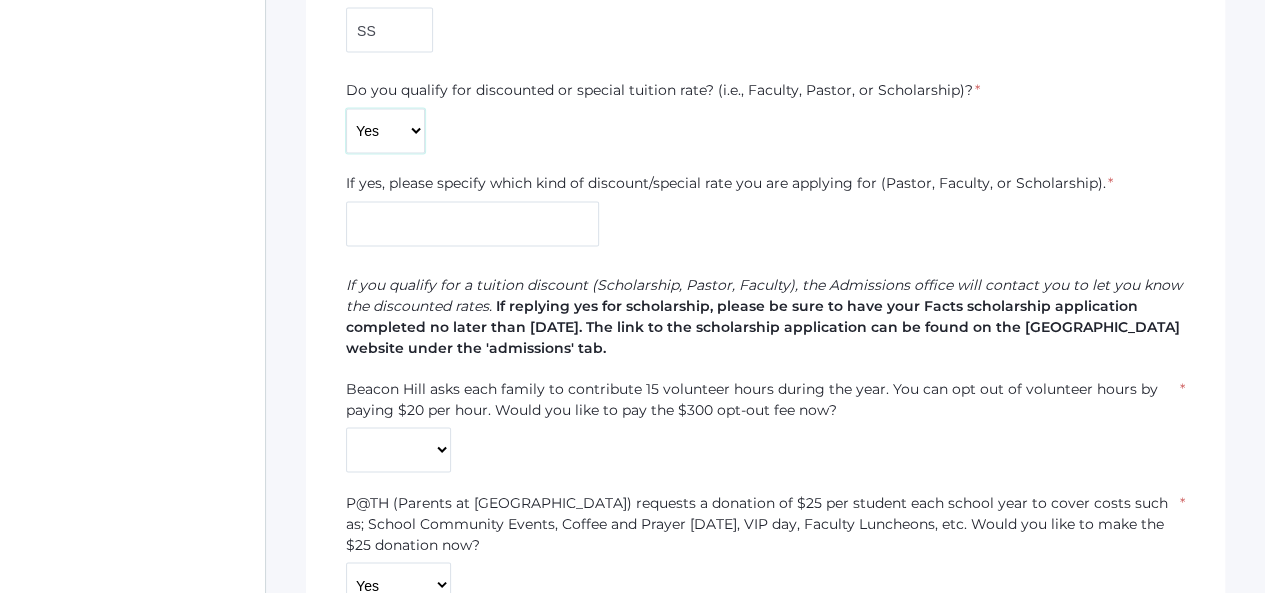 click on "Yes
No" at bounding box center [385, 130] 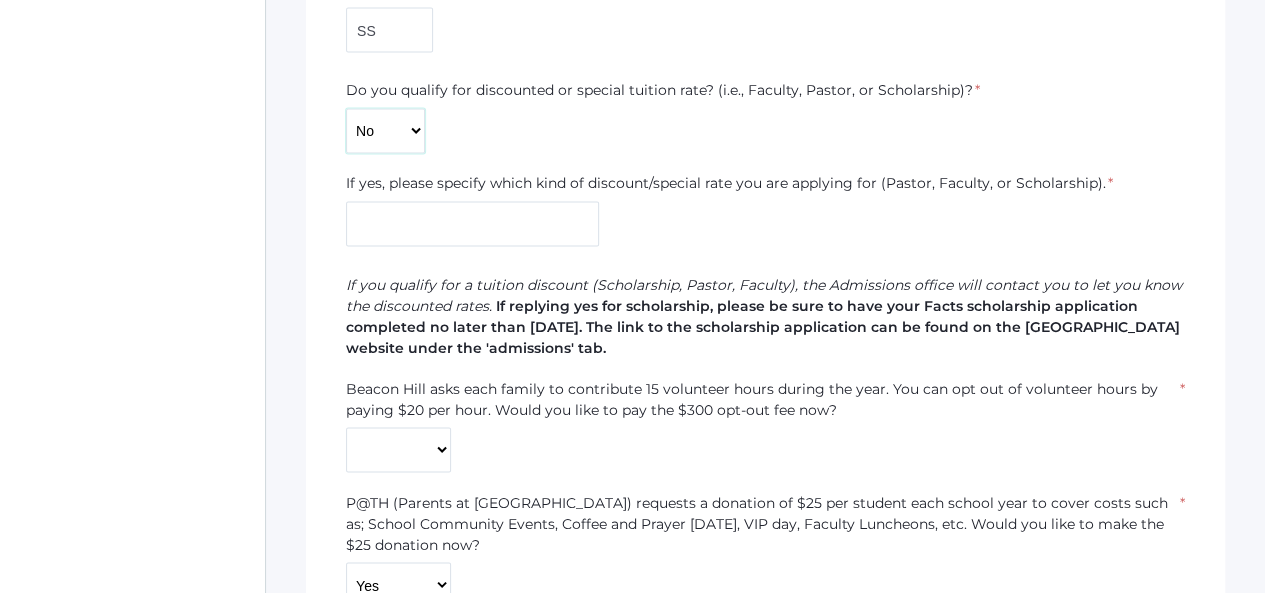 click on "Yes
No" at bounding box center [385, 130] 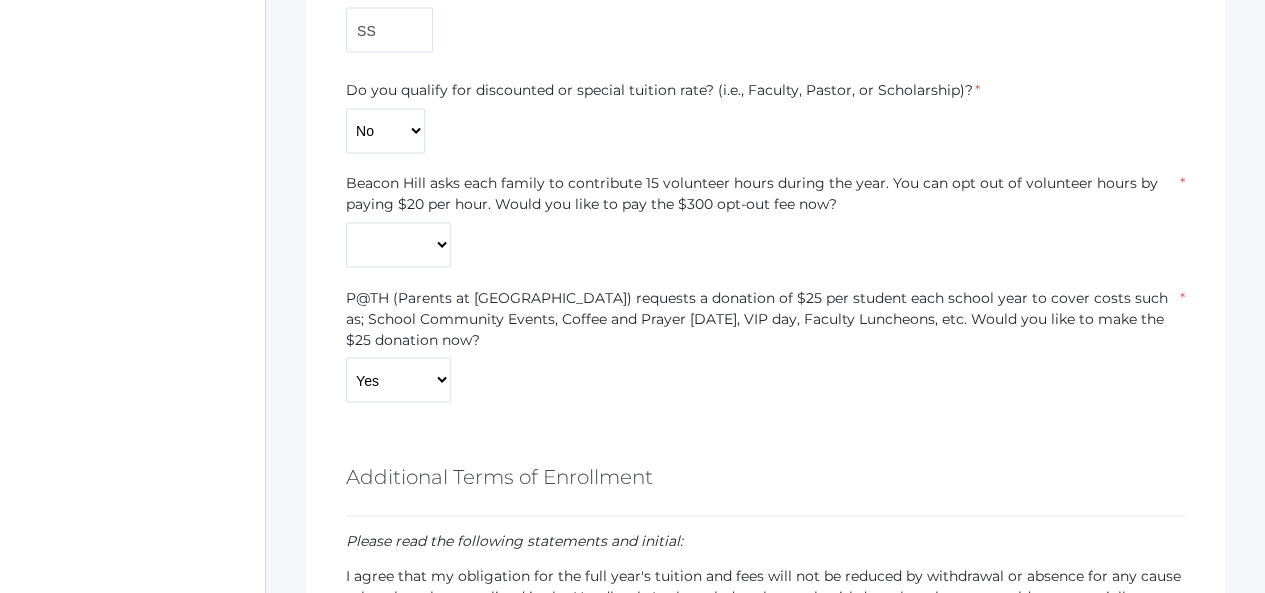 click on "Do you qualify for discounted or special tuition rate? (i.e., Faculty, Pastor, or Scholarship)?
*
Yes
No" at bounding box center (663, 116) 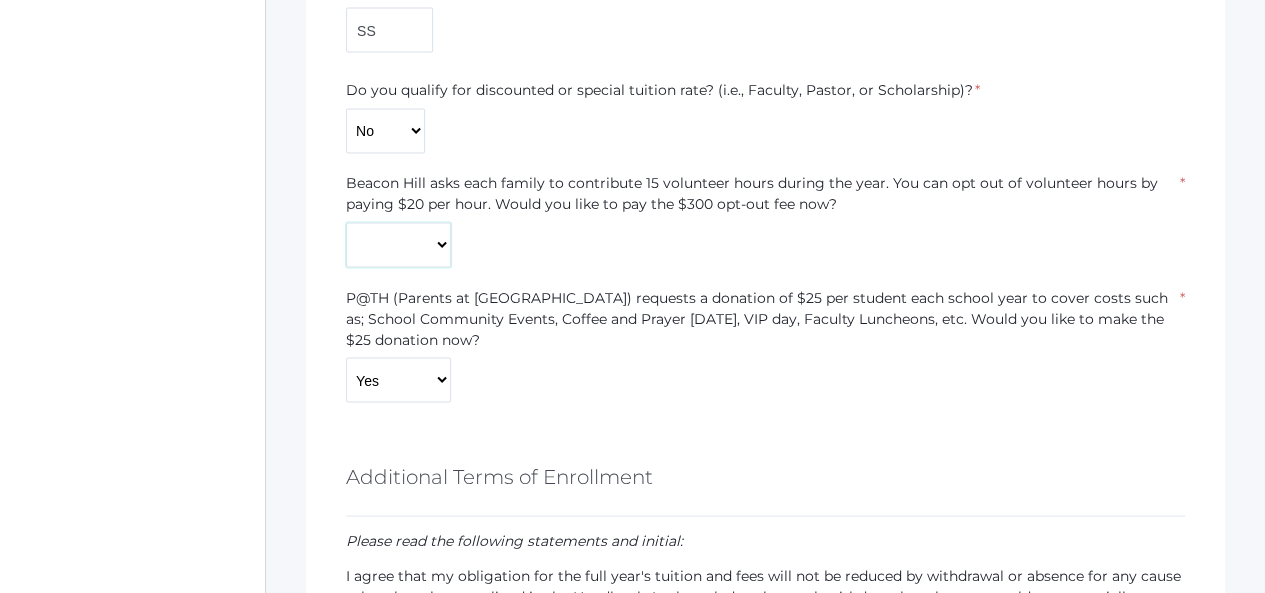 click on "Yes
No" at bounding box center [398, 244] 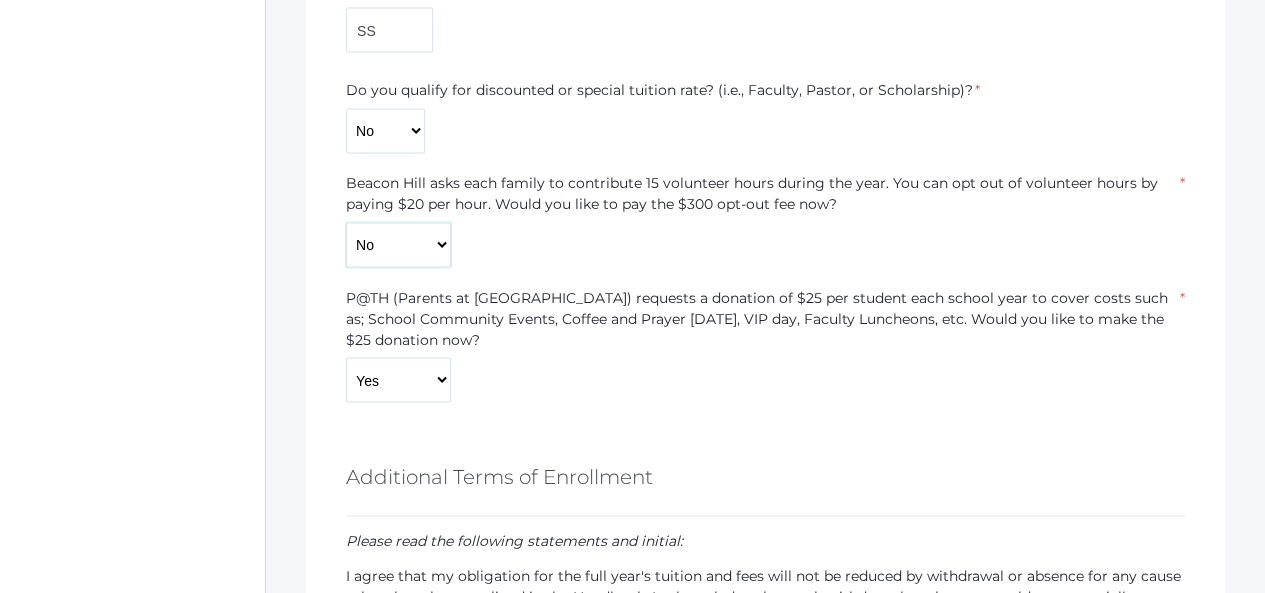 click on "Yes
No" at bounding box center [398, 244] 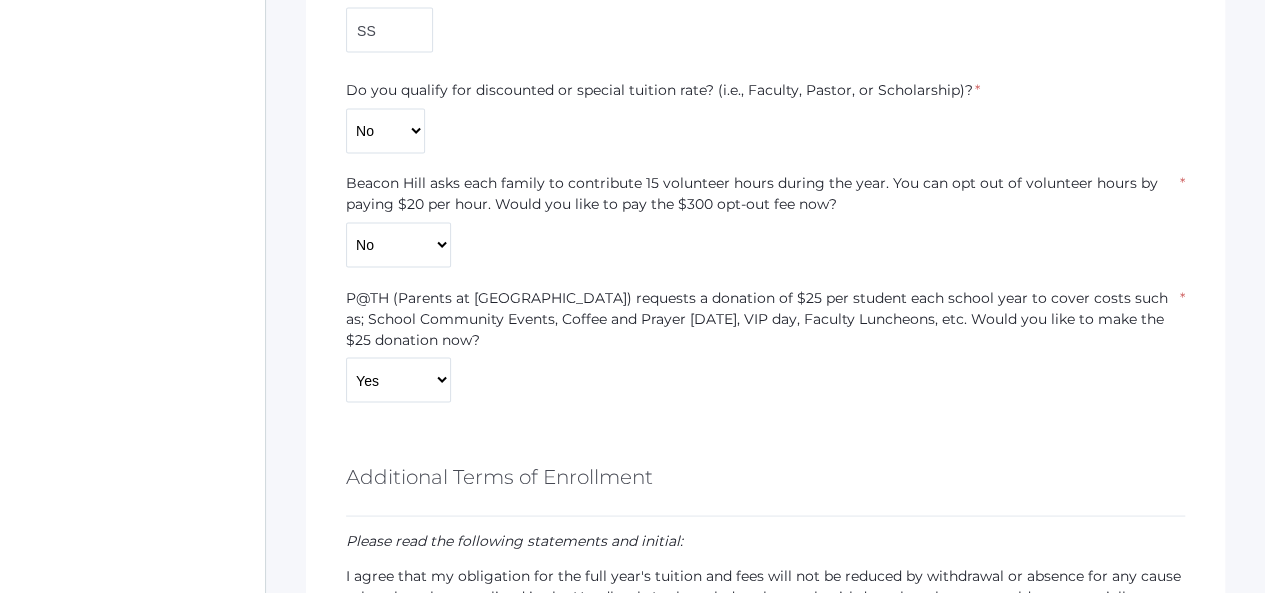 click on "P@TH (Parents at The Hill) requests a donation of $25 per student each school year to cover costs such as; School Community Events, Coffee and Prayer on Friday's, VIP day, Faculty Luncheons, etc. Would you like to make the $25 donation now?
*
Yes
No" at bounding box center [765, 344] 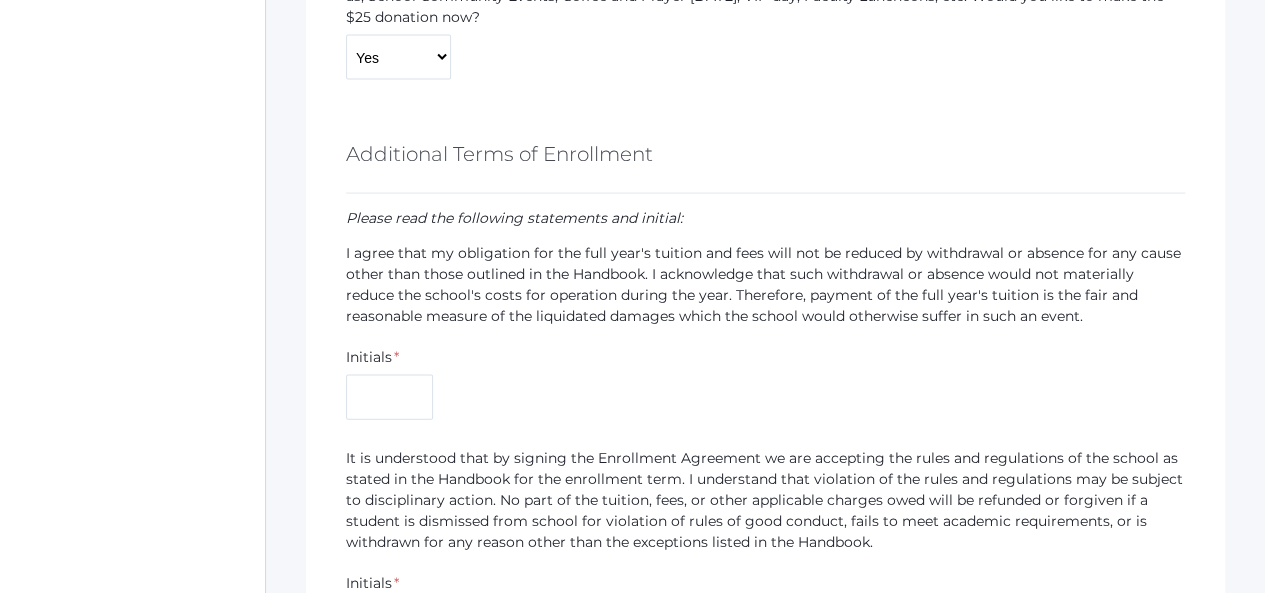 scroll, scrollTop: 2034, scrollLeft: 0, axis: vertical 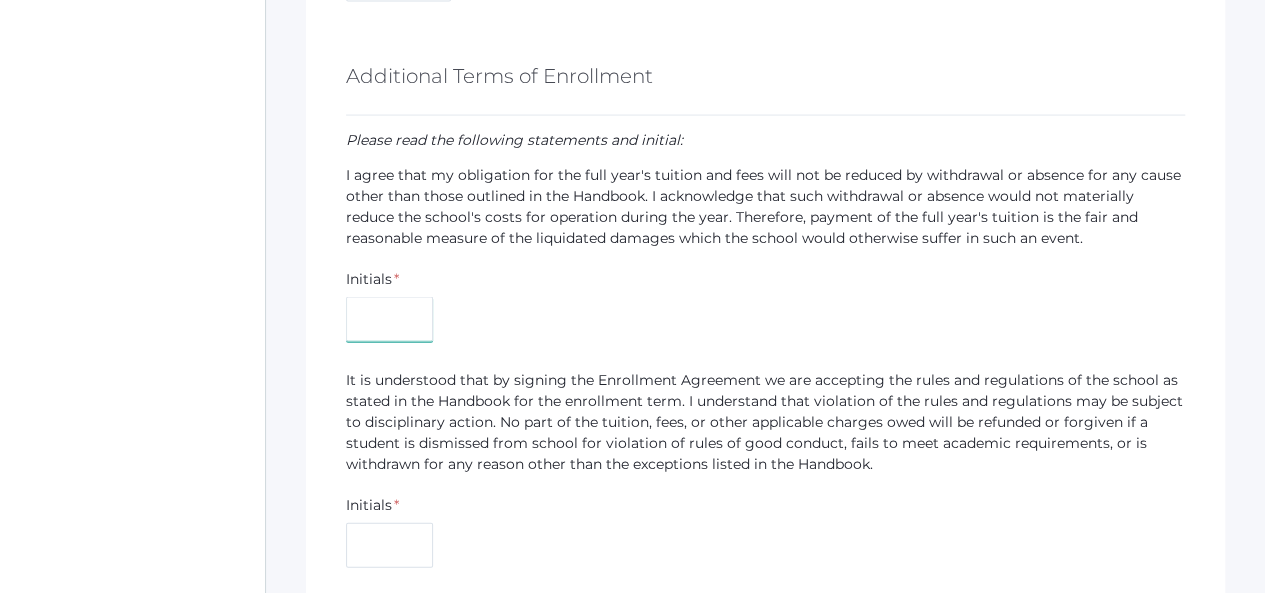 click at bounding box center (389, 319) 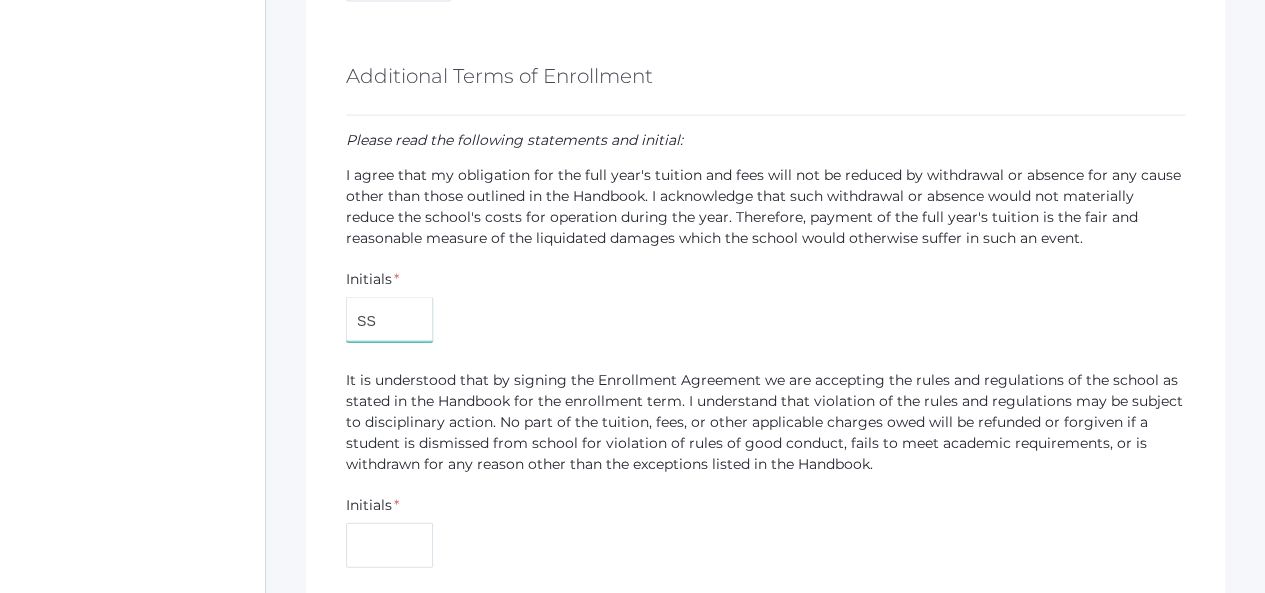 type on "SS" 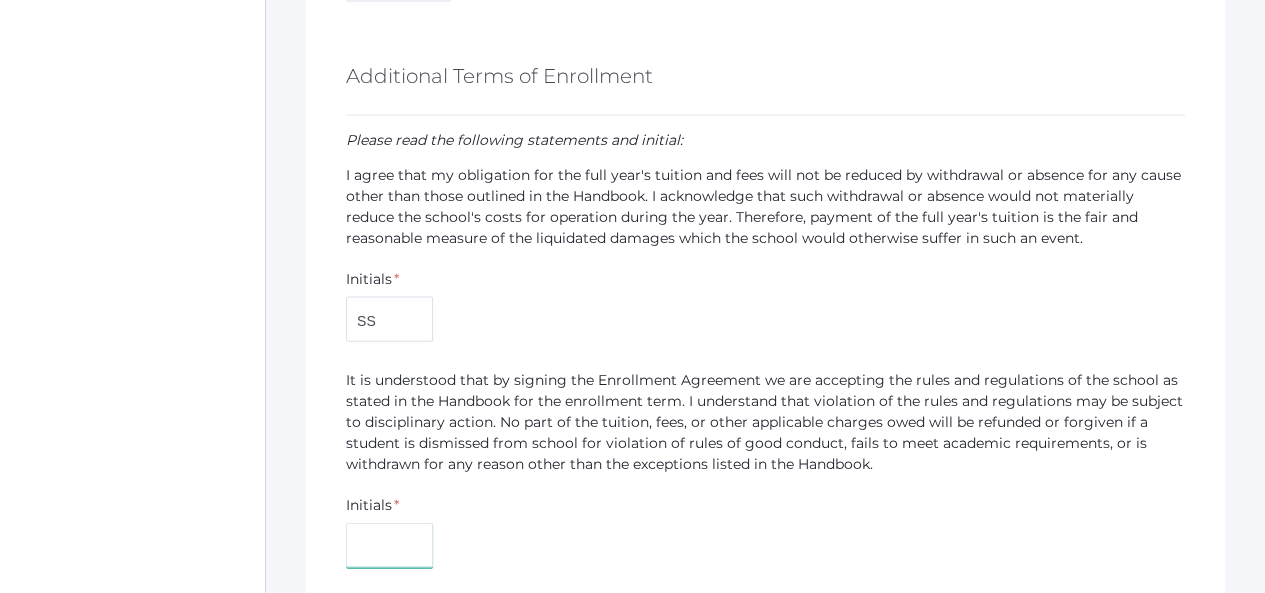 click at bounding box center (389, 545) 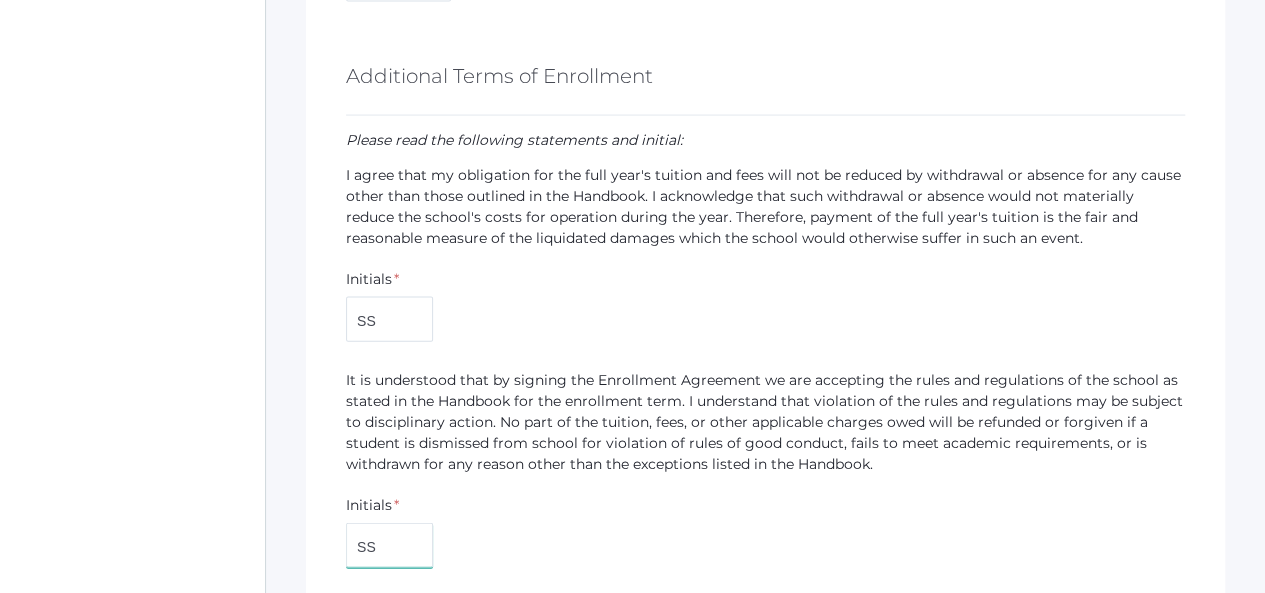 type on "SS" 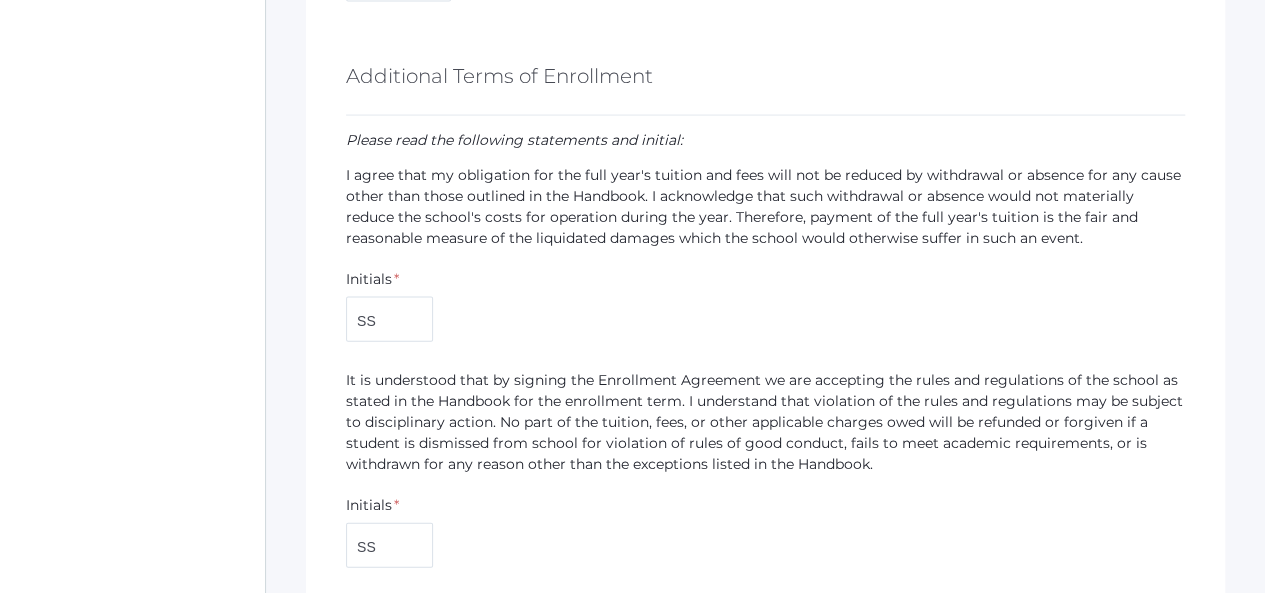 click on "It is understood that by signing the Enrollment Agreement we are accepting the rules and regulations of the school as stated in the Handbook for the enrollment term. I understand that violation of the rules and regulations may be subject to disciplinary action. No part of the tuition, fees, or other applicable charges owed will be refunded or forgiven if a student is dismissed from school for violation of rules of good conduct, fails to meet academic requirements, or is withdrawn for any reason other than the exceptions listed in the Handbook." at bounding box center (765, 422) 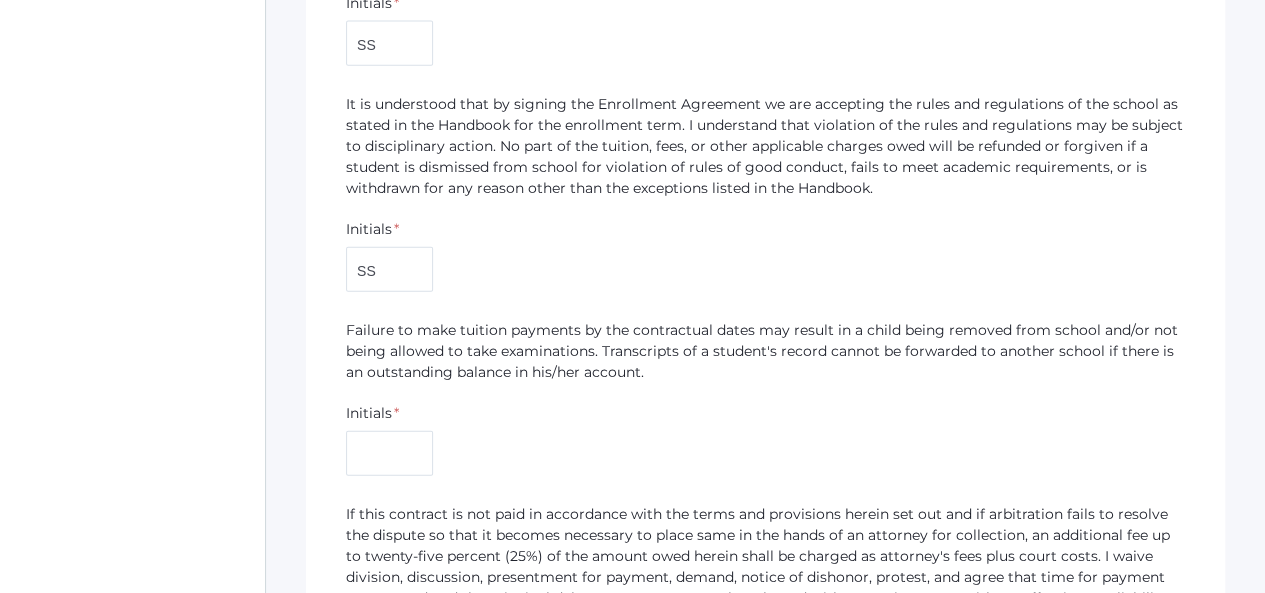 scroll, scrollTop: 2314, scrollLeft: 0, axis: vertical 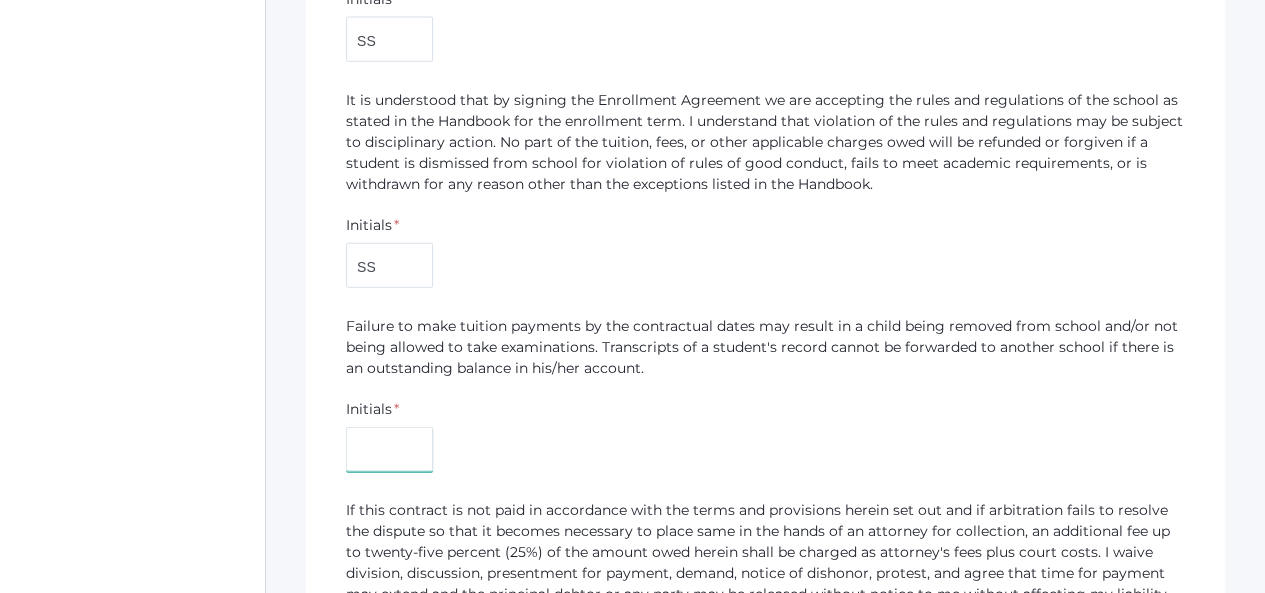 click at bounding box center [389, 449] 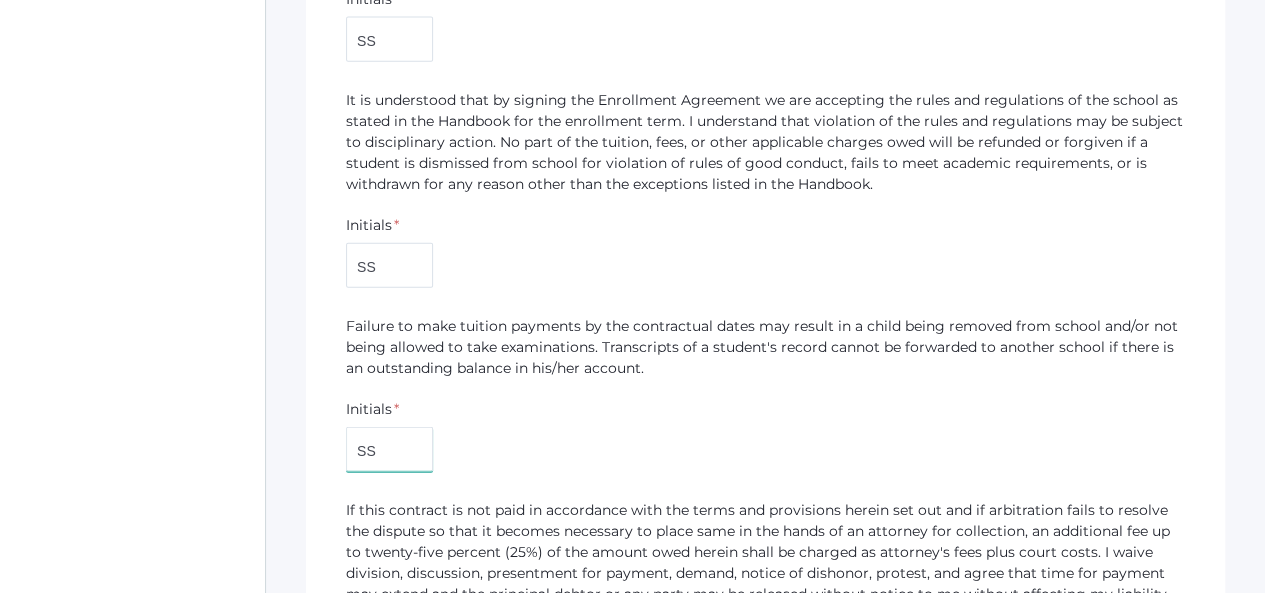 type on "SS" 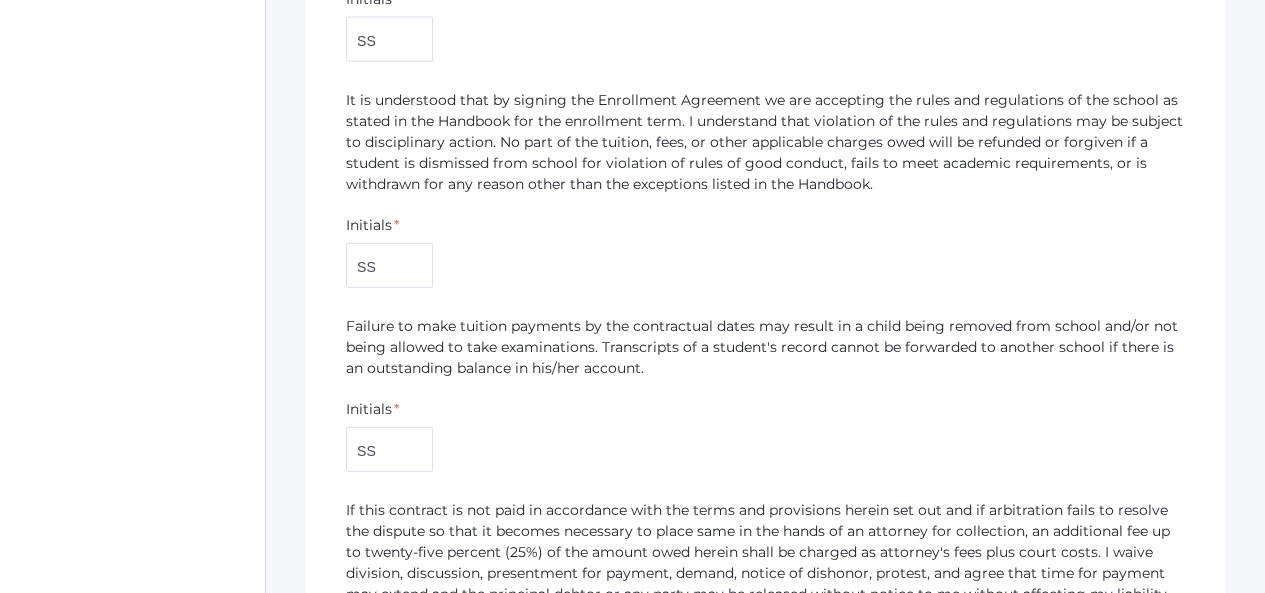 click on "Failure to make tuition payments by the contractual dates may result in a child being removed from school and/or not being allowed to take examinations. Transcripts of a student's record cannot be forwarded to another school if there is an outstanding balance in his/her account." at bounding box center [765, 347] 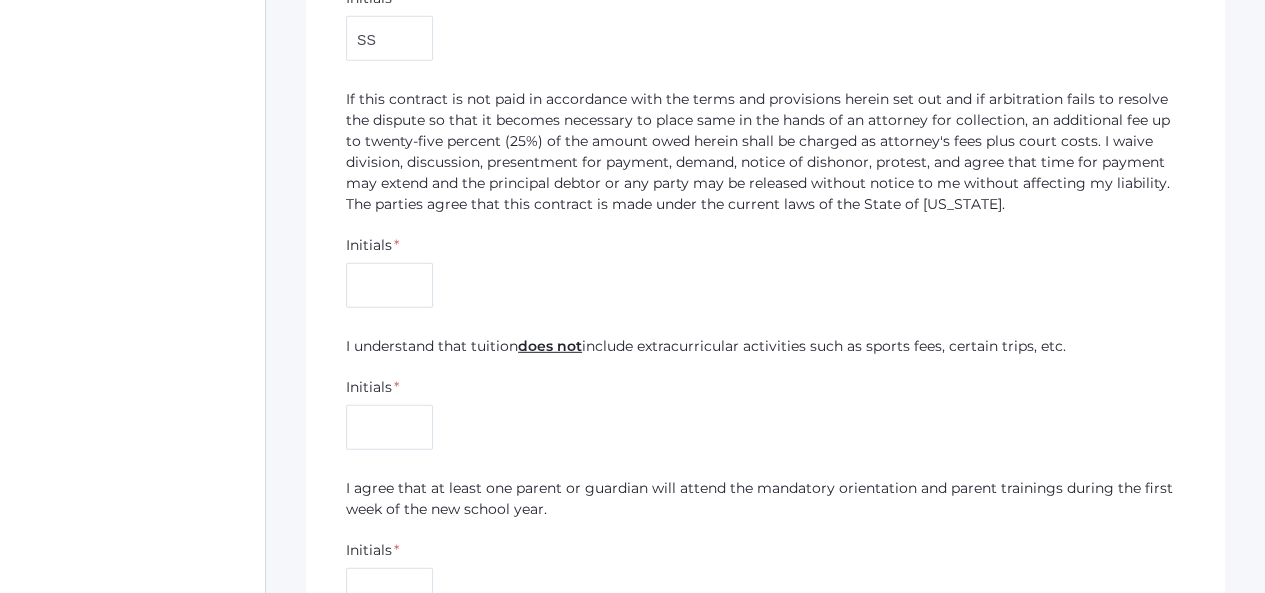 scroll, scrollTop: 2794, scrollLeft: 0, axis: vertical 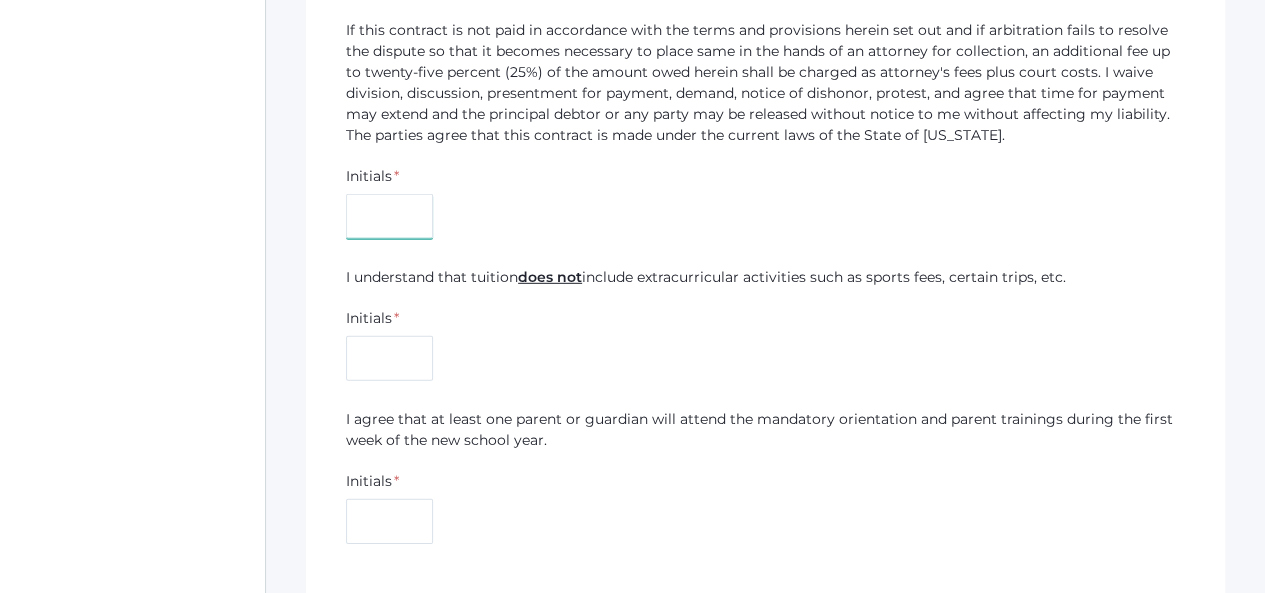 click at bounding box center (389, 216) 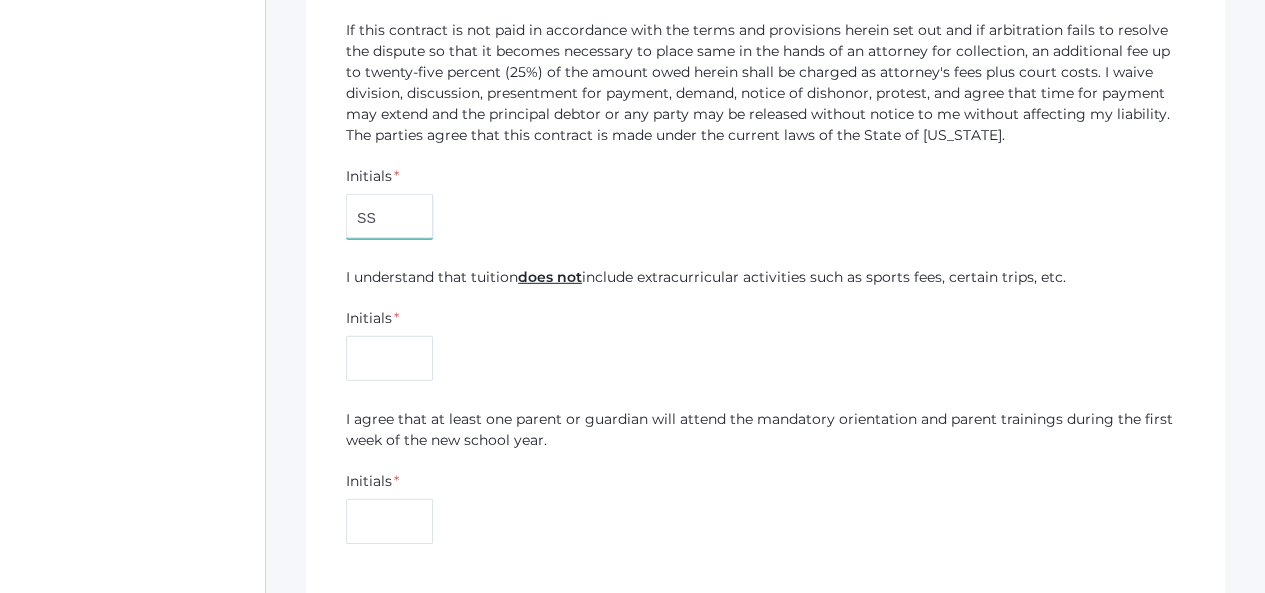 type on "SS" 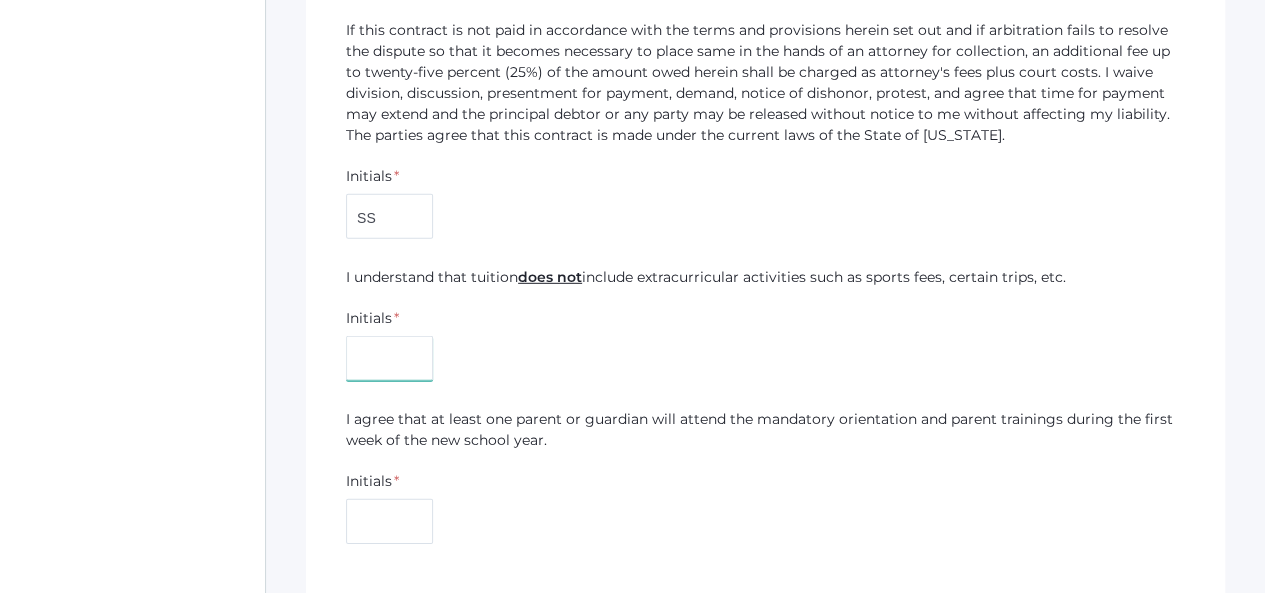 click at bounding box center [389, 358] 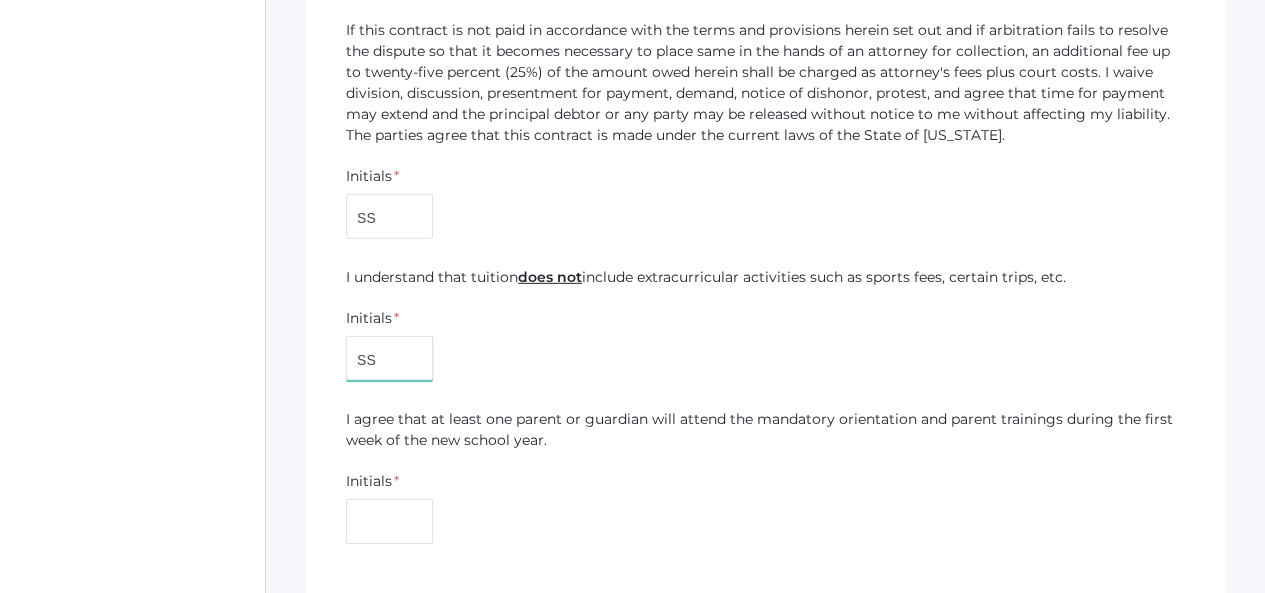 type on "SS" 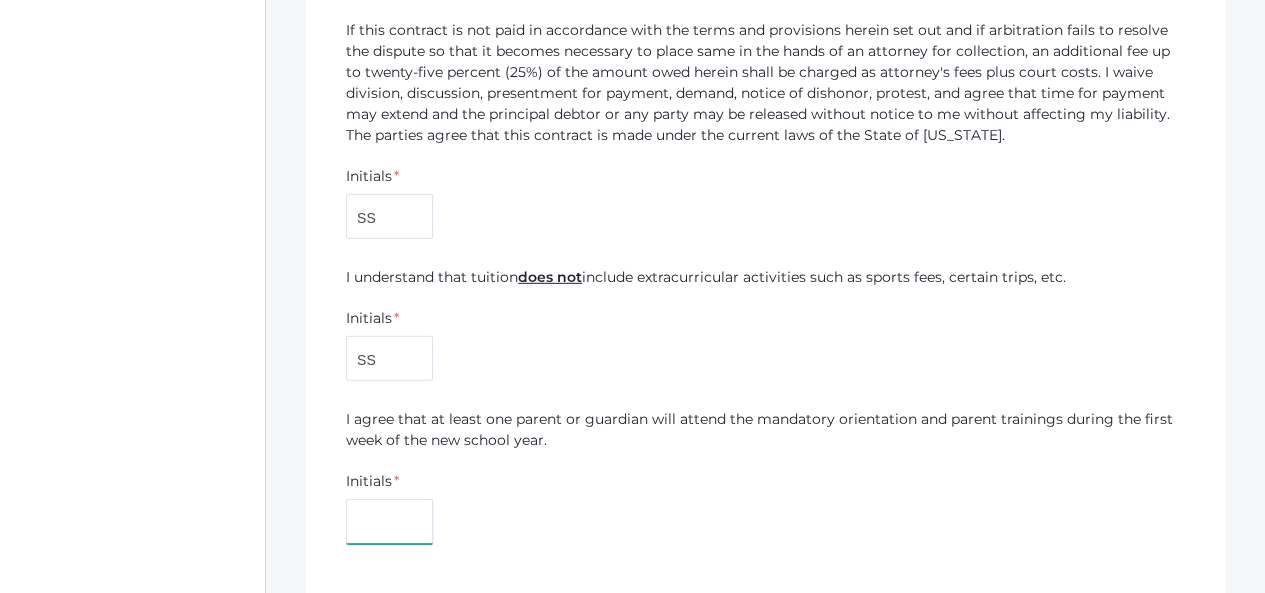 click at bounding box center [389, 521] 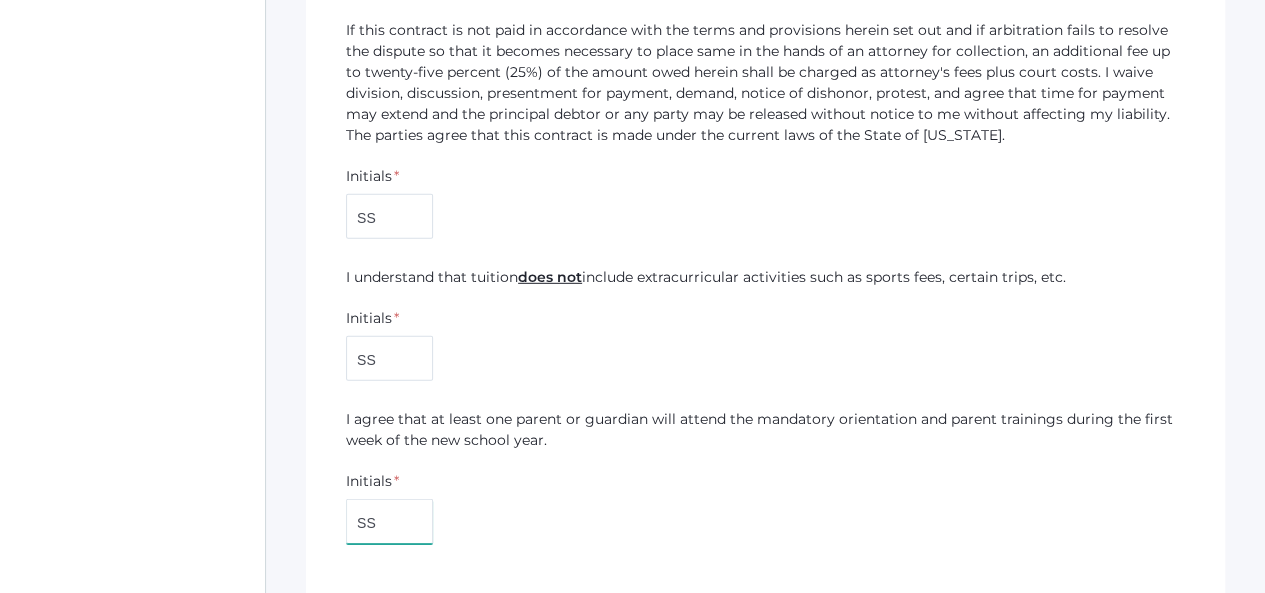 type on "SS" 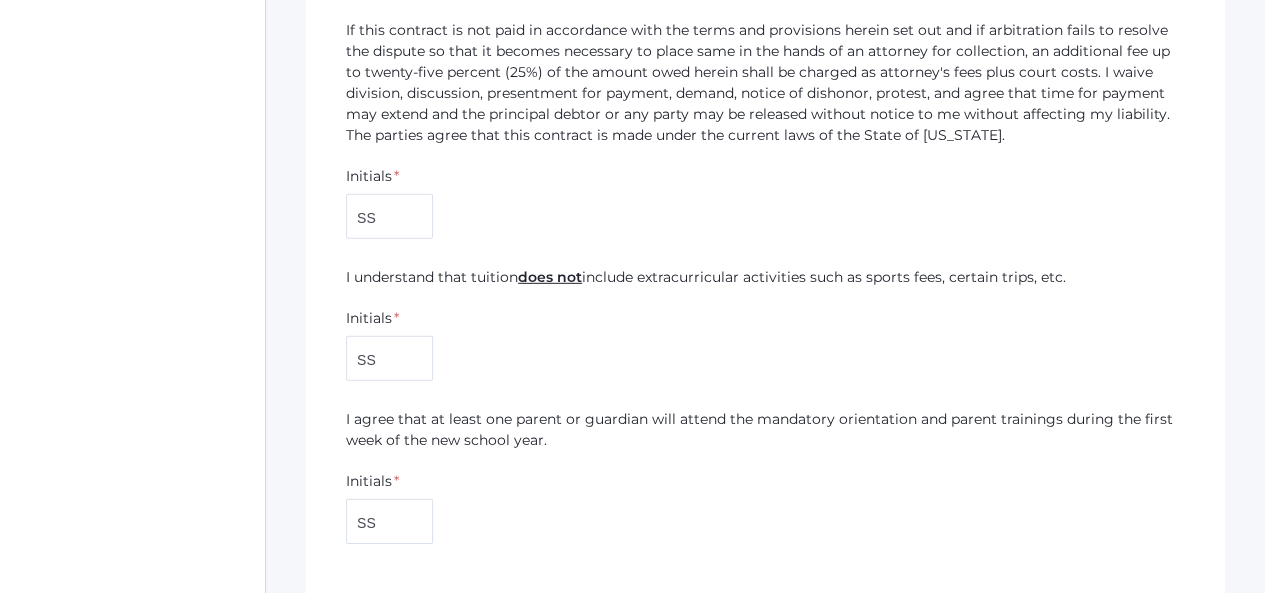 click on "I agree that at least one parent or guardian will attend the mandatory orientation and parent trainings during the first week of the new school year." at bounding box center [765, 430] 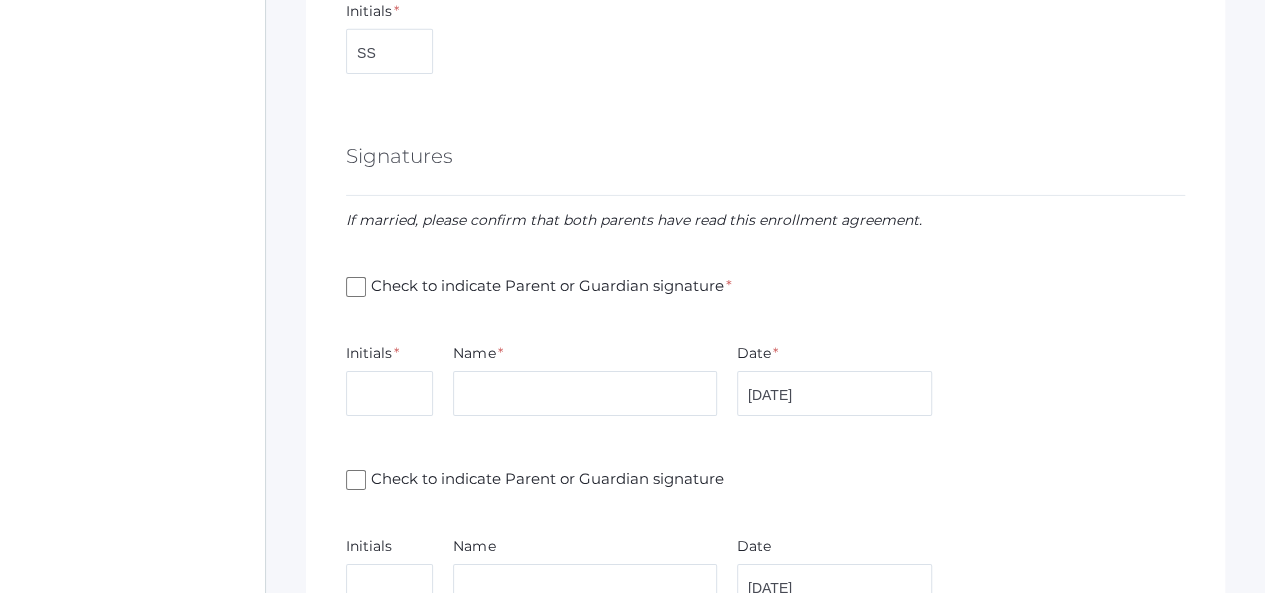 scroll, scrollTop: 3274, scrollLeft: 0, axis: vertical 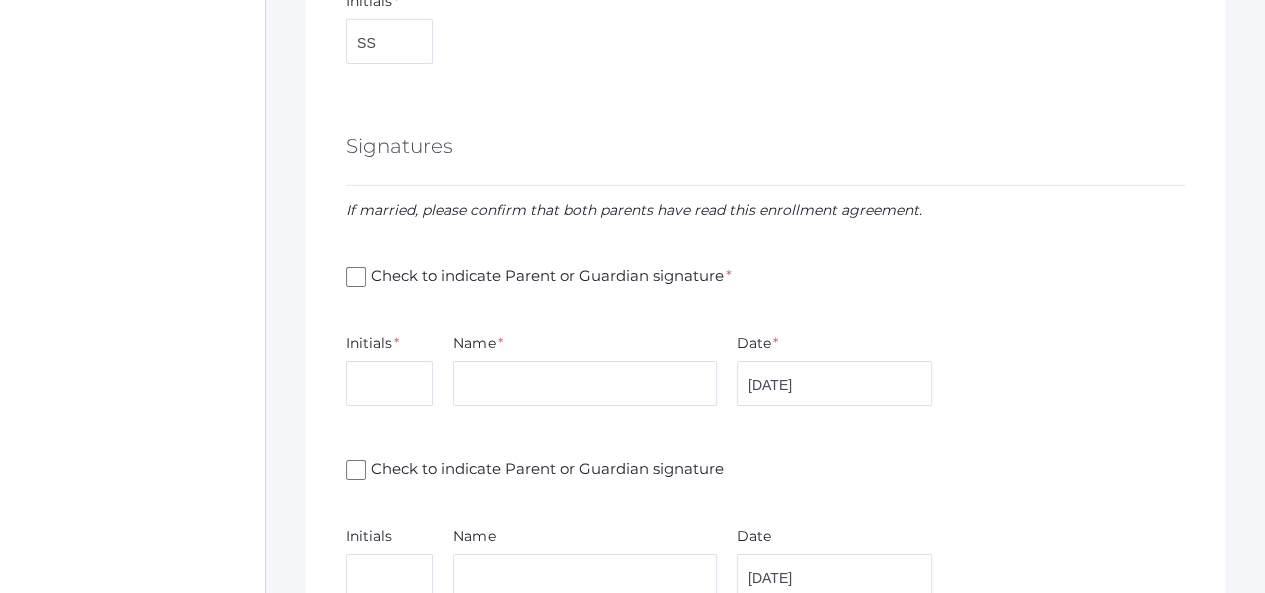 click on "Check to indicate Parent or Guardian signature
*" at bounding box center (356, 277) 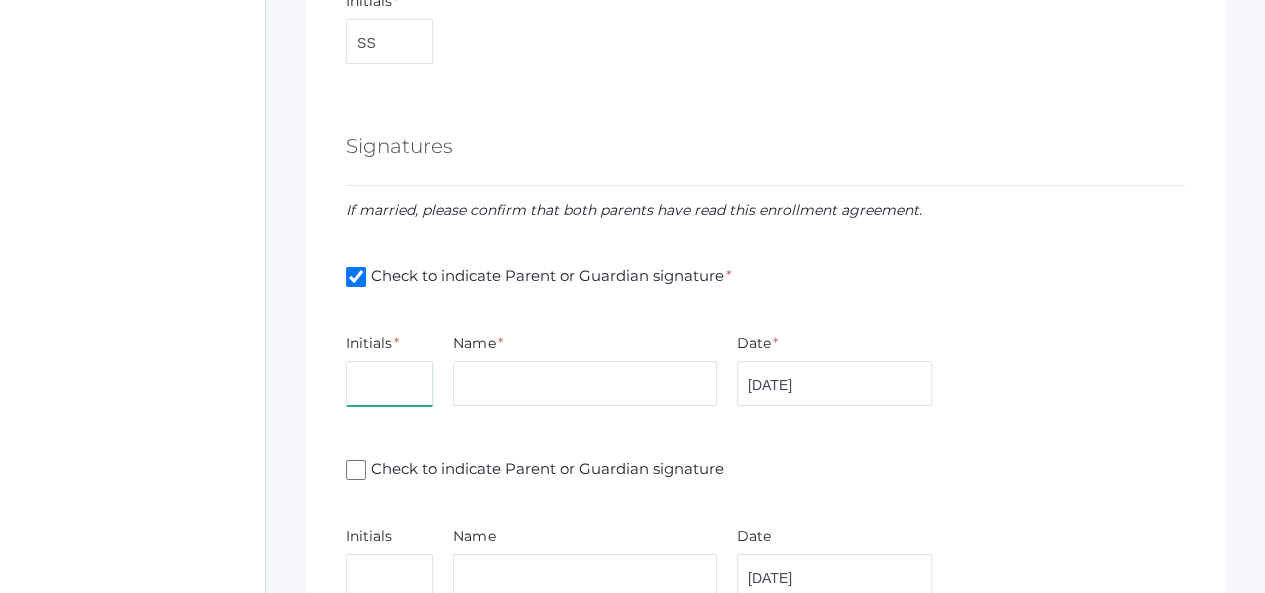 click at bounding box center (389, 383) 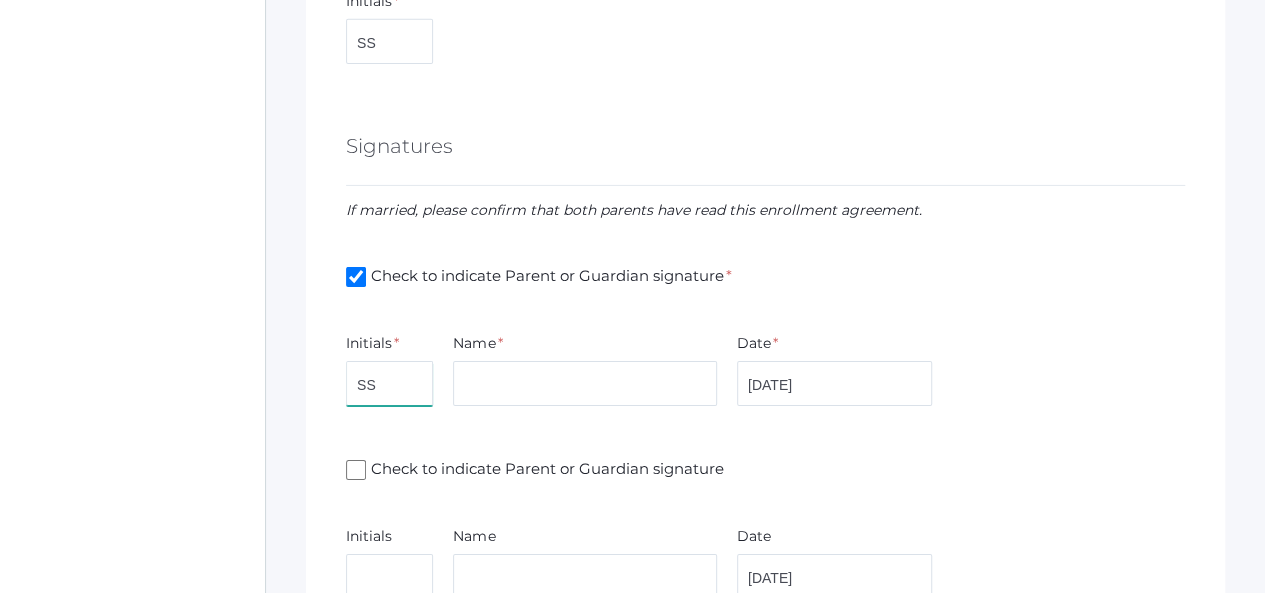 type on "SS" 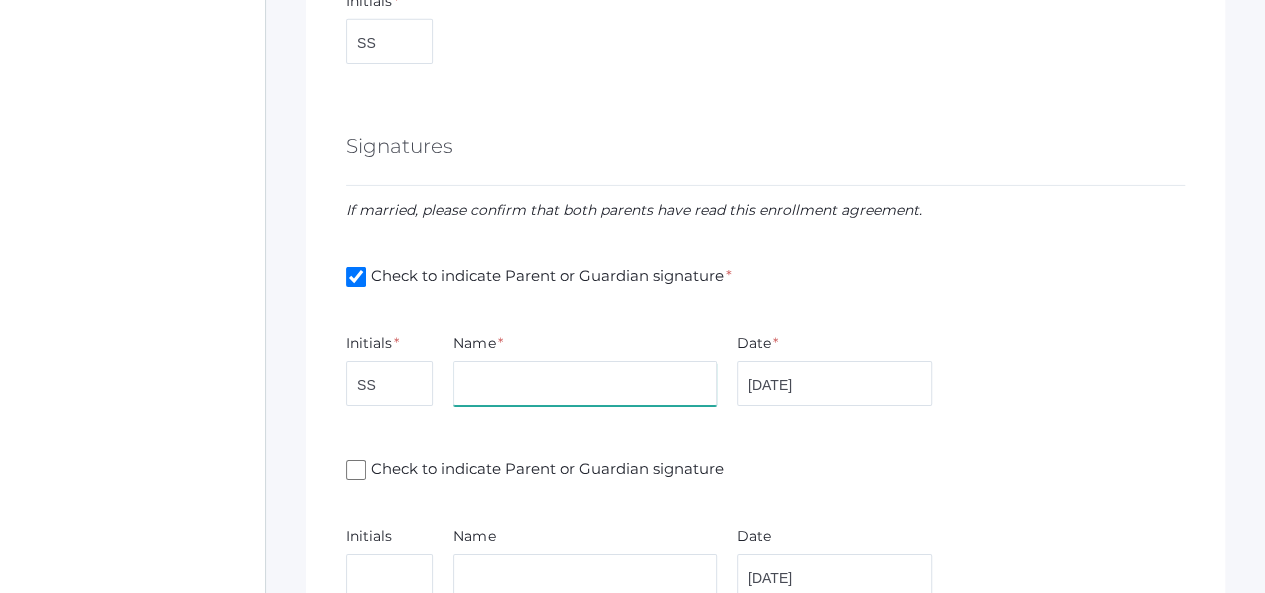 click at bounding box center (584, 383) 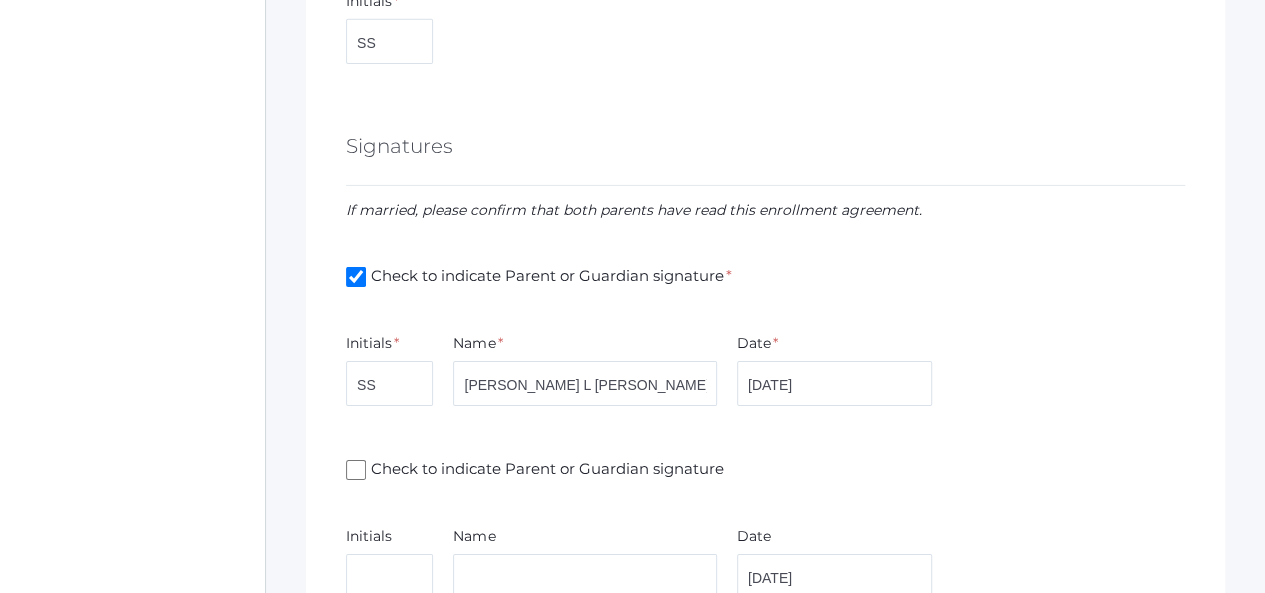 click on "Check to indicate Parent or Guardian signature" at bounding box center (356, 470) 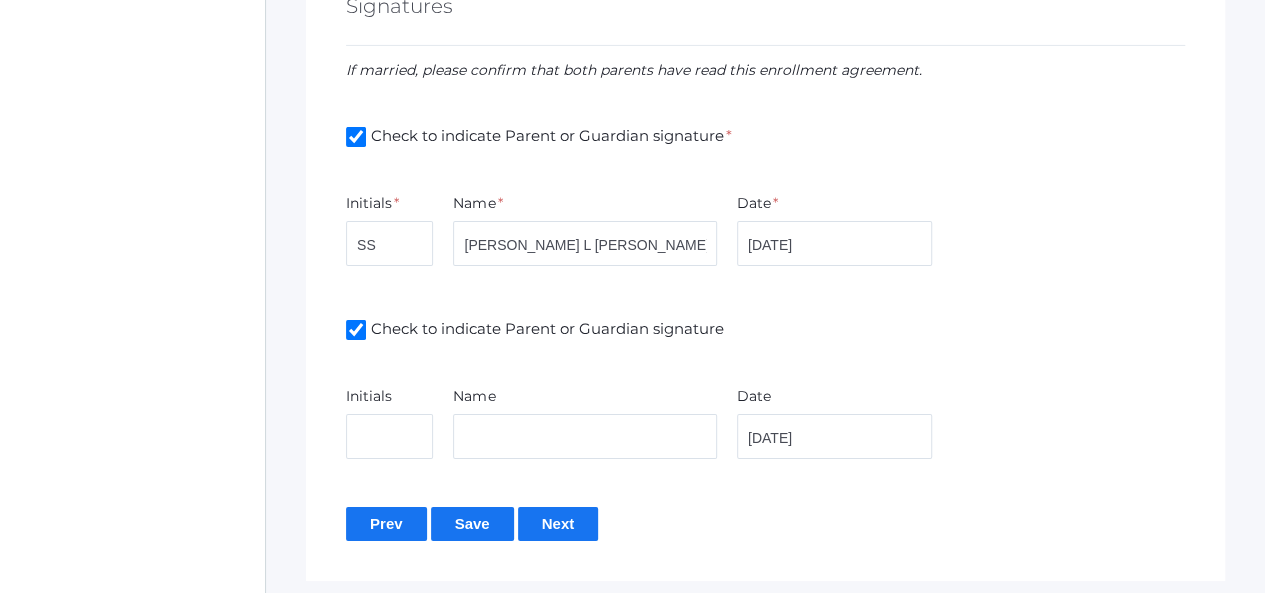 scroll, scrollTop: 3457, scrollLeft: 0, axis: vertical 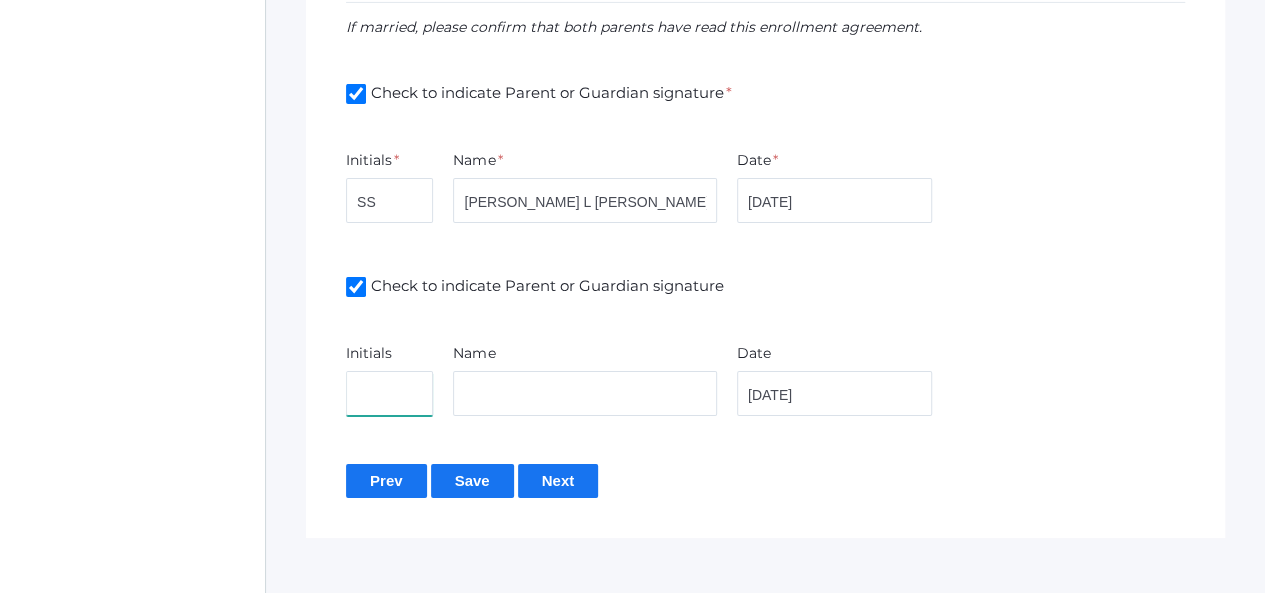 click at bounding box center [389, 393] 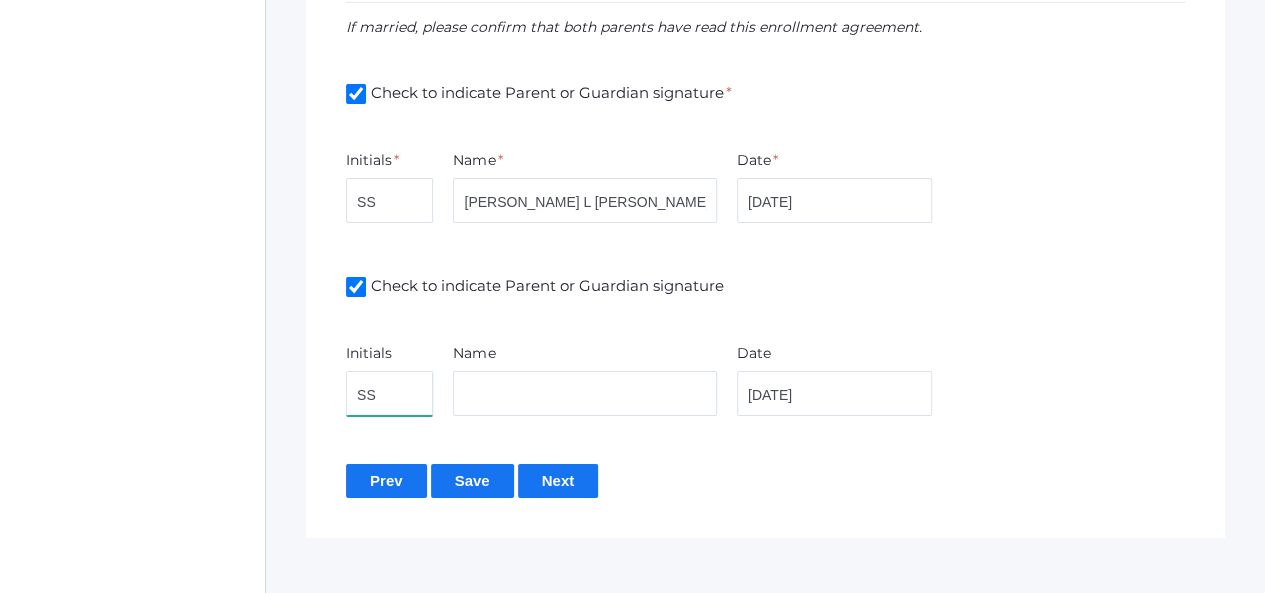 type on "SS" 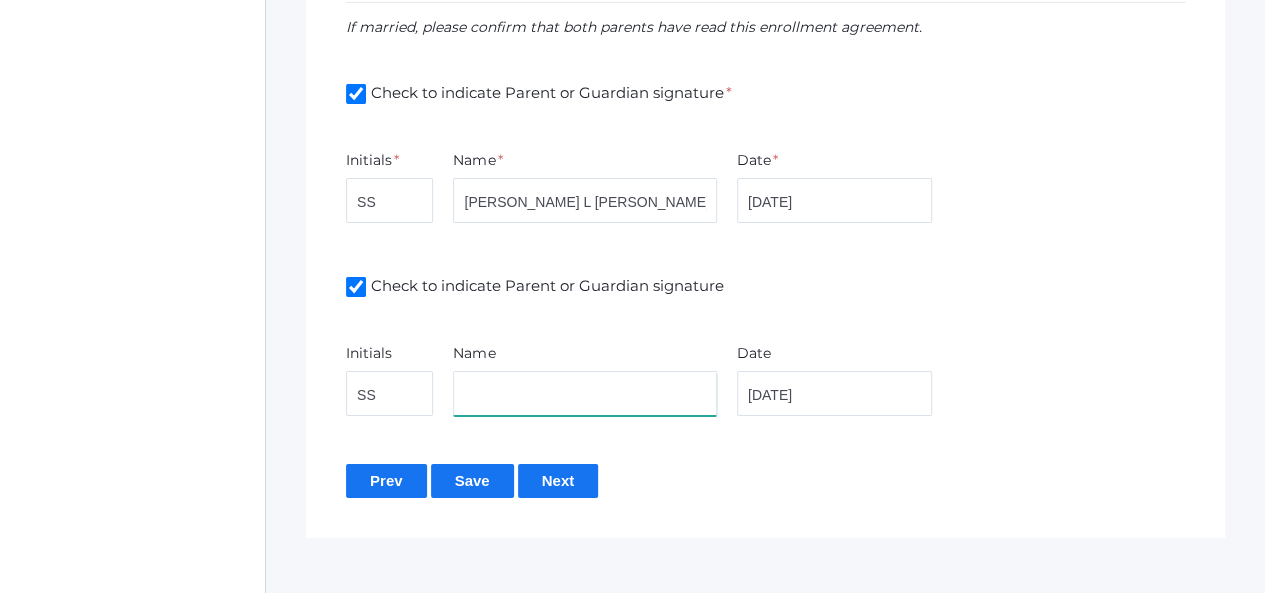 click at bounding box center [584, 393] 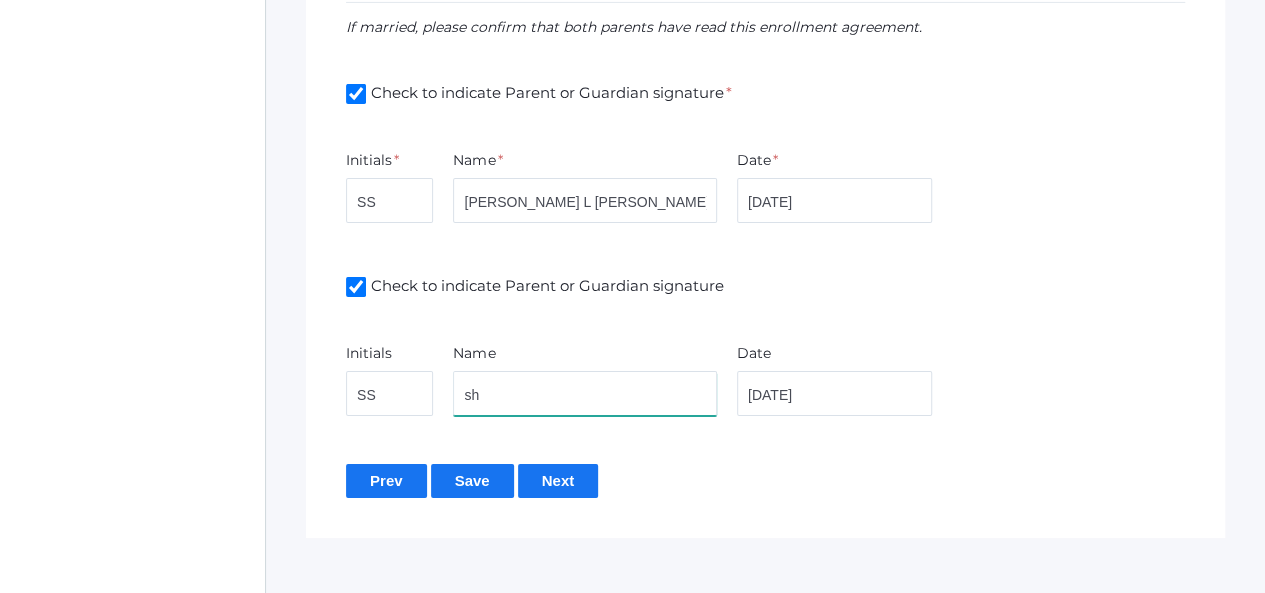 type on "s" 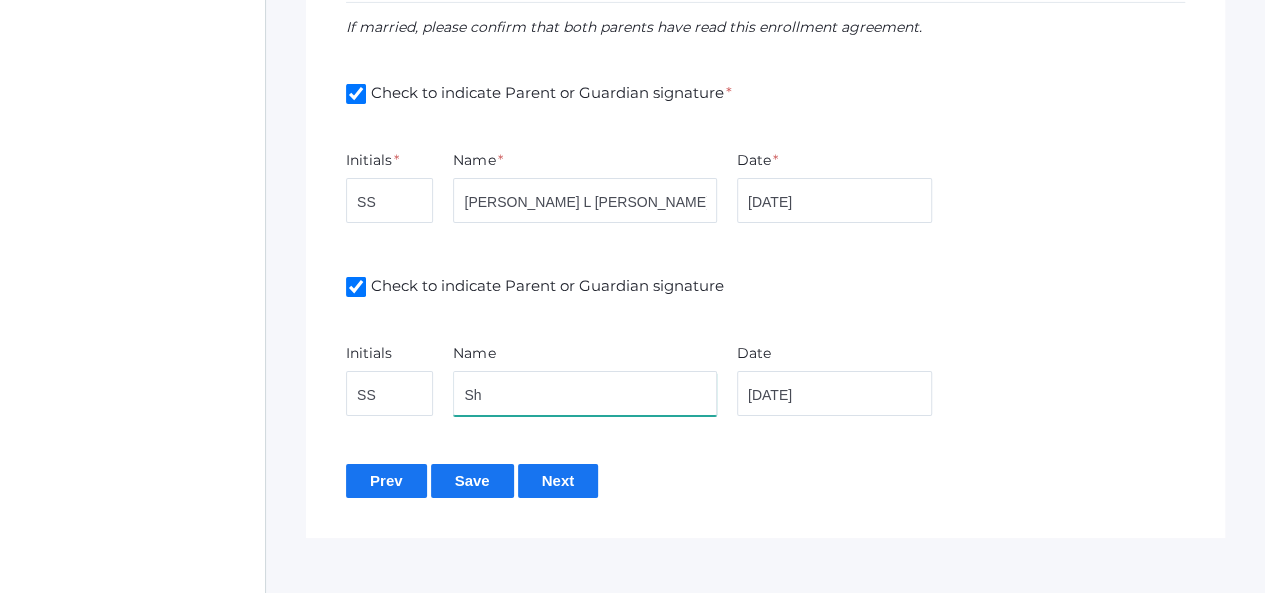 type on "S" 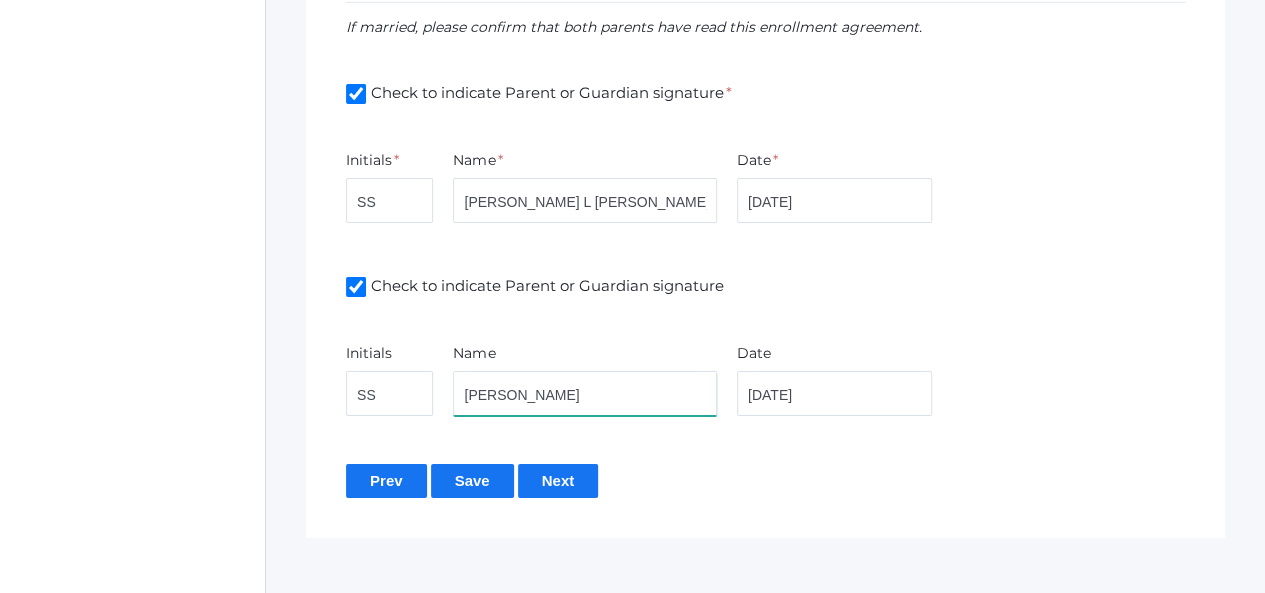 type on "Taylor Sergey" 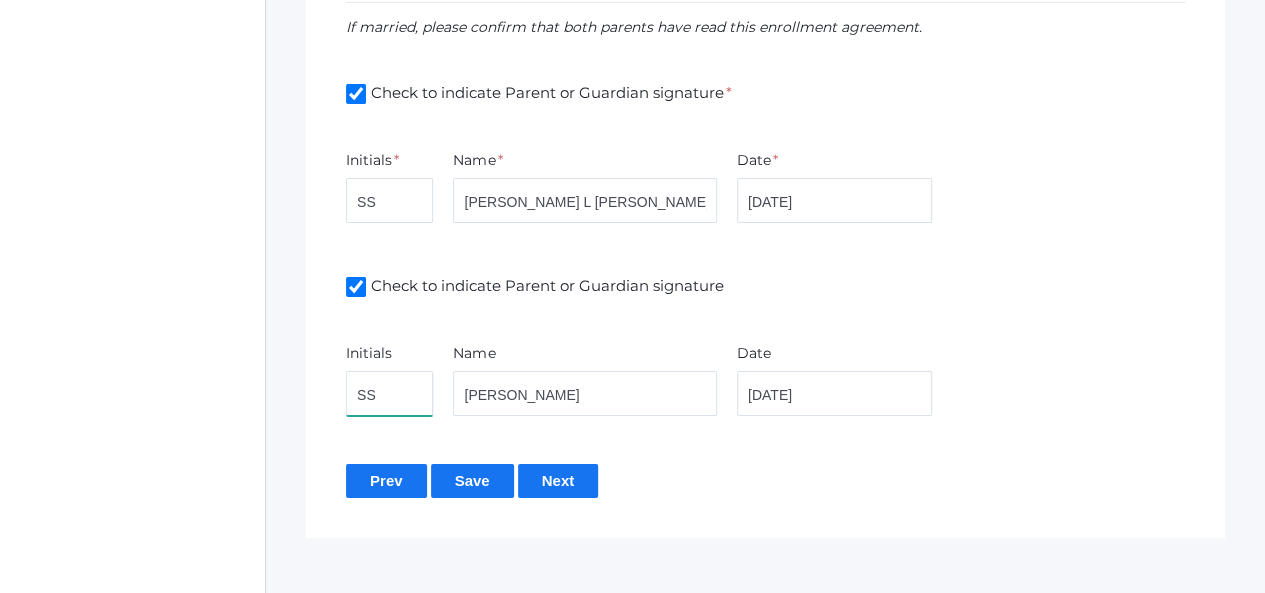 click on "SS" at bounding box center [389, 393] 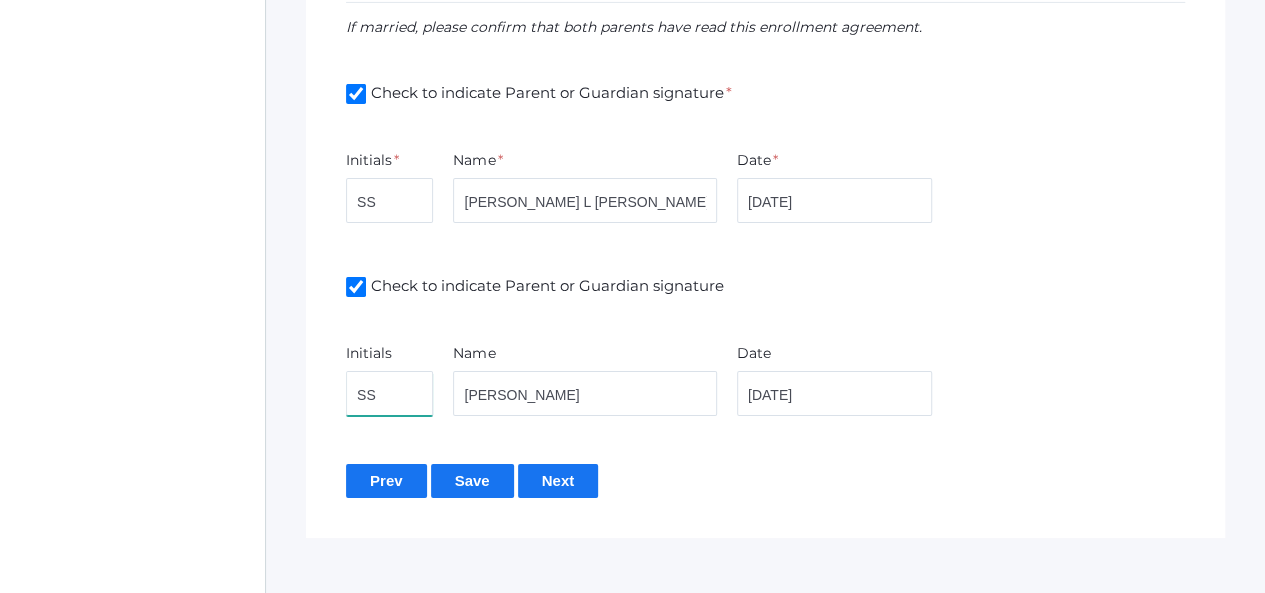 type on "S" 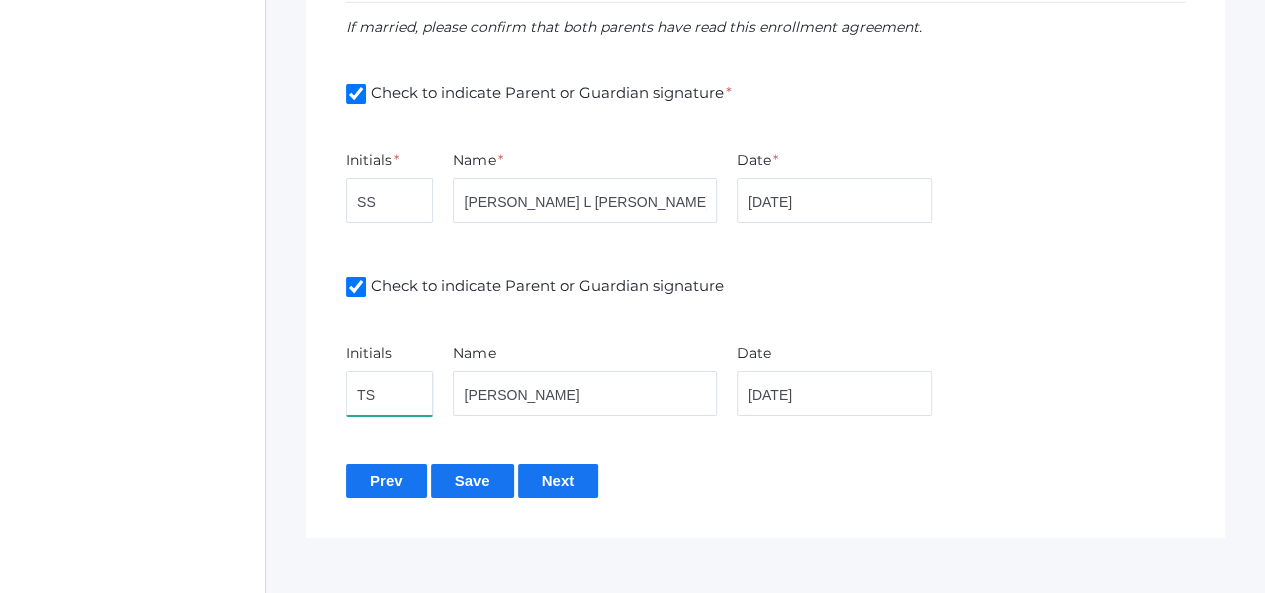 type on "TS" 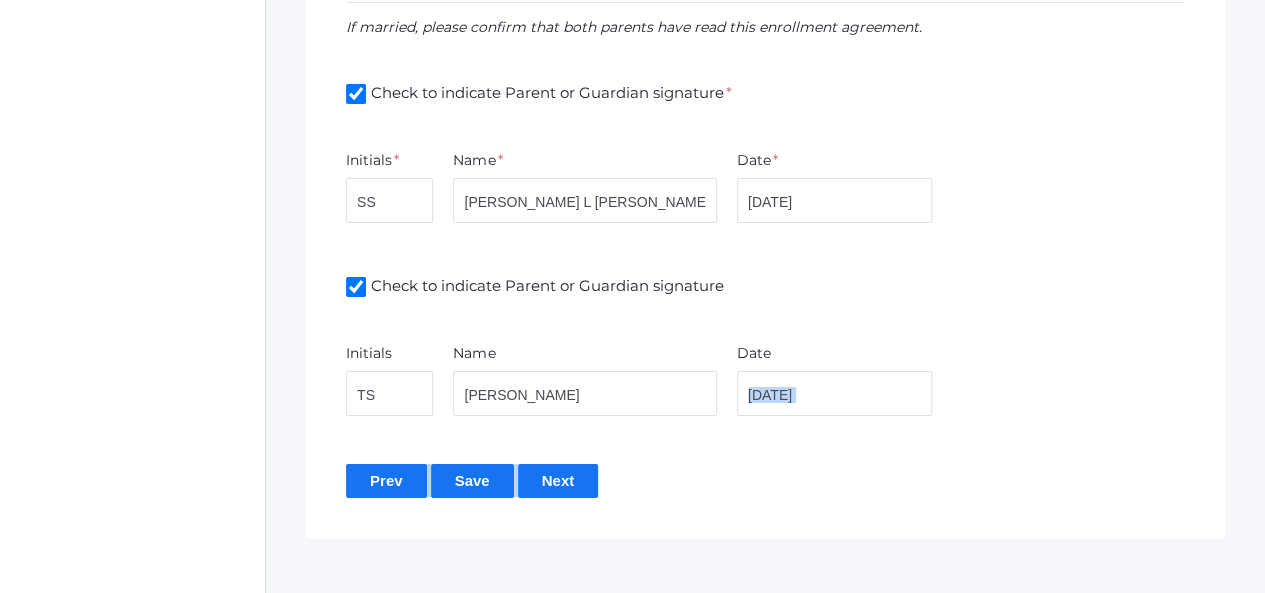 drag, startPoint x: 1264, startPoint y: 538, endPoint x: 1276, endPoint y: 316, distance: 222.32408 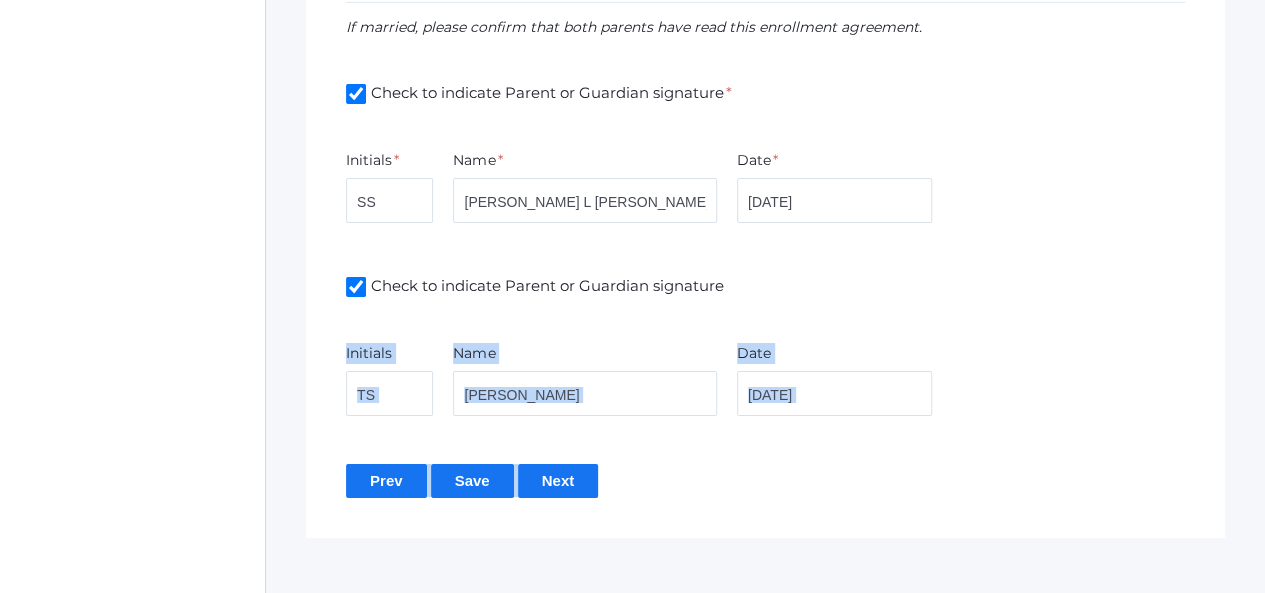 click on "Prev
Save
Next" at bounding box center [765, 480] 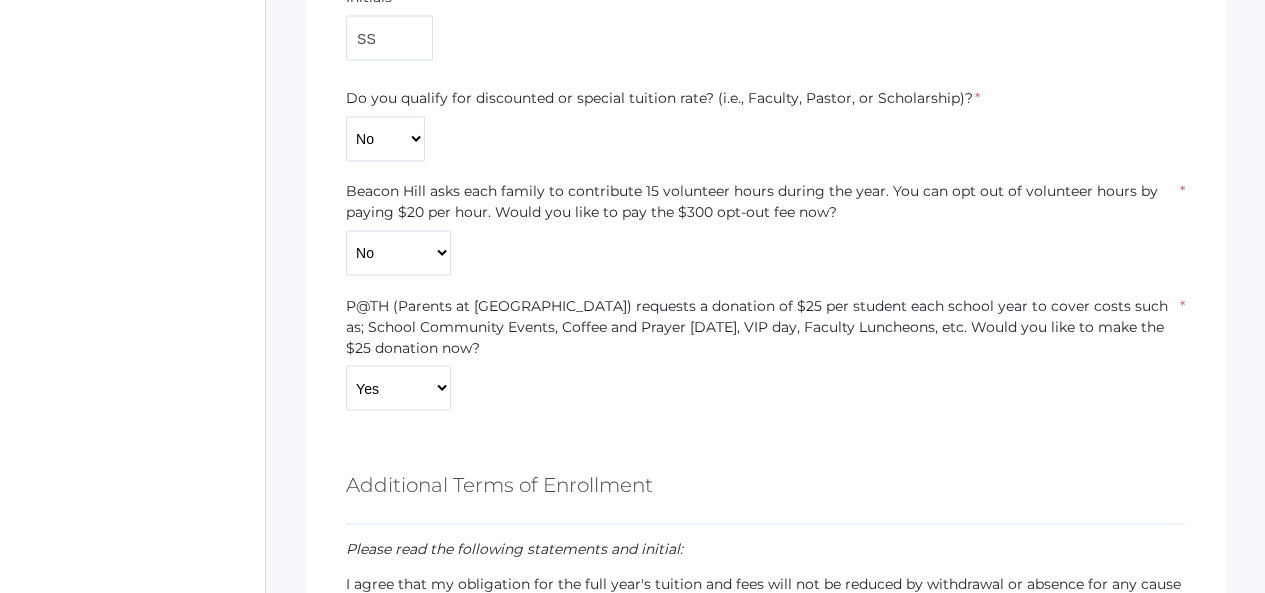 scroll, scrollTop: 1606, scrollLeft: 0, axis: vertical 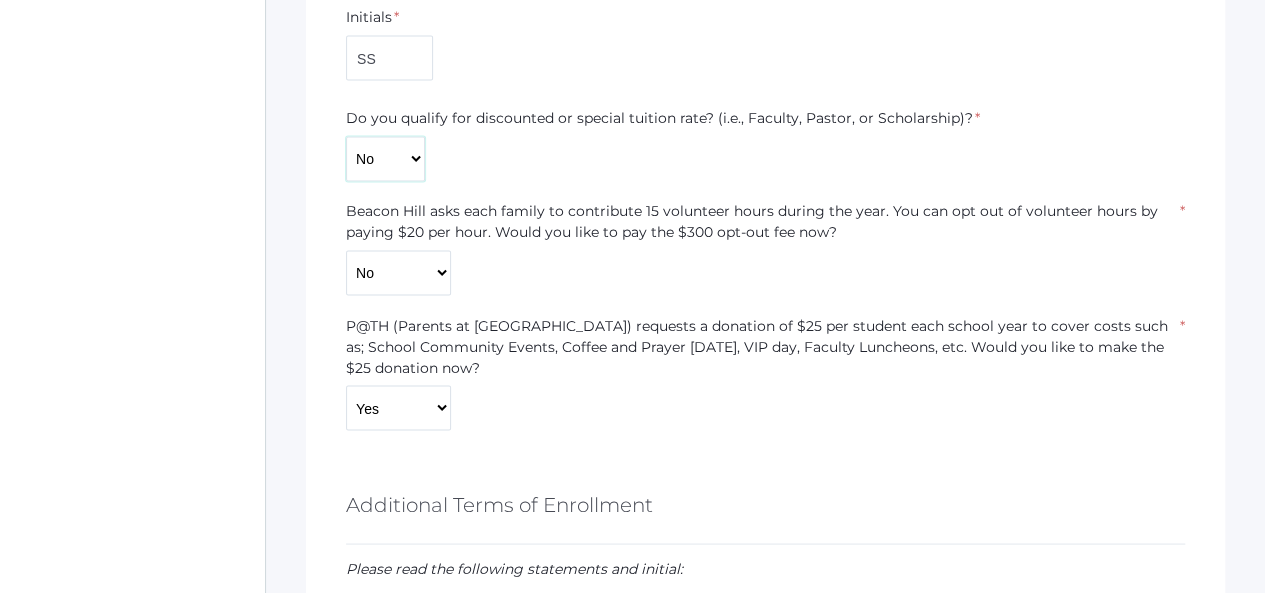 click on "Yes
No" at bounding box center (385, 158) 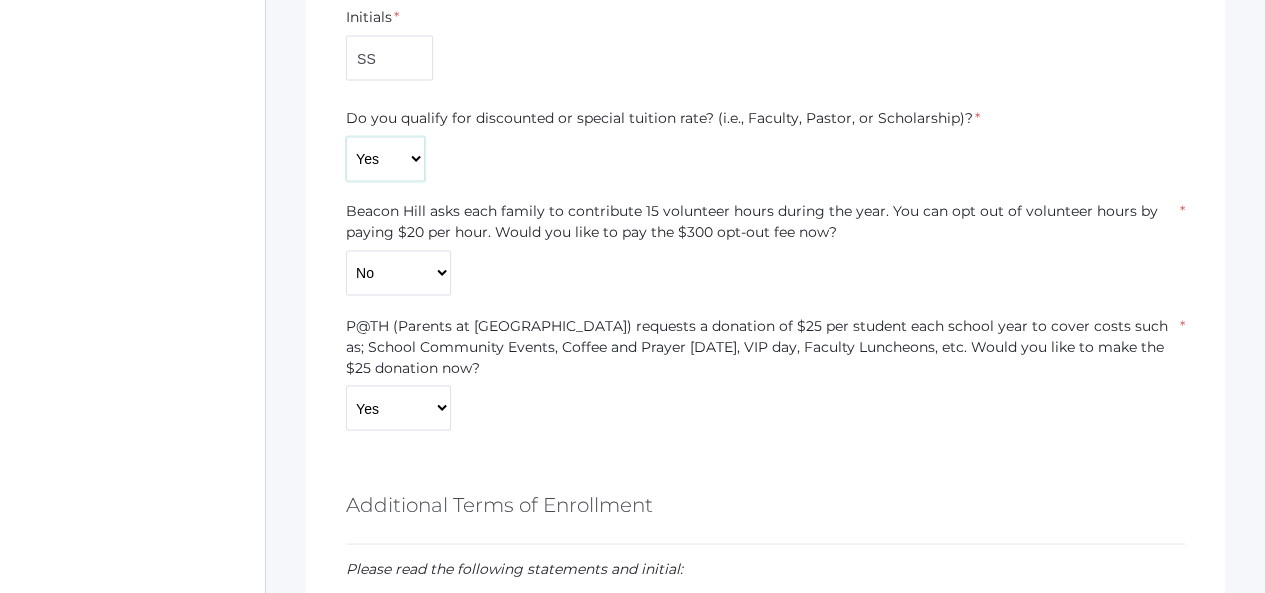click on "Yes
No" at bounding box center (385, 158) 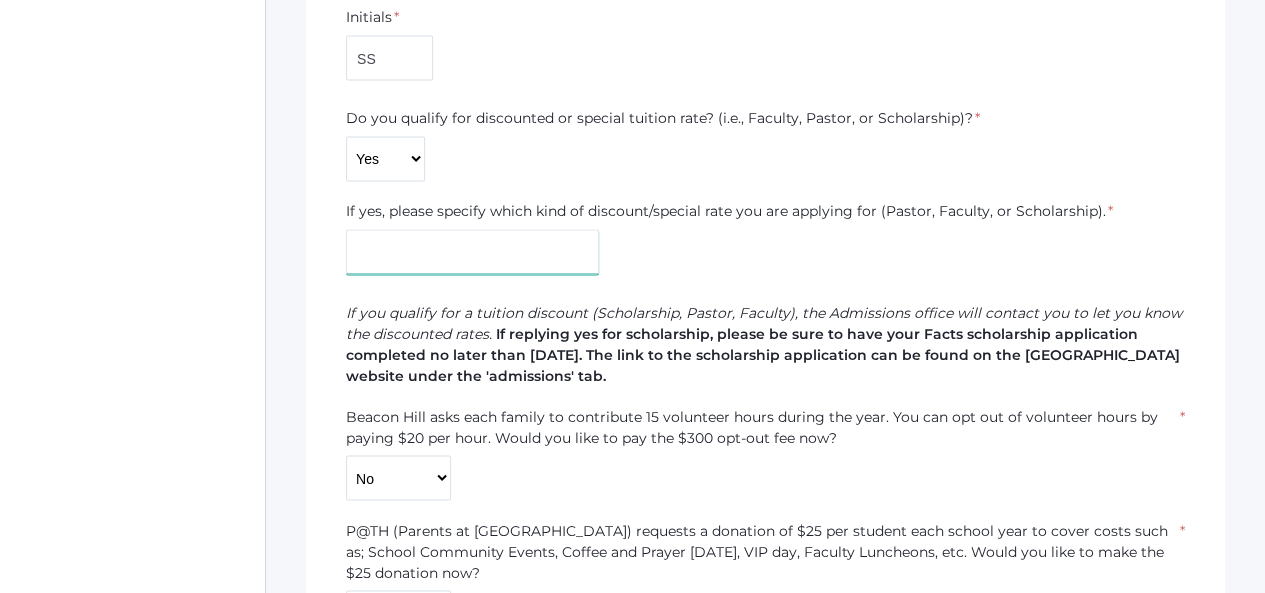 click at bounding box center [472, 251] 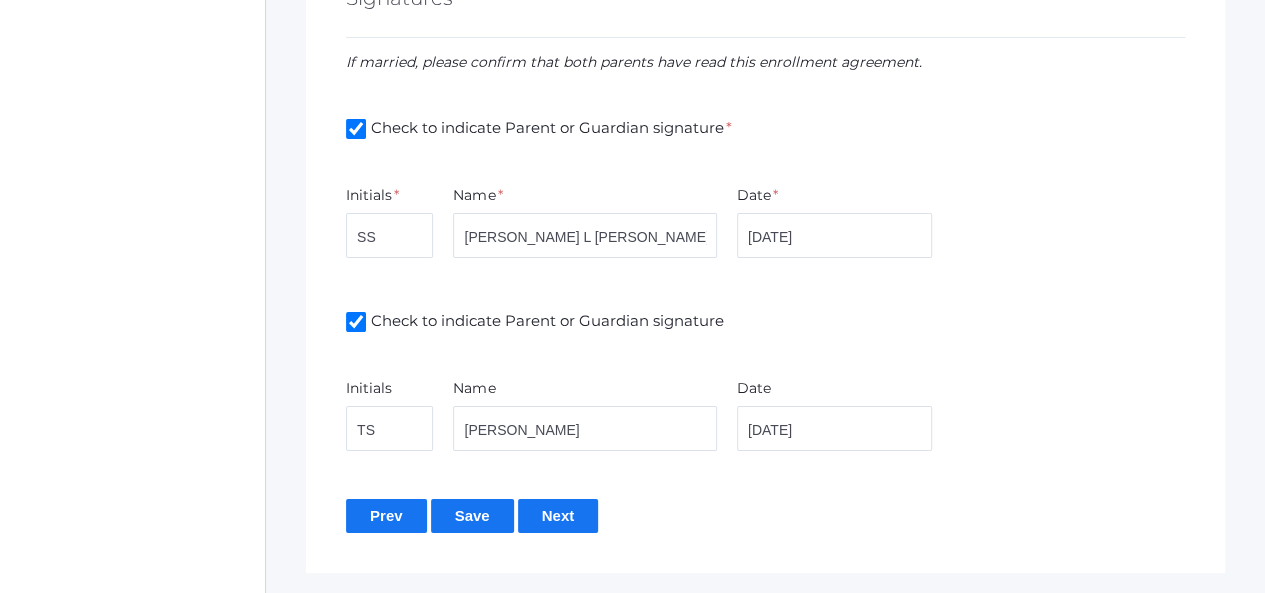 scroll, scrollTop: 3688, scrollLeft: 0, axis: vertical 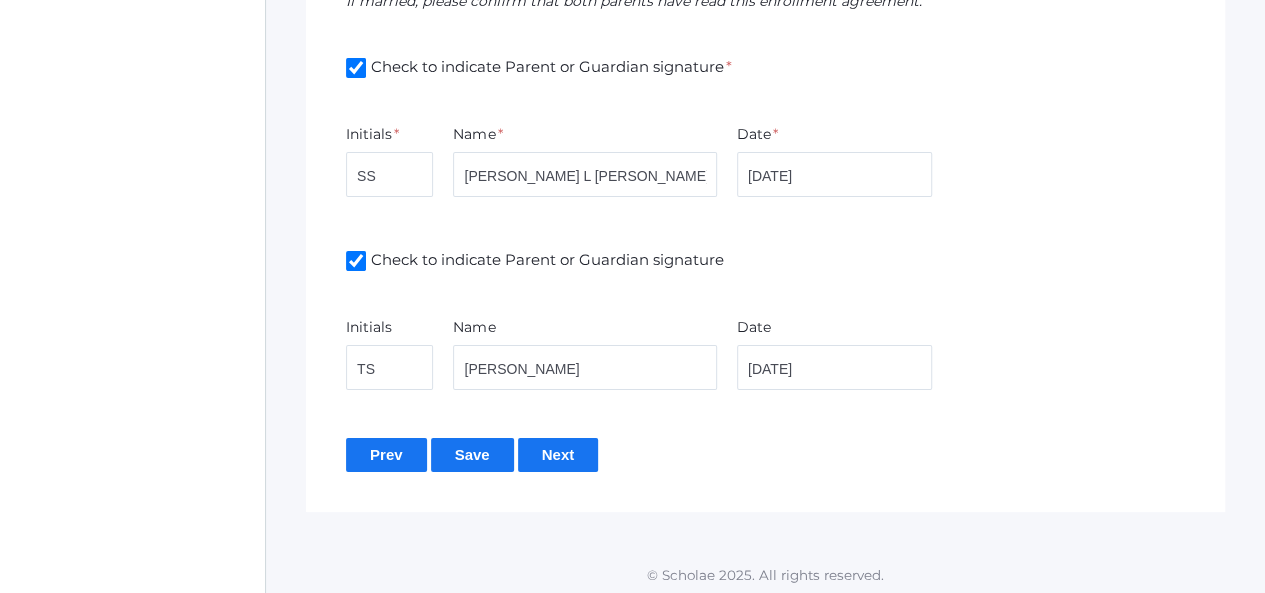 type on "Support" 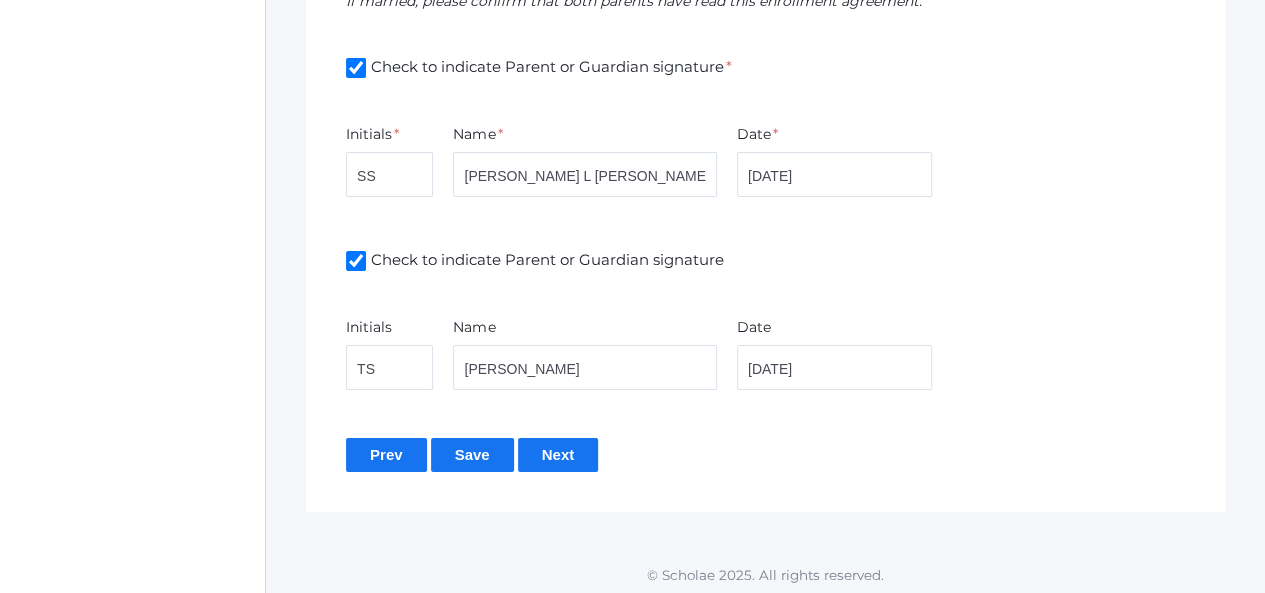 click on "Next" at bounding box center (558, 454) 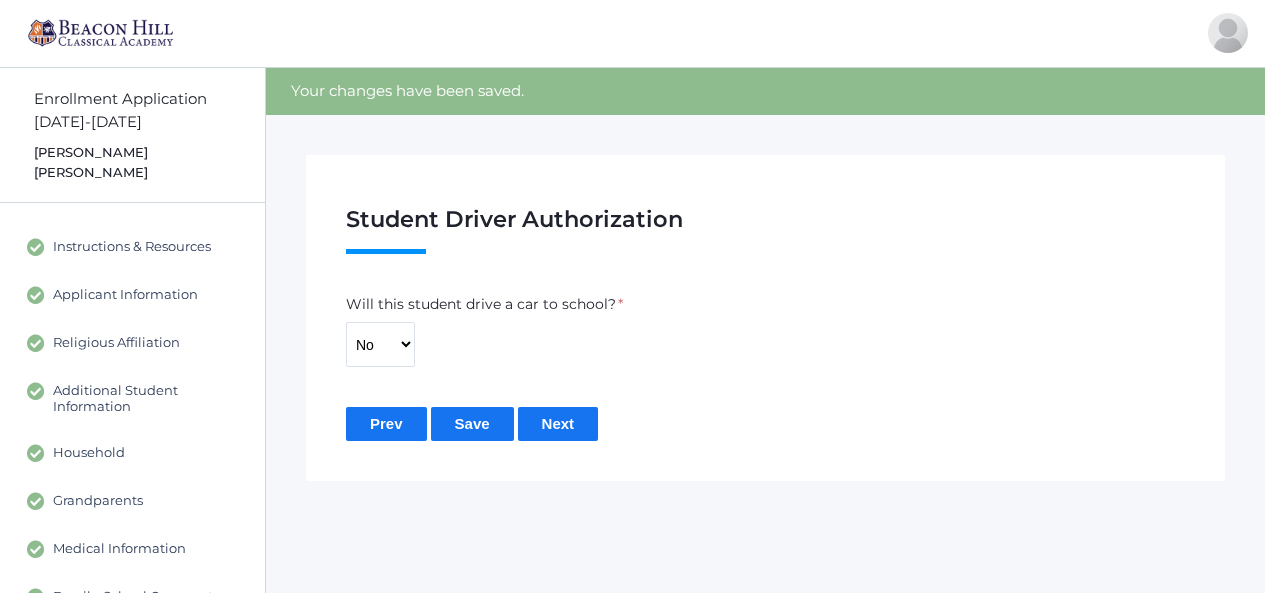 scroll, scrollTop: 0, scrollLeft: 0, axis: both 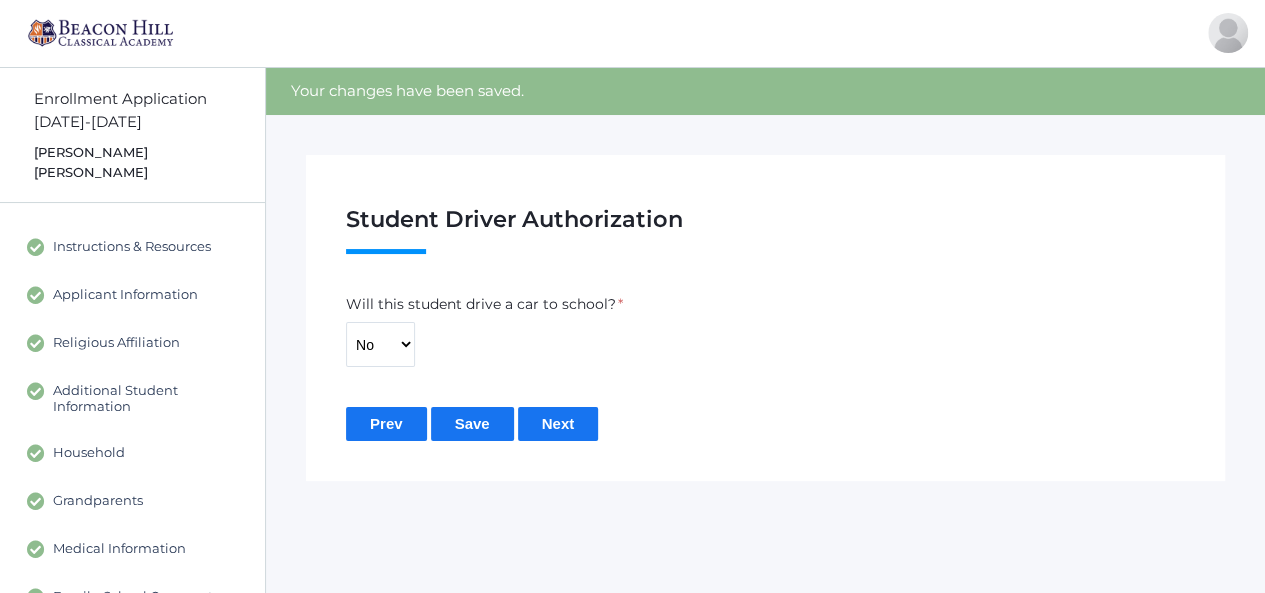 click on "Next" at bounding box center [558, 423] 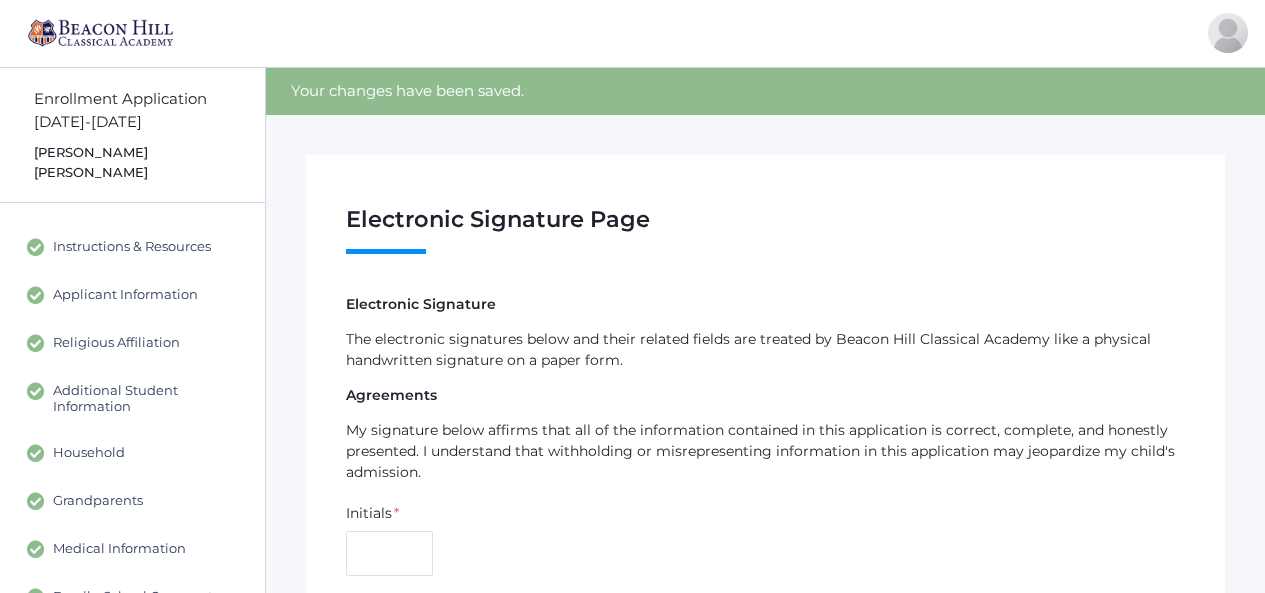 scroll, scrollTop: 0, scrollLeft: 0, axis: both 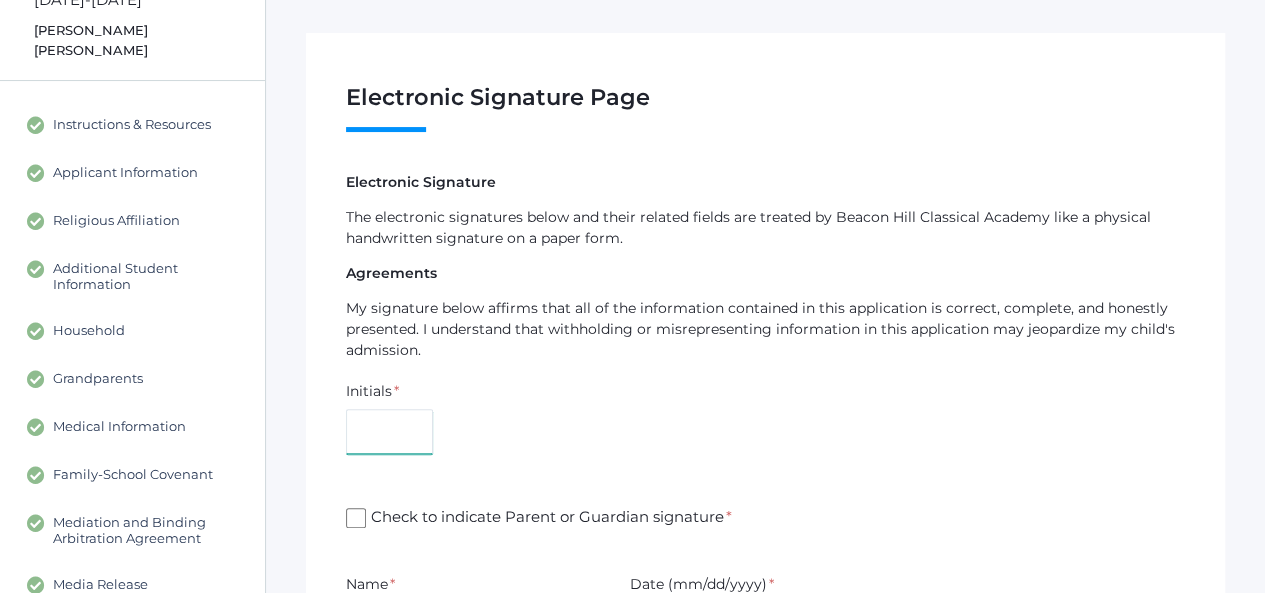 click at bounding box center [389, 431] 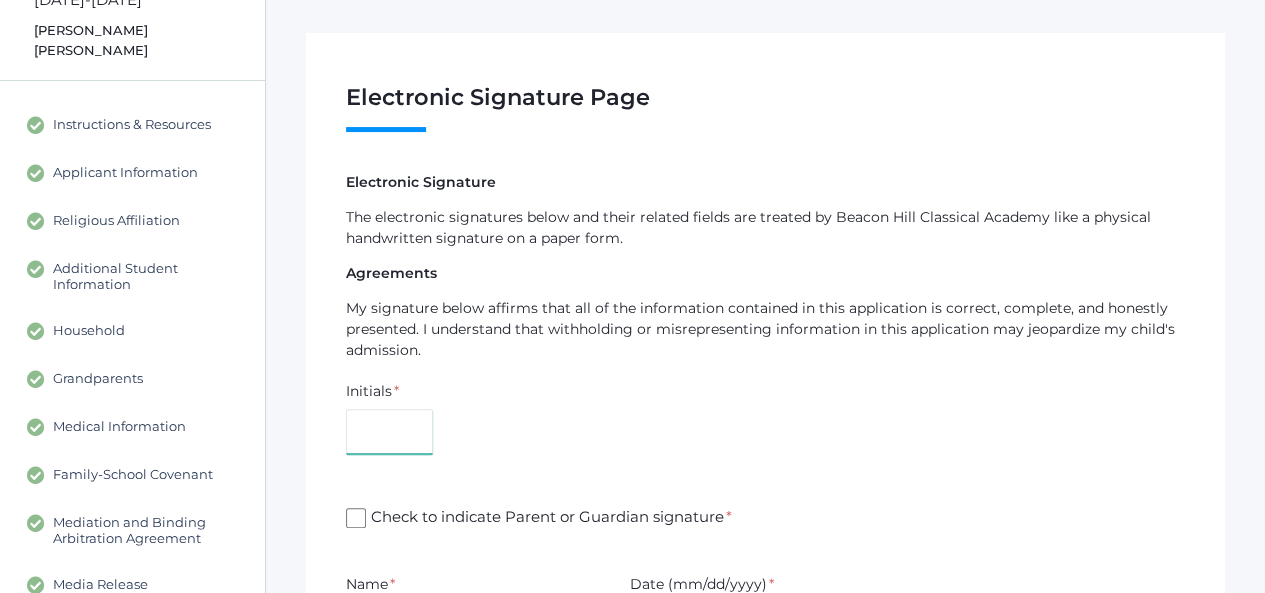 type on "SS" 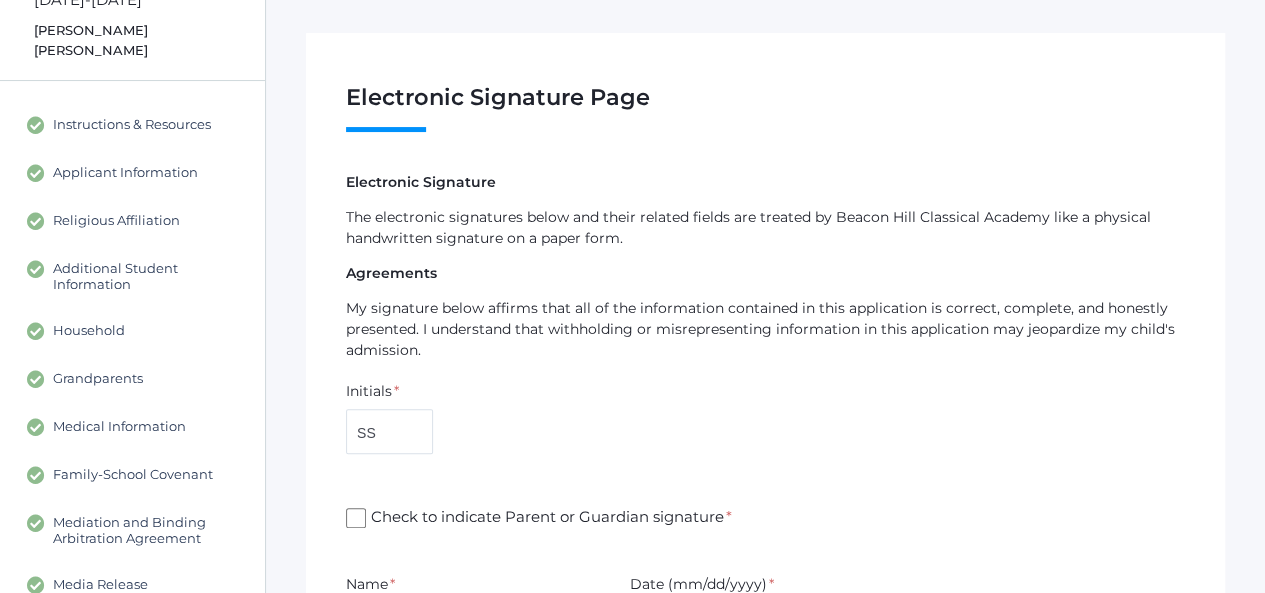 click on "Check to indicate Parent or Guardian signature
*" at bounding box center [356, 518] 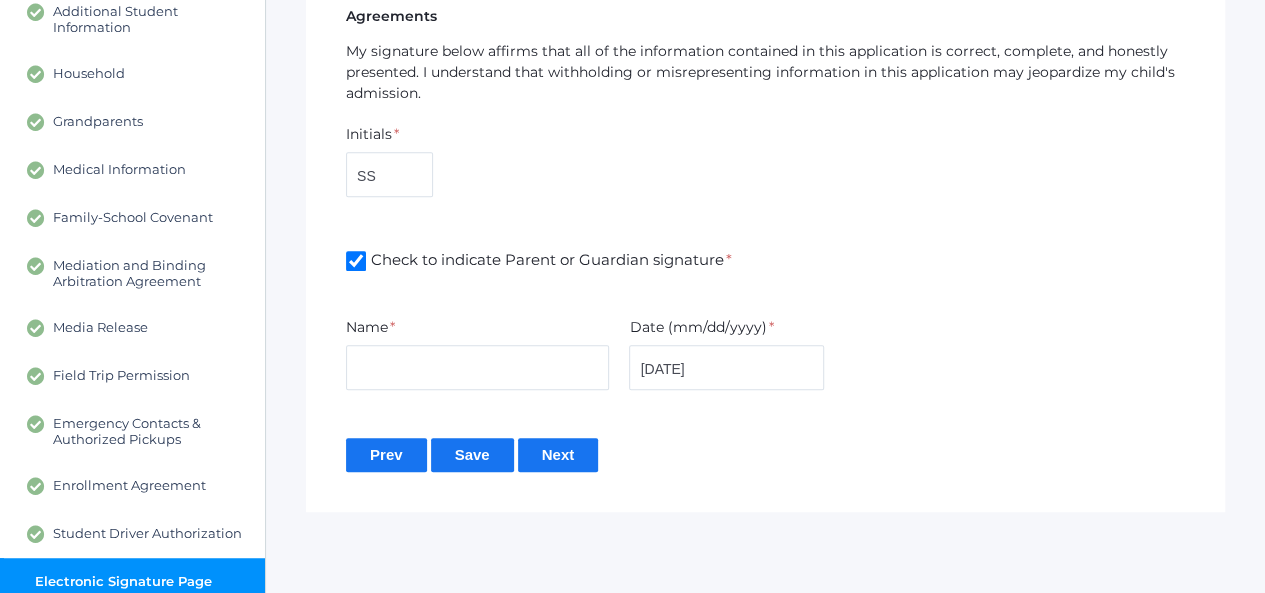 scroll, scrollTop: 380, scrollLeft: 0, axis: vertical 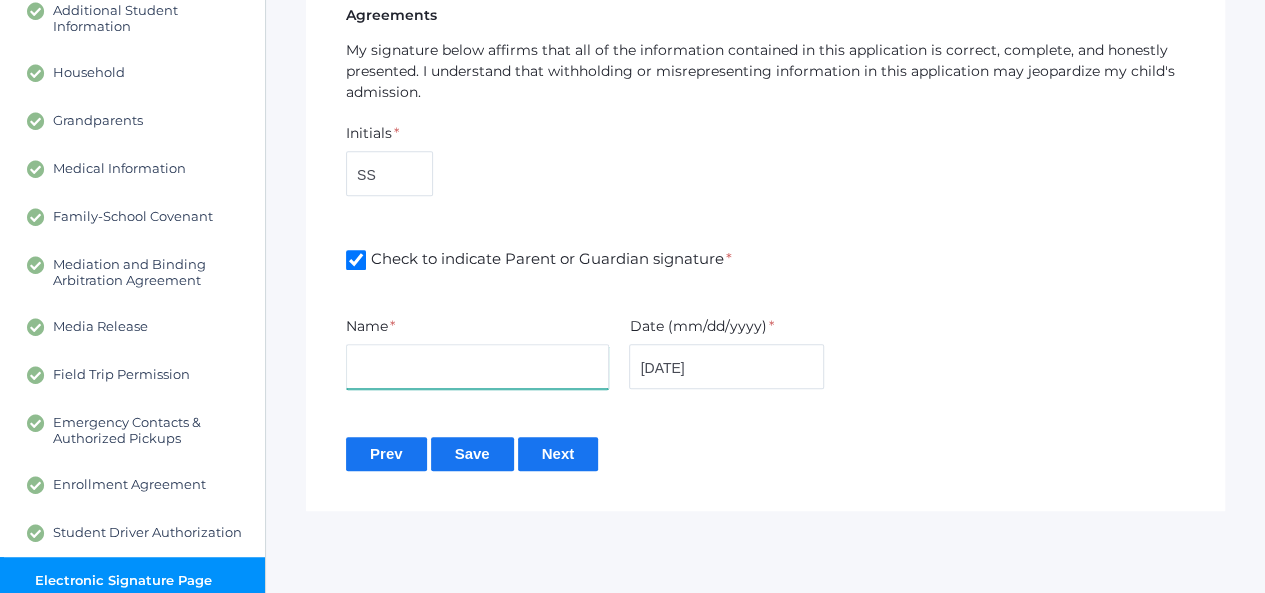 click at bounding box center (477, 366) 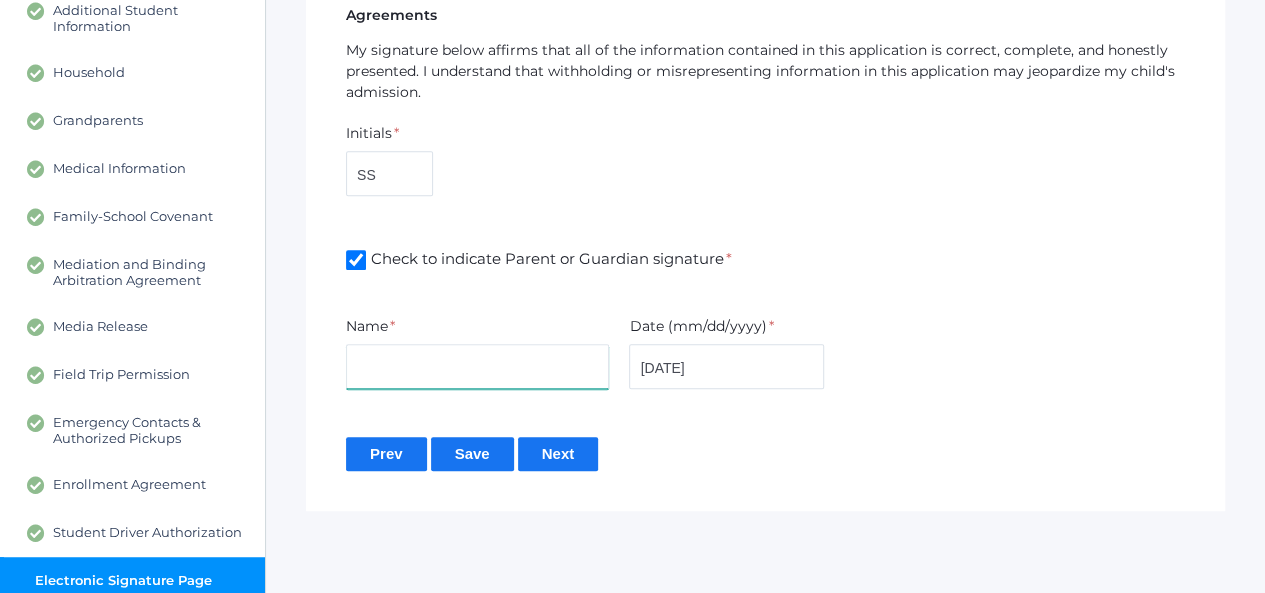 type on "Shannon L Sergey" 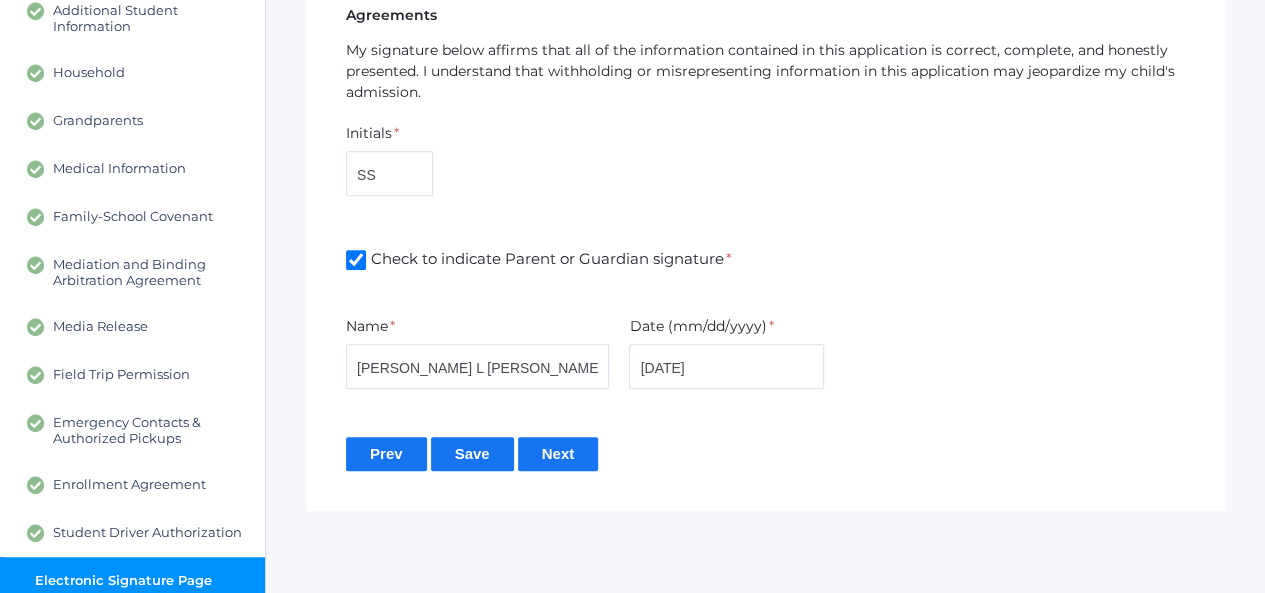 click on "Next" at bounding box center [558, 453] 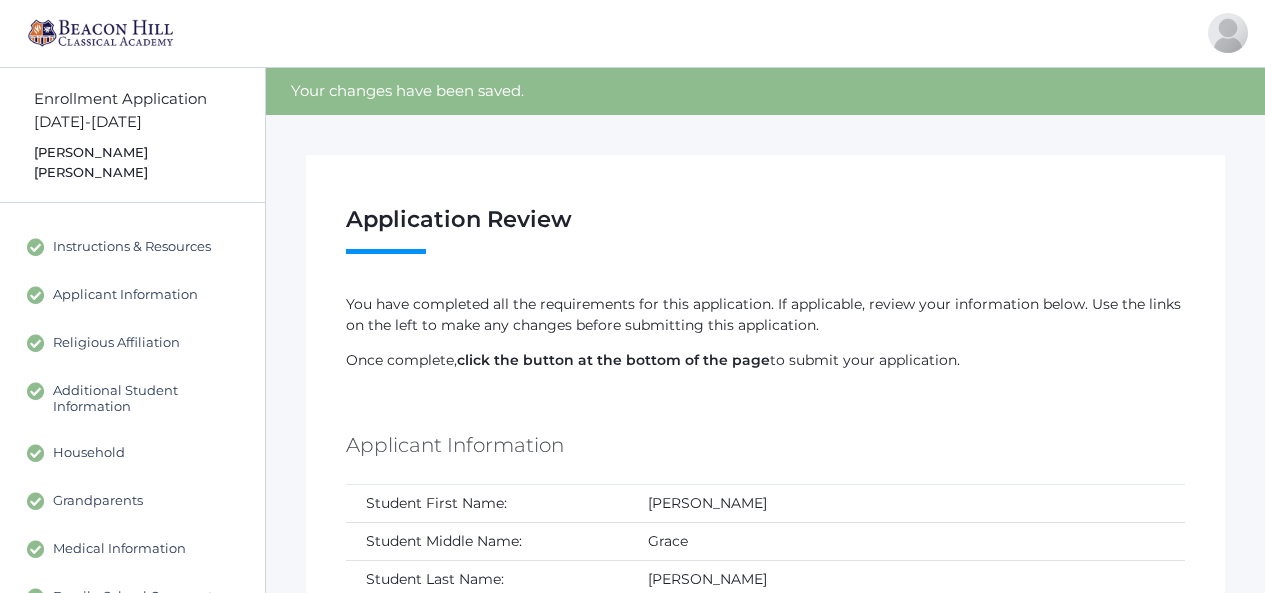 scroll, scrollTop: 0, scrollLeft: 0, axis: both 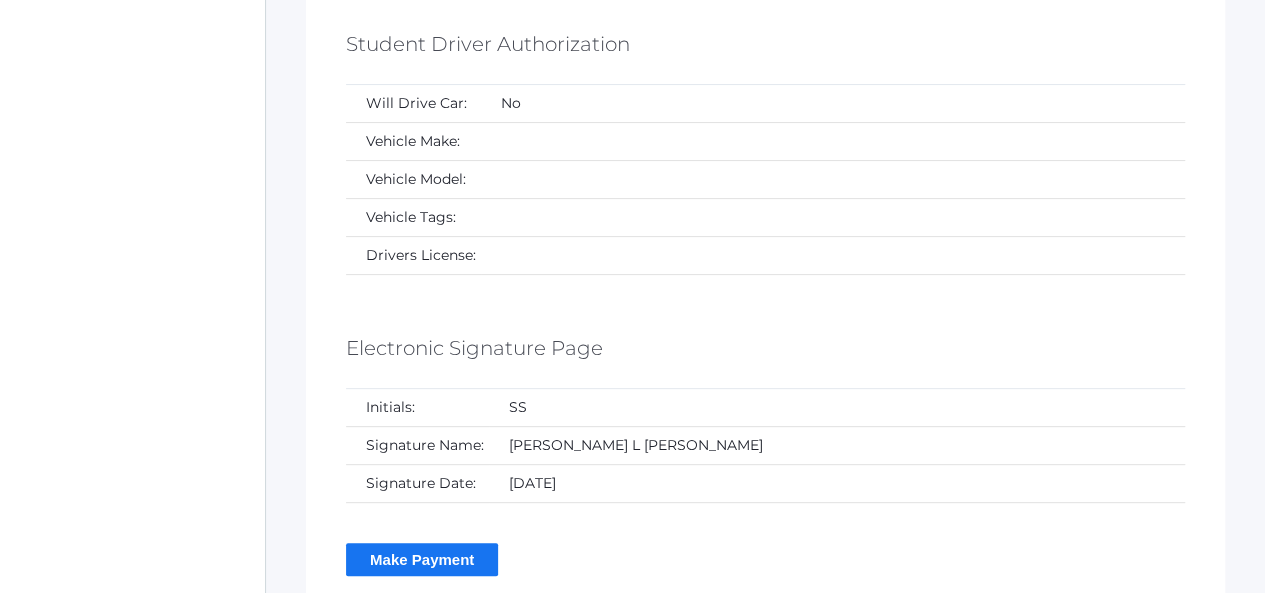 click on "Make Payment" at bounding box center [422, 559] 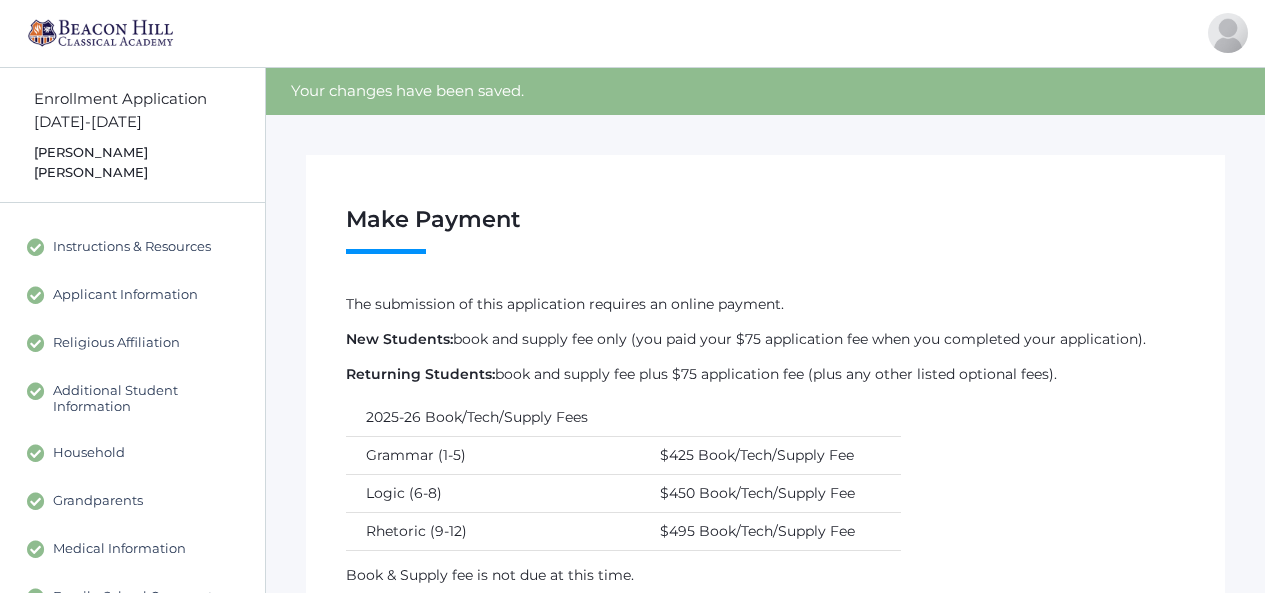 scroll, scrollTop: 0, scrollLeft: 0, axis: both 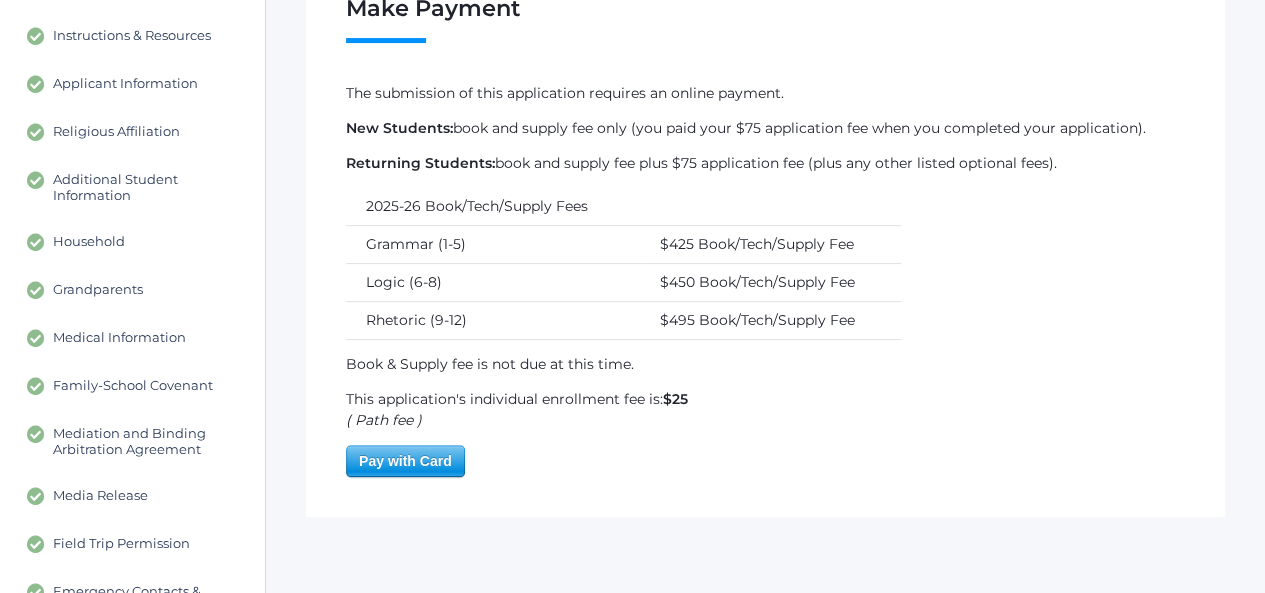 drag, startPoint x: 1275, startPoint y: 163, endPoint x: 1279, endPoint y: 272, distance: 109.07337 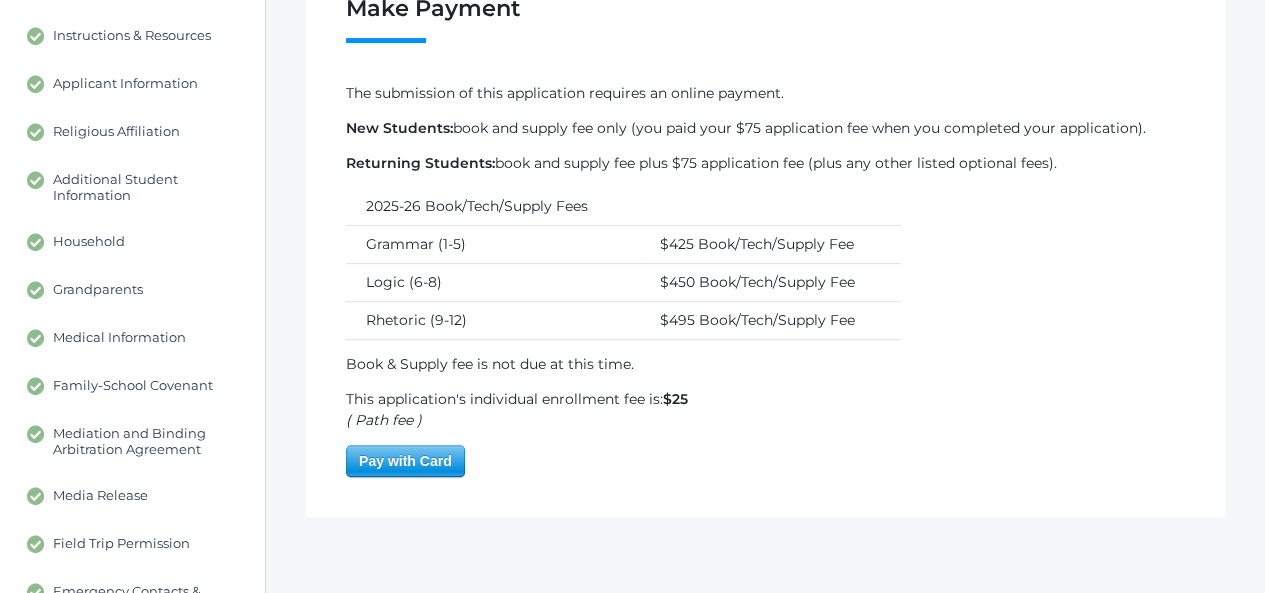 click on "Pay with Card" at bounding box center [405, 461] 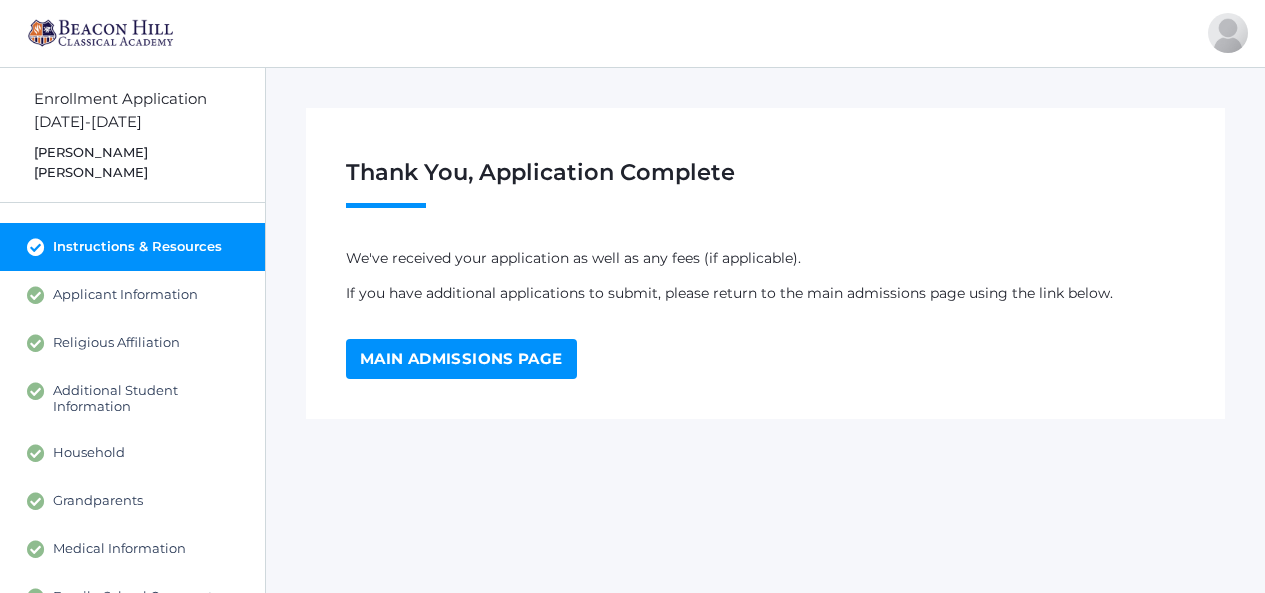 scroll, scrollTop: 0, scrollLeft: 0, axis: both 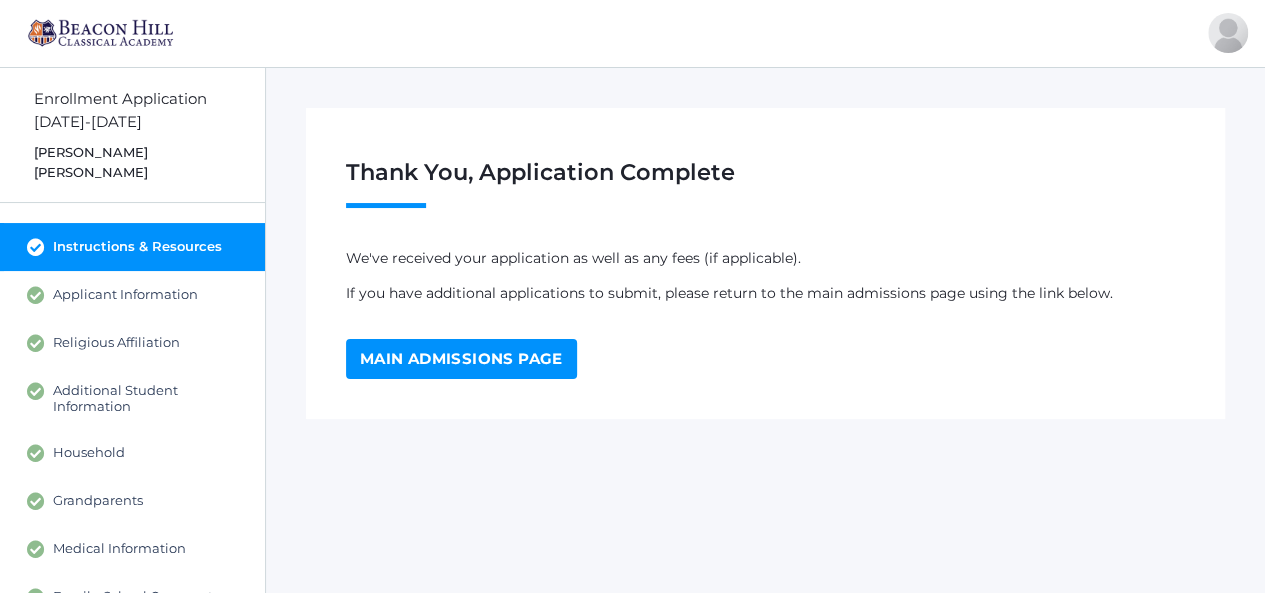 click on "Main Admissions Page" at bounding box center (461, 359) 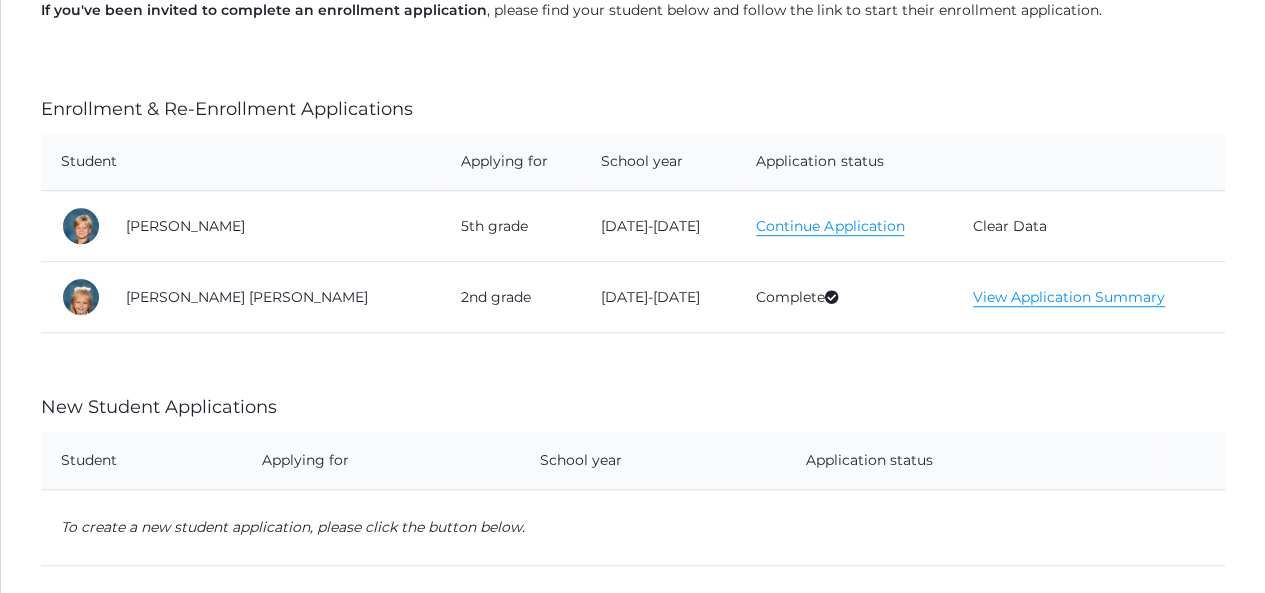 scroll, scrollTop: 487, scrollLeft: 0, axis: vertical 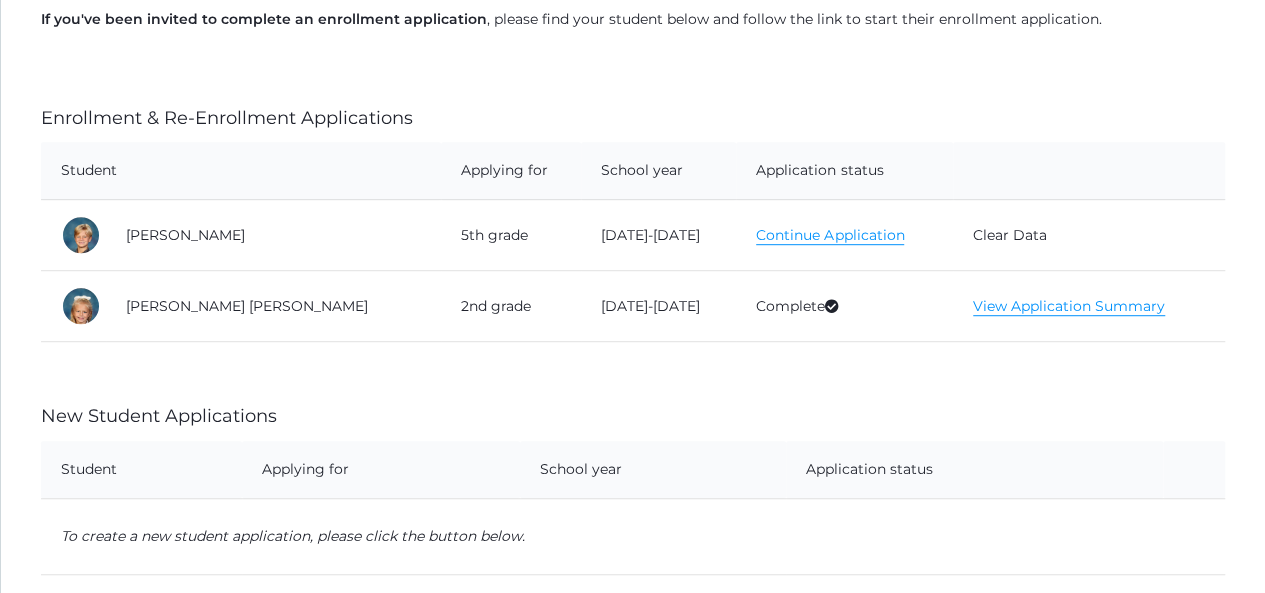 click on "Continue Application" at bounding box center (830, 235) 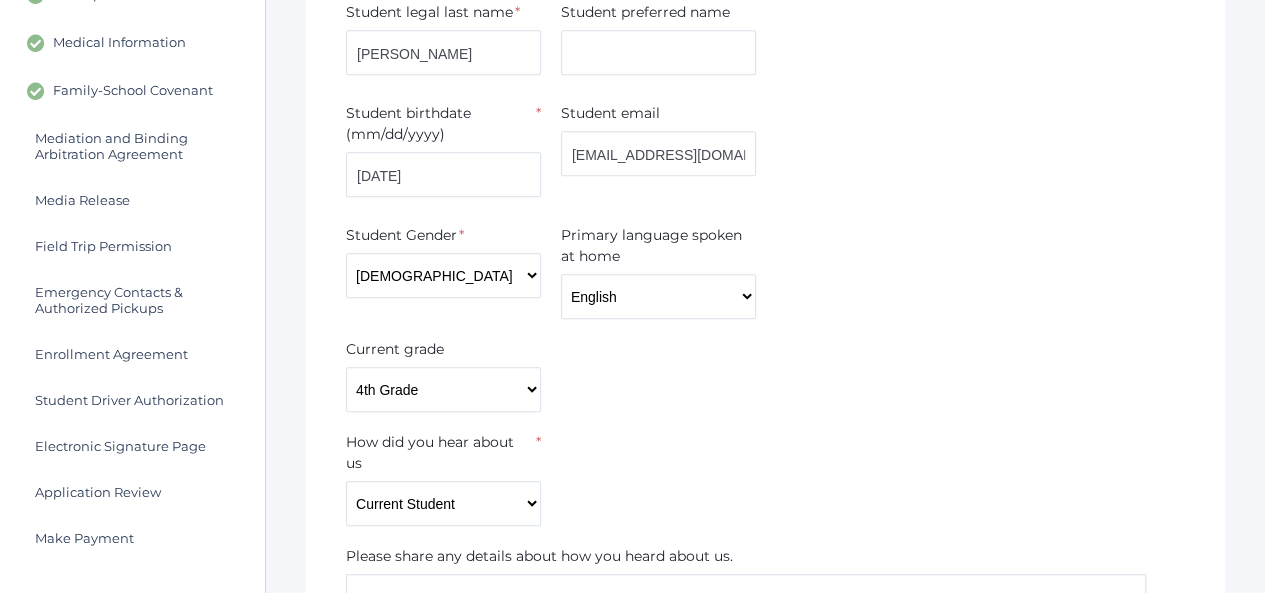 scroll, scrollTop: 0, scrollLeft: 0, axis: both 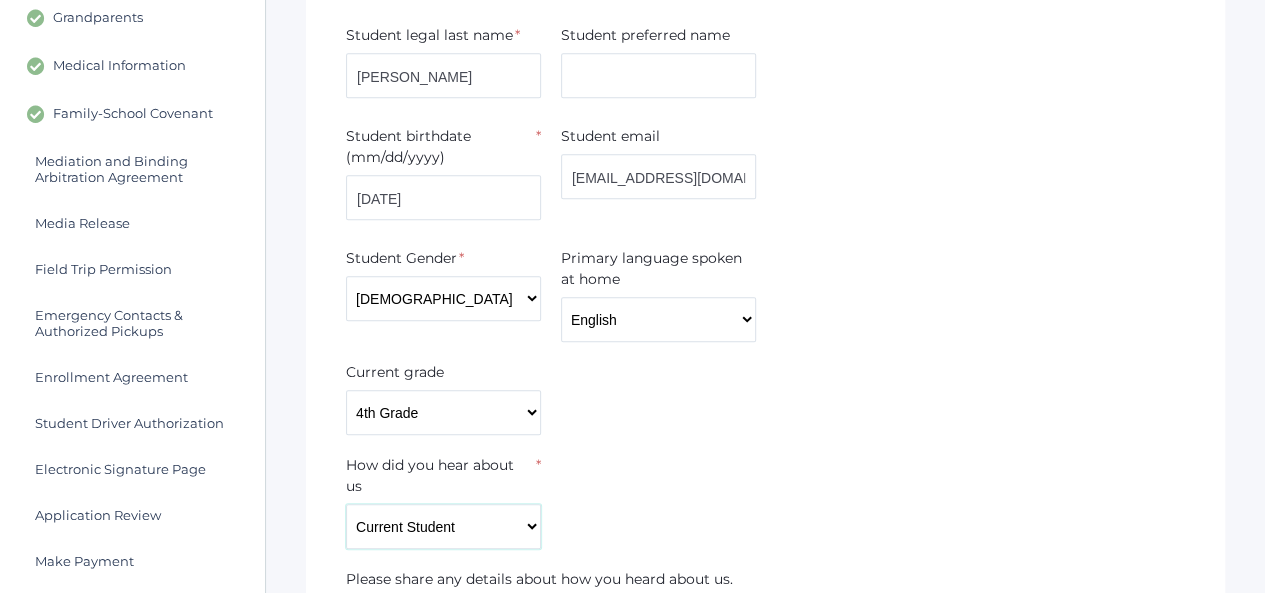 click on "Current Student
Sibling
Drove by school
Former parent
Internet
Neighbor
Other
Pastor
Phonebook
Word of mouth" at bounding box center (443, 526) 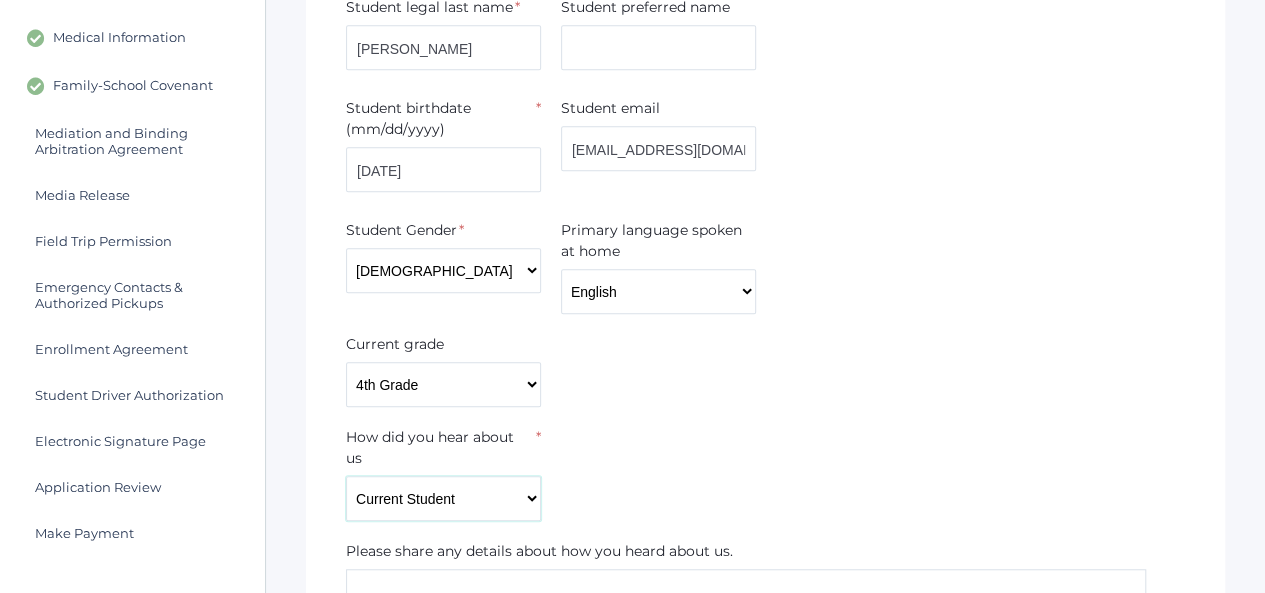 scroll, scrollTop: 508, scrollLeft: 0, axis: vertical 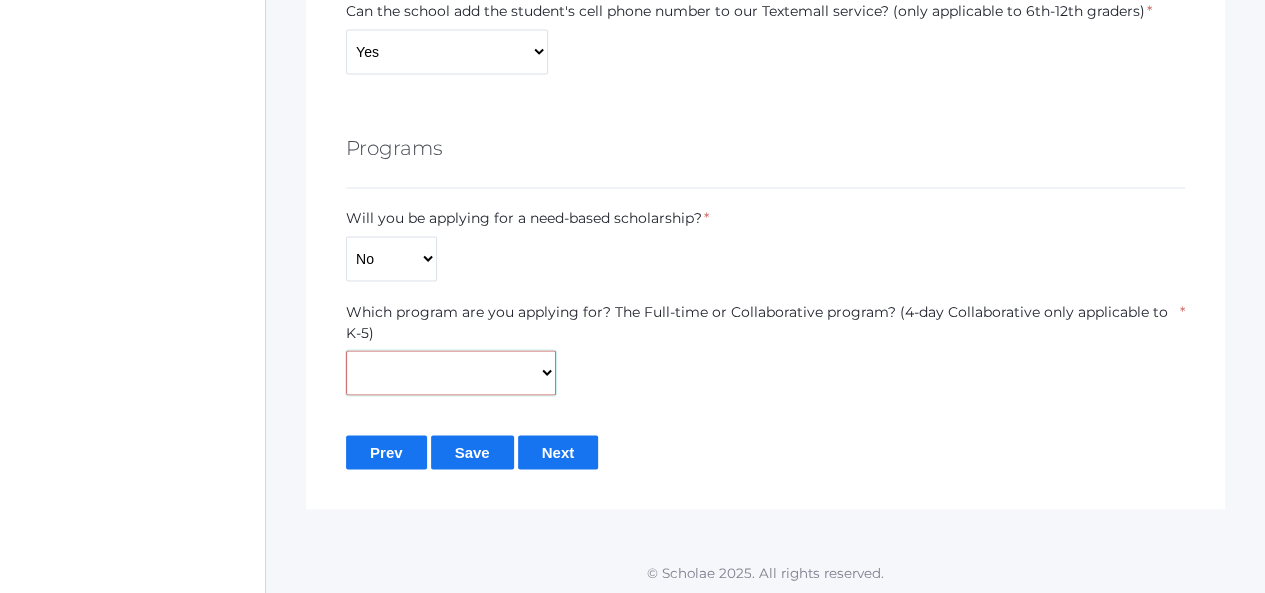 click on "Full-Time
4-Day Collaborative
Collaborative
Unknown" at bounding box center (451, 372) 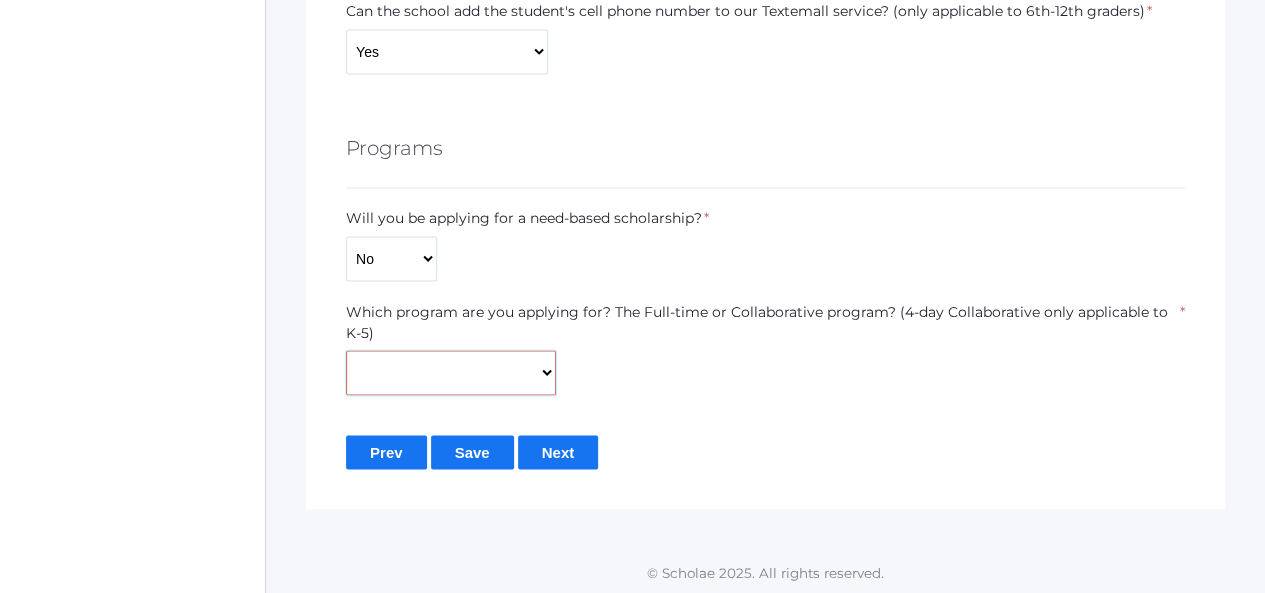 select on "Collaborative" 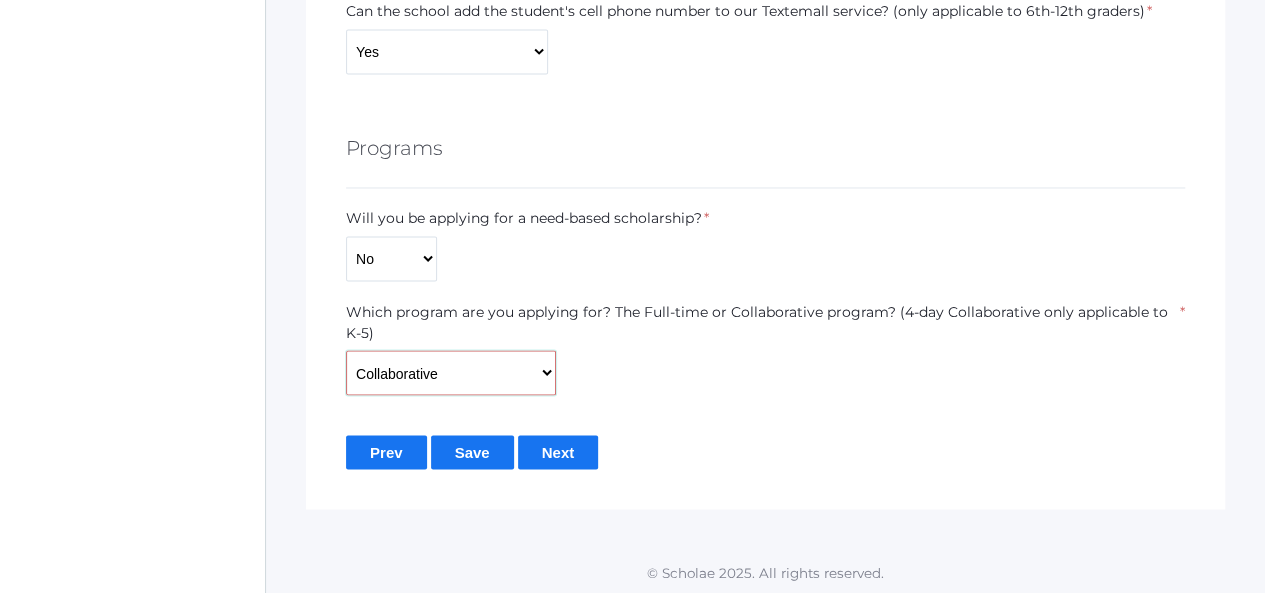 click on "Full-Time
4-Day Collaborative
Collaborative
Unknown" at bounding box center (451, 372) 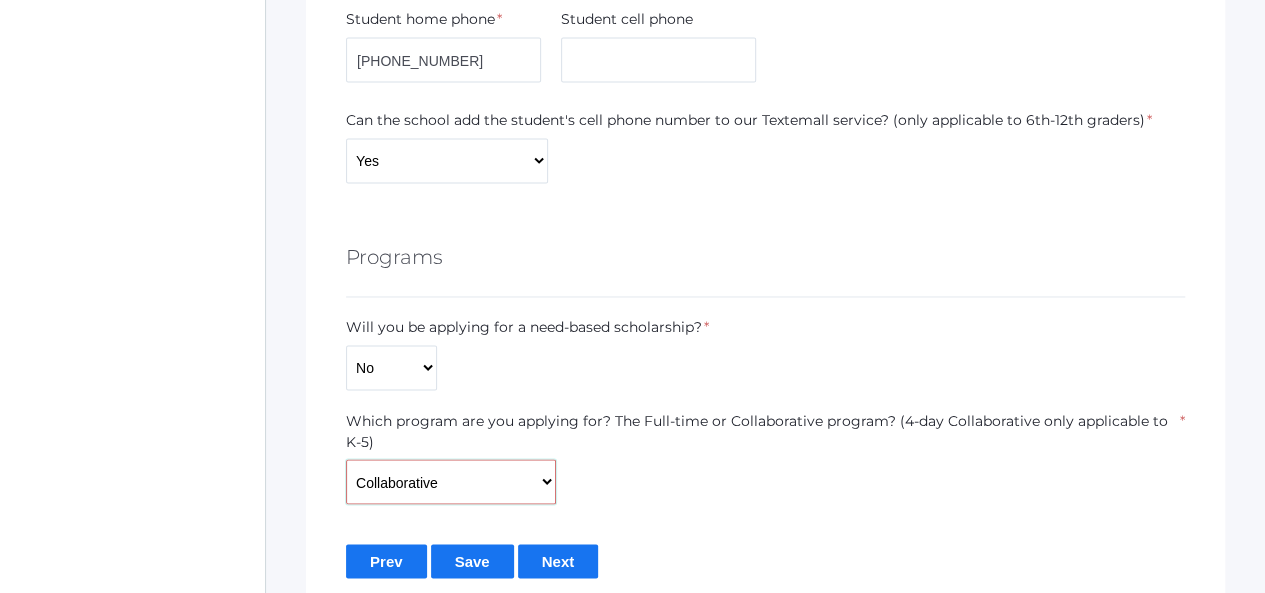 scroll, scrollTop: 1558, scrollLeft: 0, axis: vertical 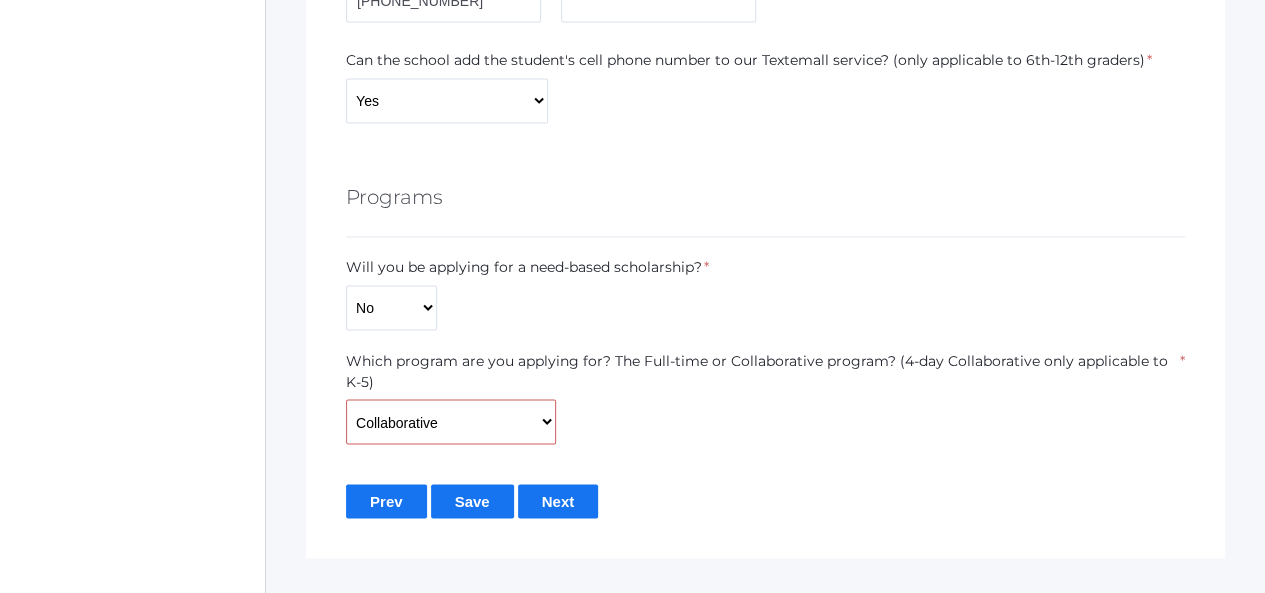 click on "Next" at bounding box center [558, 500] 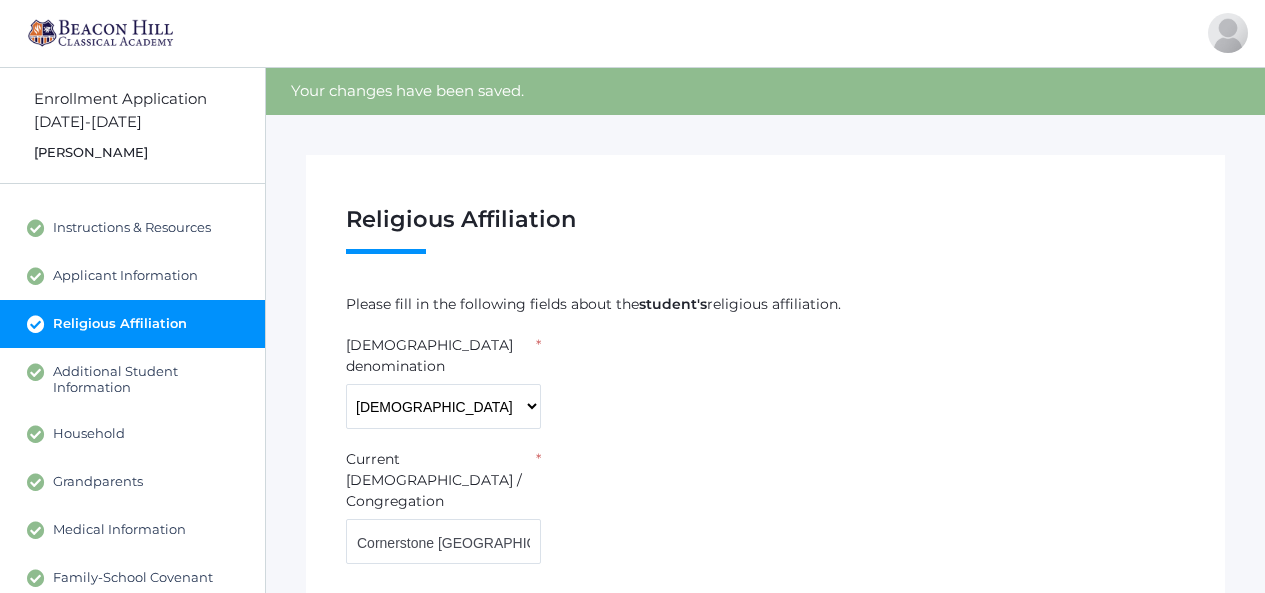 scroll, scrollTop: 0, scrollLeft: 0, axis: both 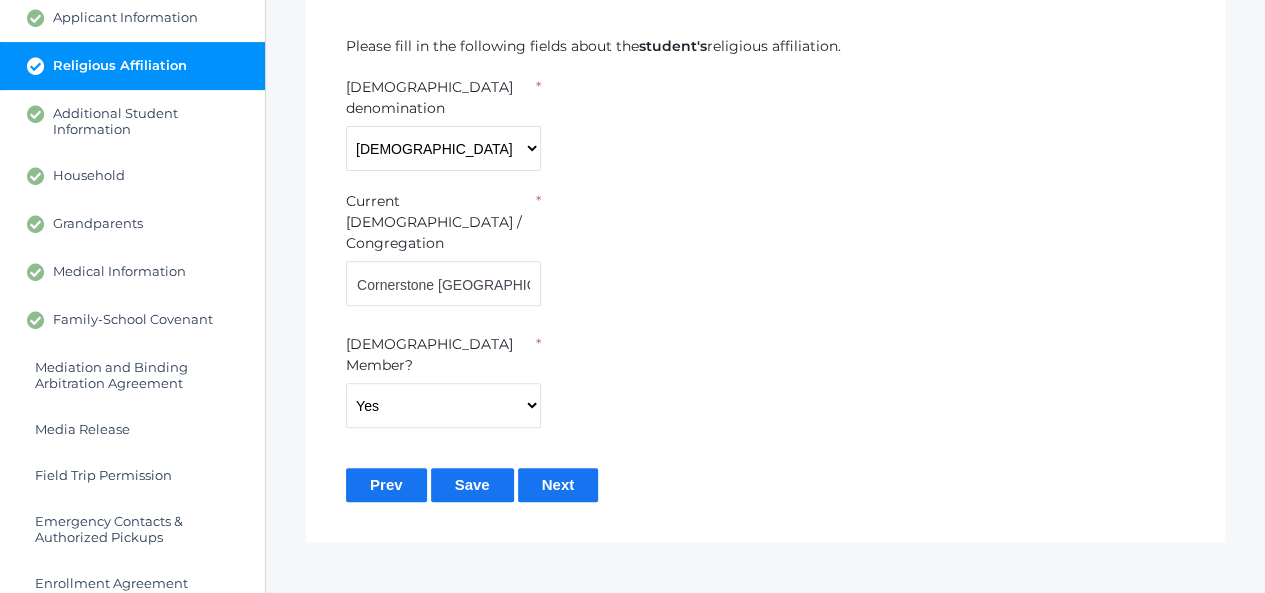 click on "Next" at bounding box center [558, 484] 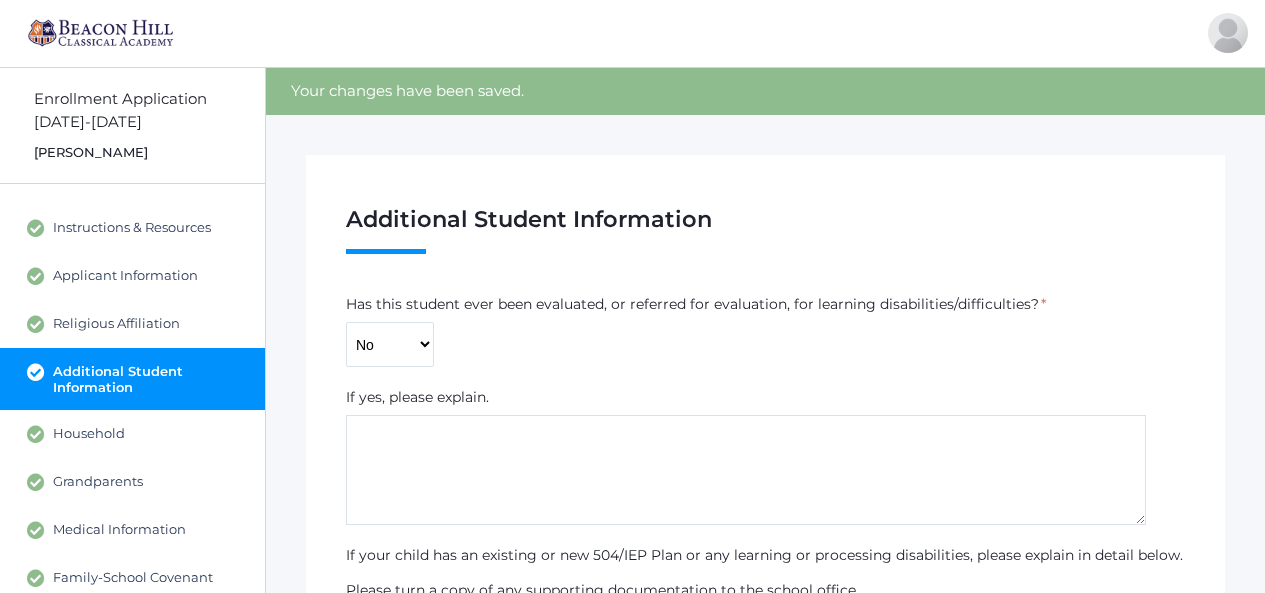 scroll, scrollTop: 0, scrollLeft: 0, axis: both 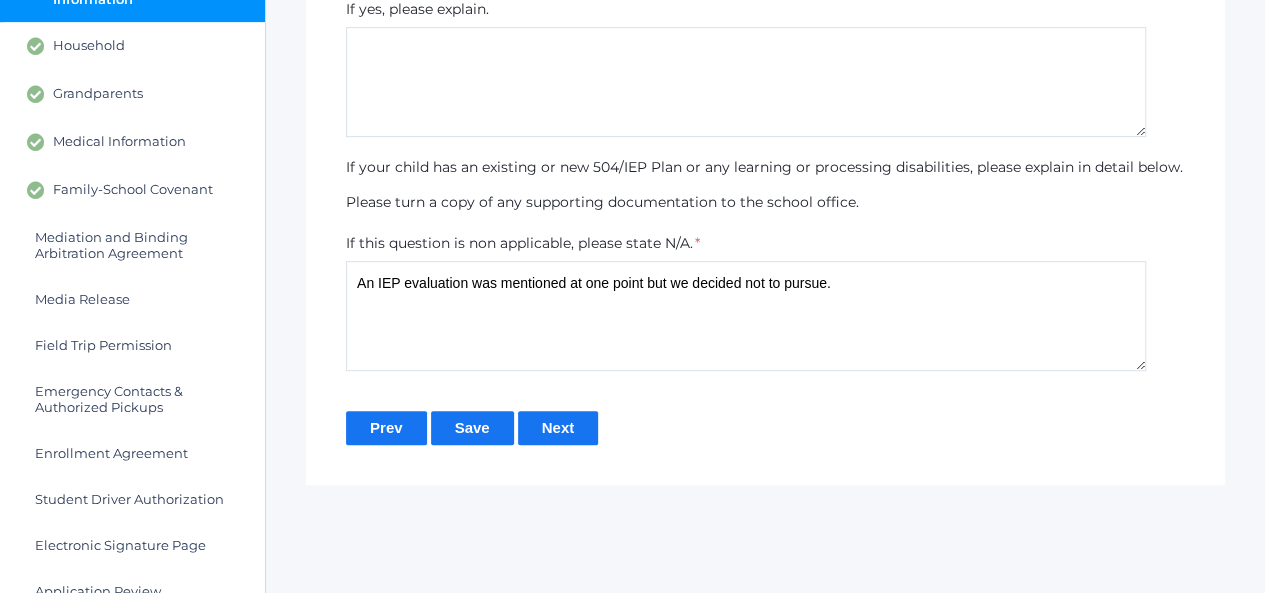click on "Next" at bounding box center (558, 427) 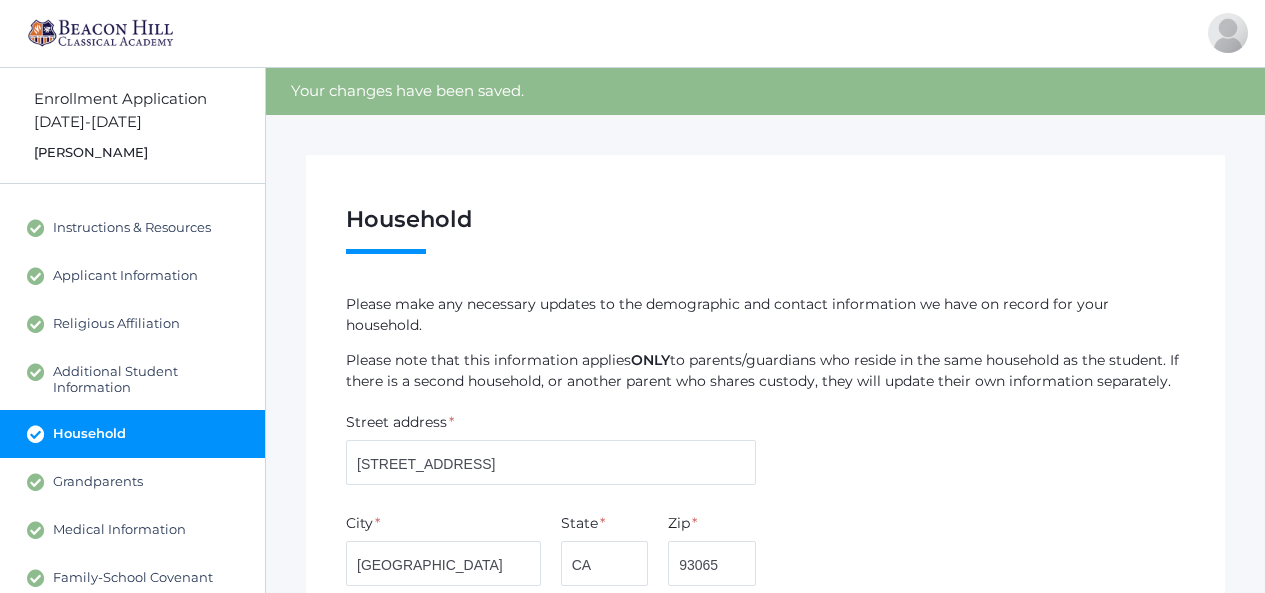 scroll, scrollTop: 0, scrollLeft: 0, axis: both 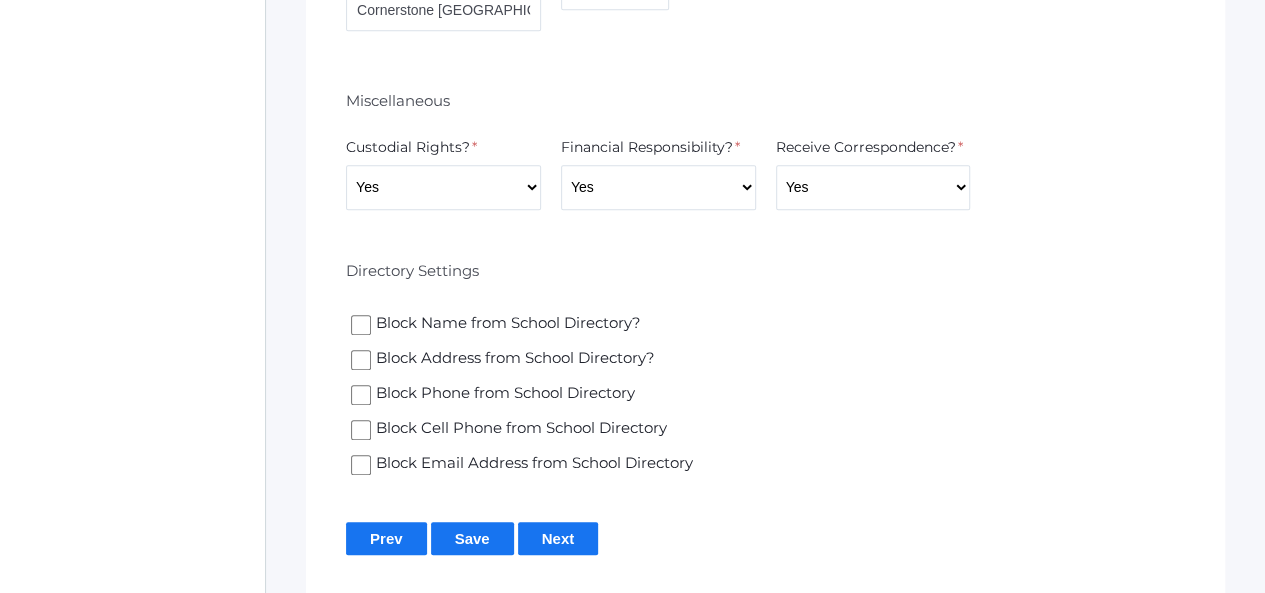 click on "Next" at bounding box center (558, 538) 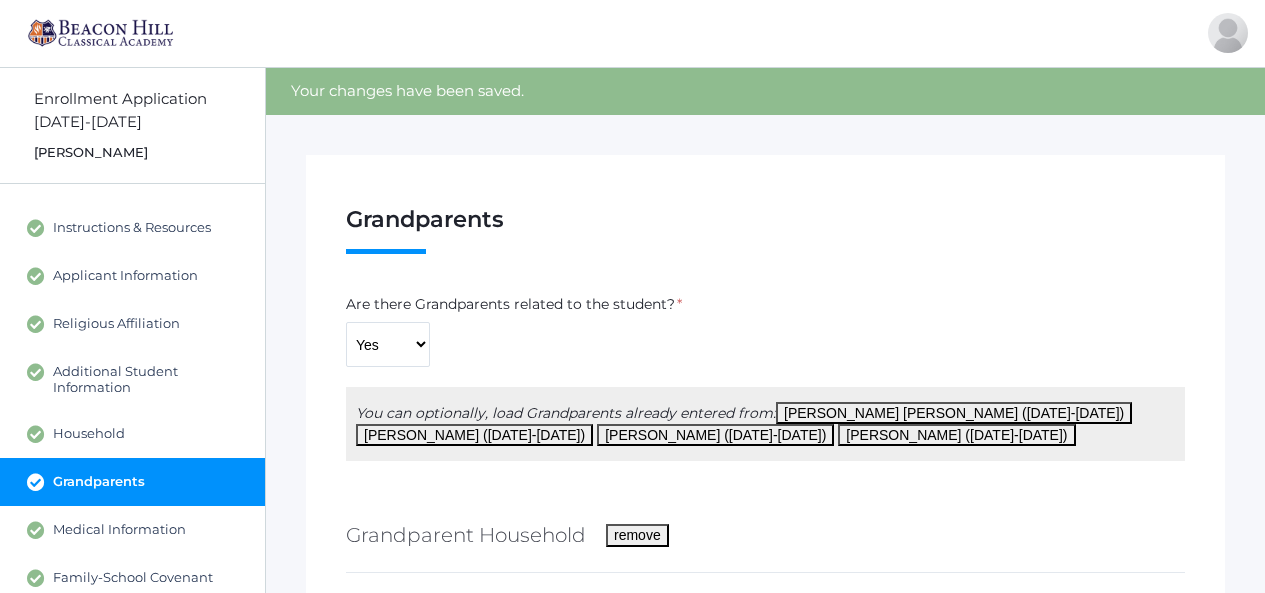 scroll, scrollTop: 0, scrollLeft: 0, axis: both 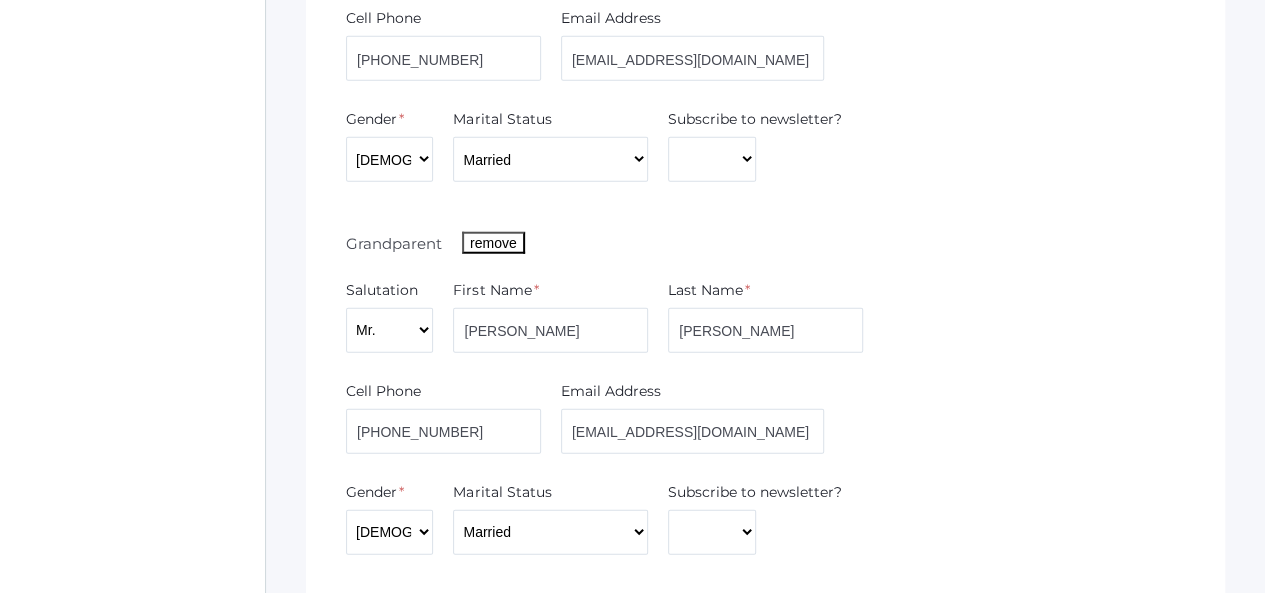 click on "remove" at bounding box center (493, 243) 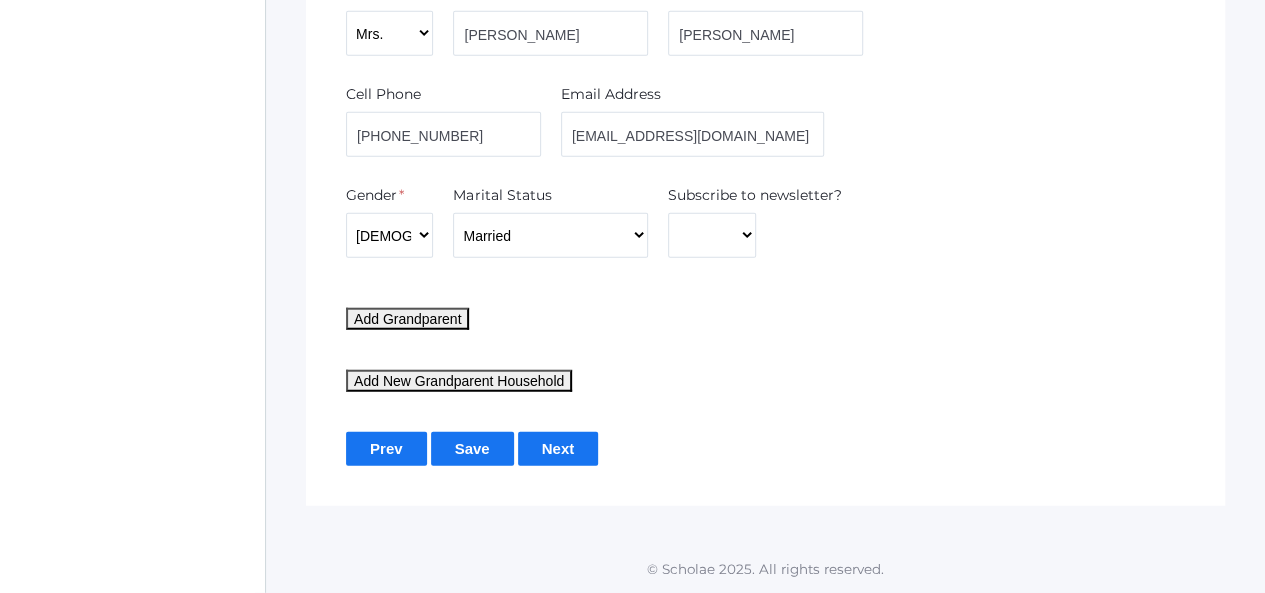 scroll, scrollTop: 2408, scrollLeft: 0, axis: vertical 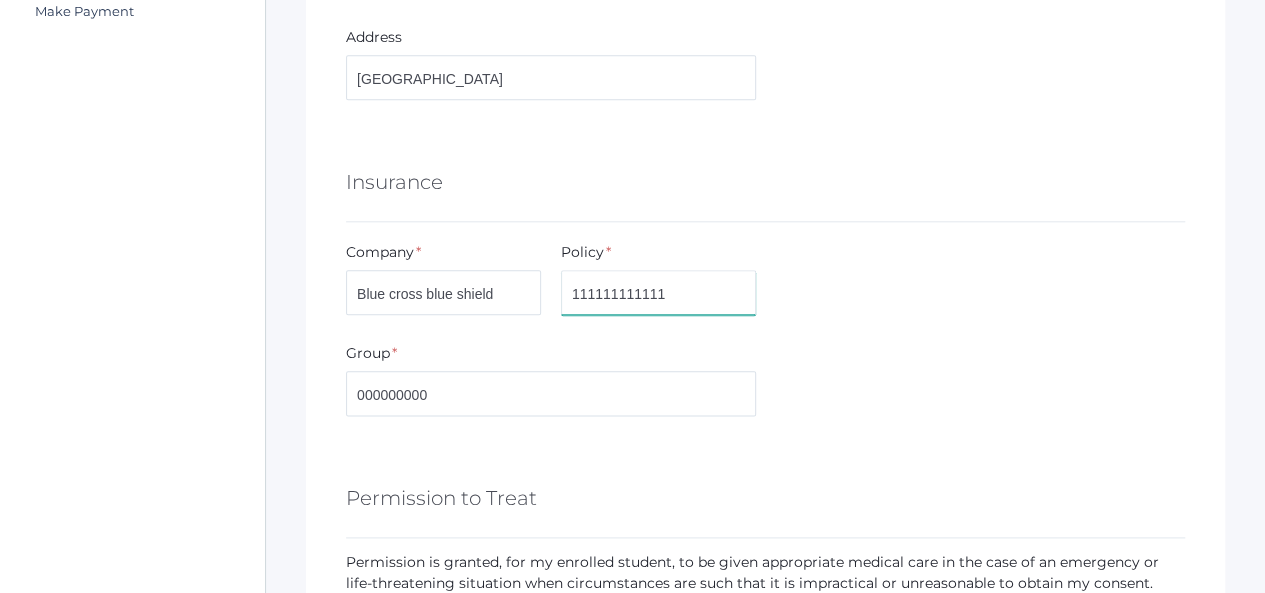drag, startPoint x: 679, startPoint y: 277, endPoint x: 555, endPoint y: 282, distance: 124.10077 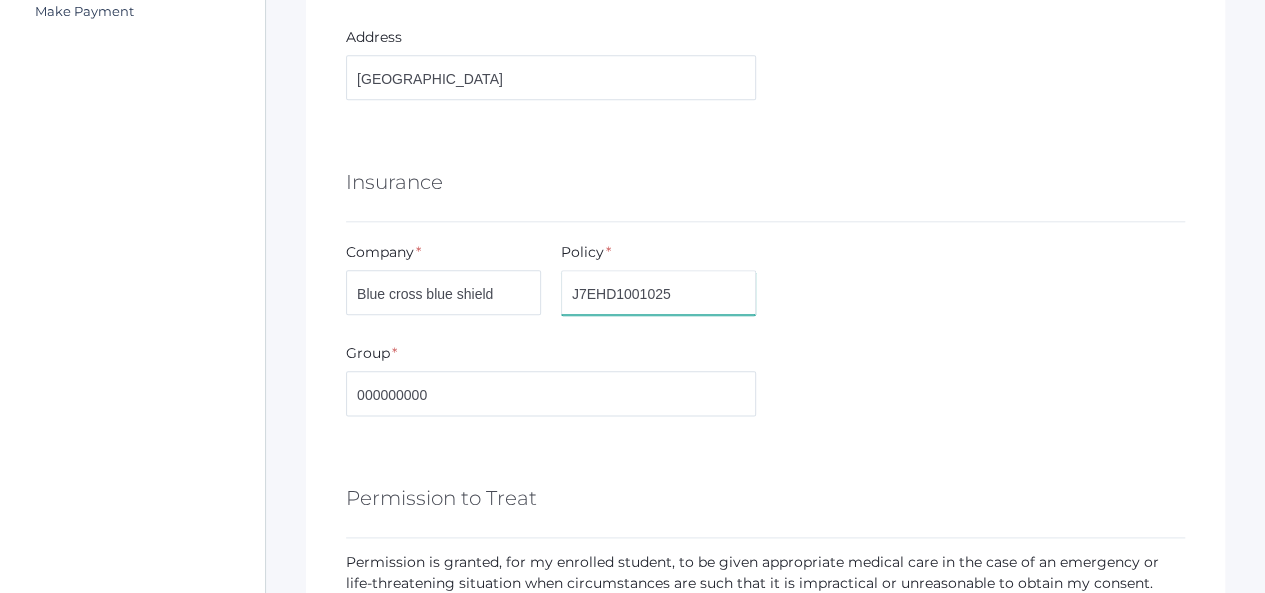 type on "J7EHD1001025" 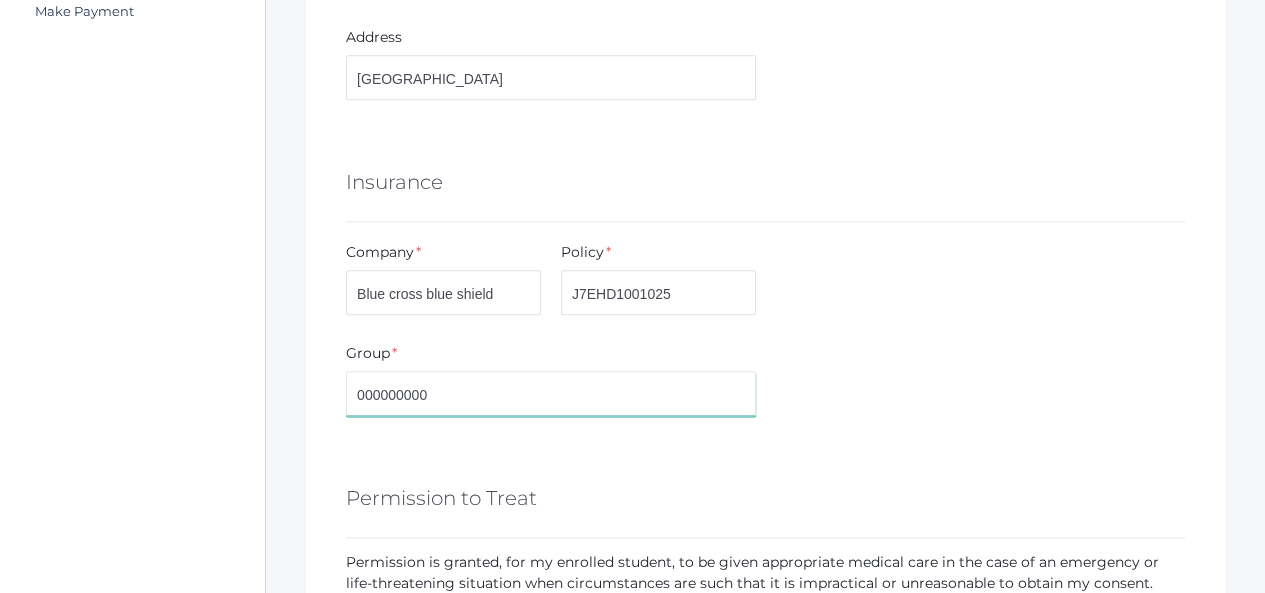 click on "000000000" at bounding box center [551, 393] 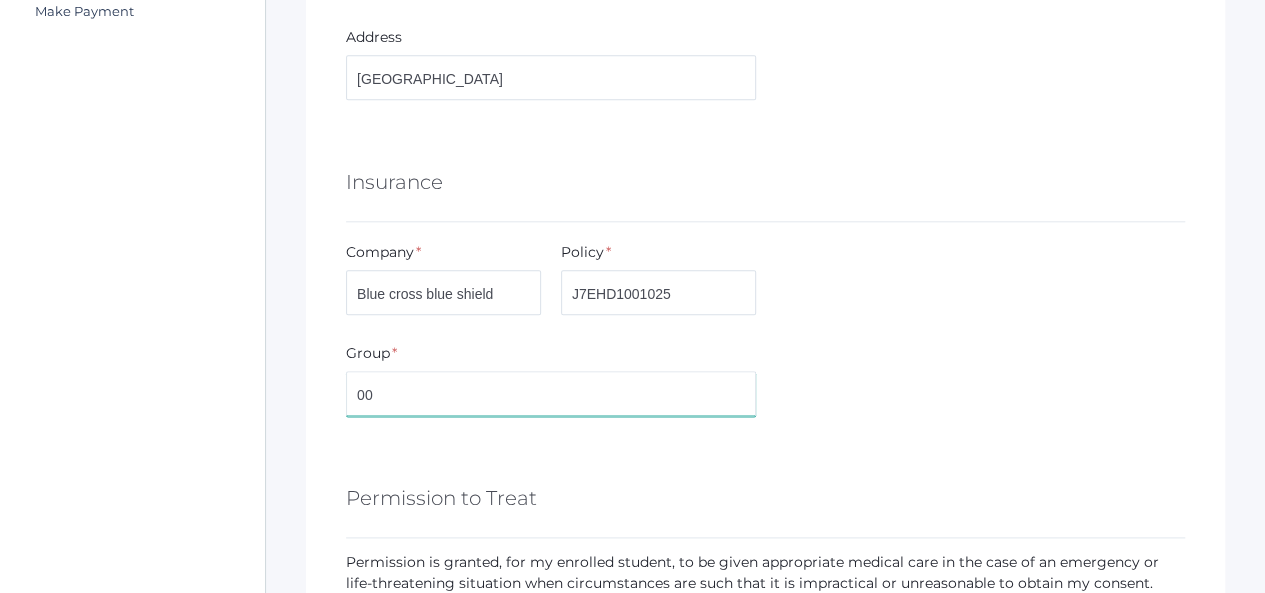 type on "0" 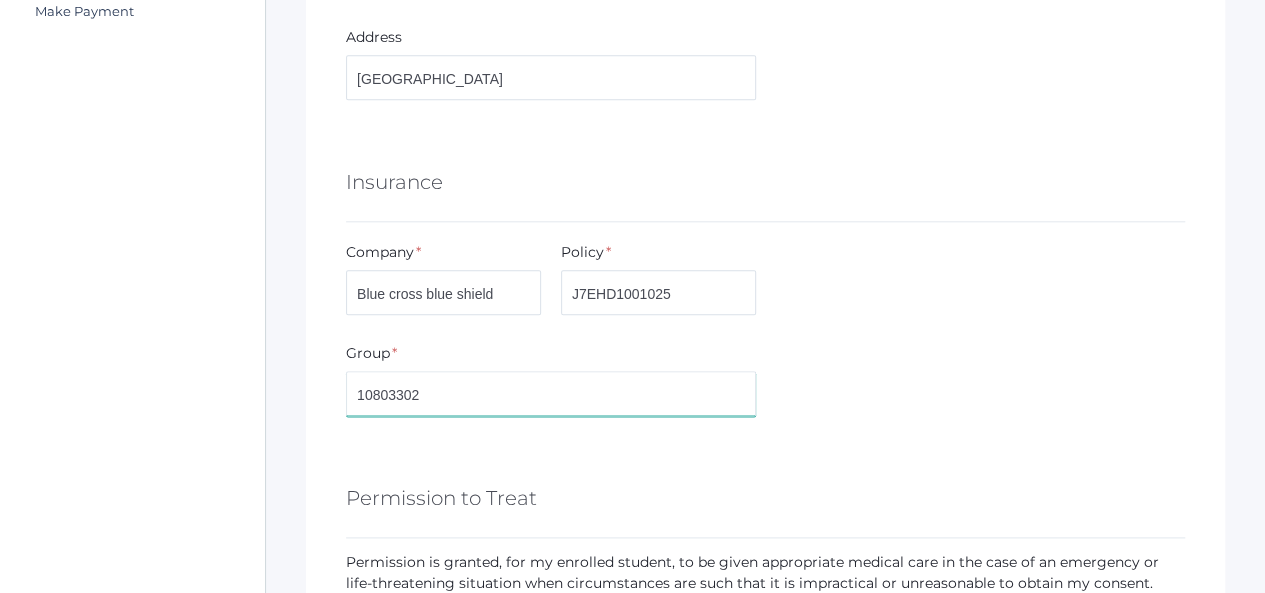 type on "10803302" 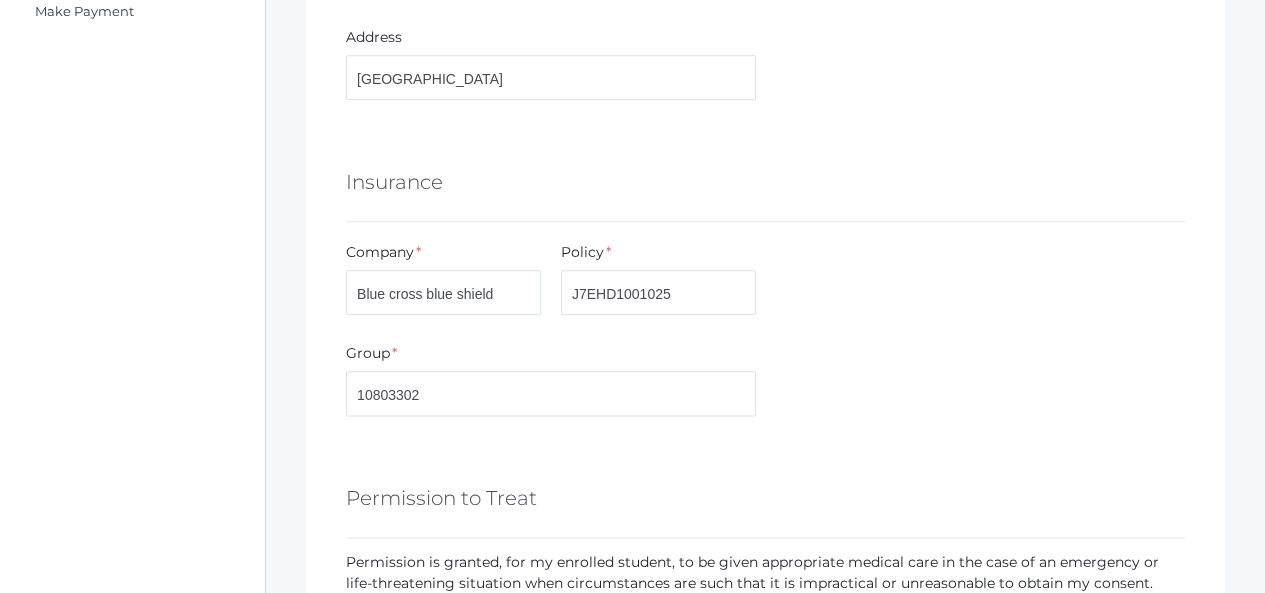click on "Group
*
10803302" at bounding box center (765, 383) 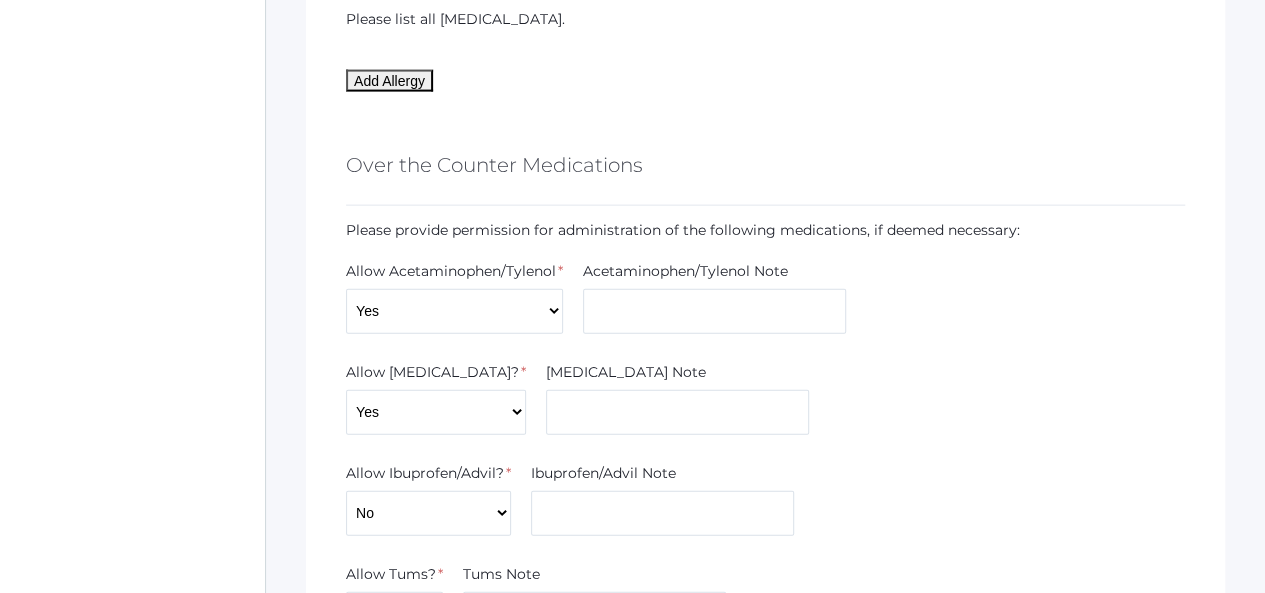 scroll, scrollTop: 2172, scrollLeft: 0, axis: vertical 